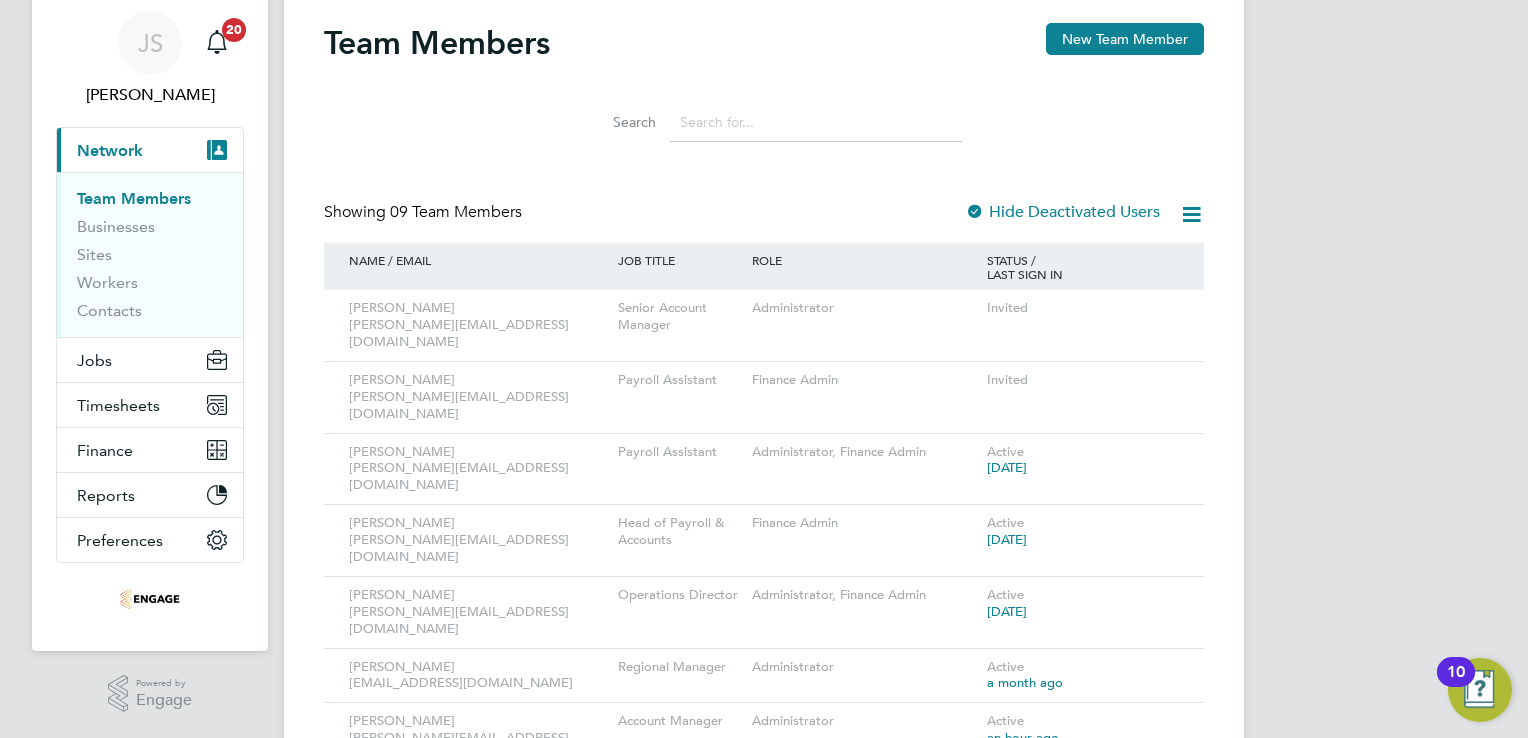 scroll, scrollTop: 100, scrollLeft: 0, axis: vertical 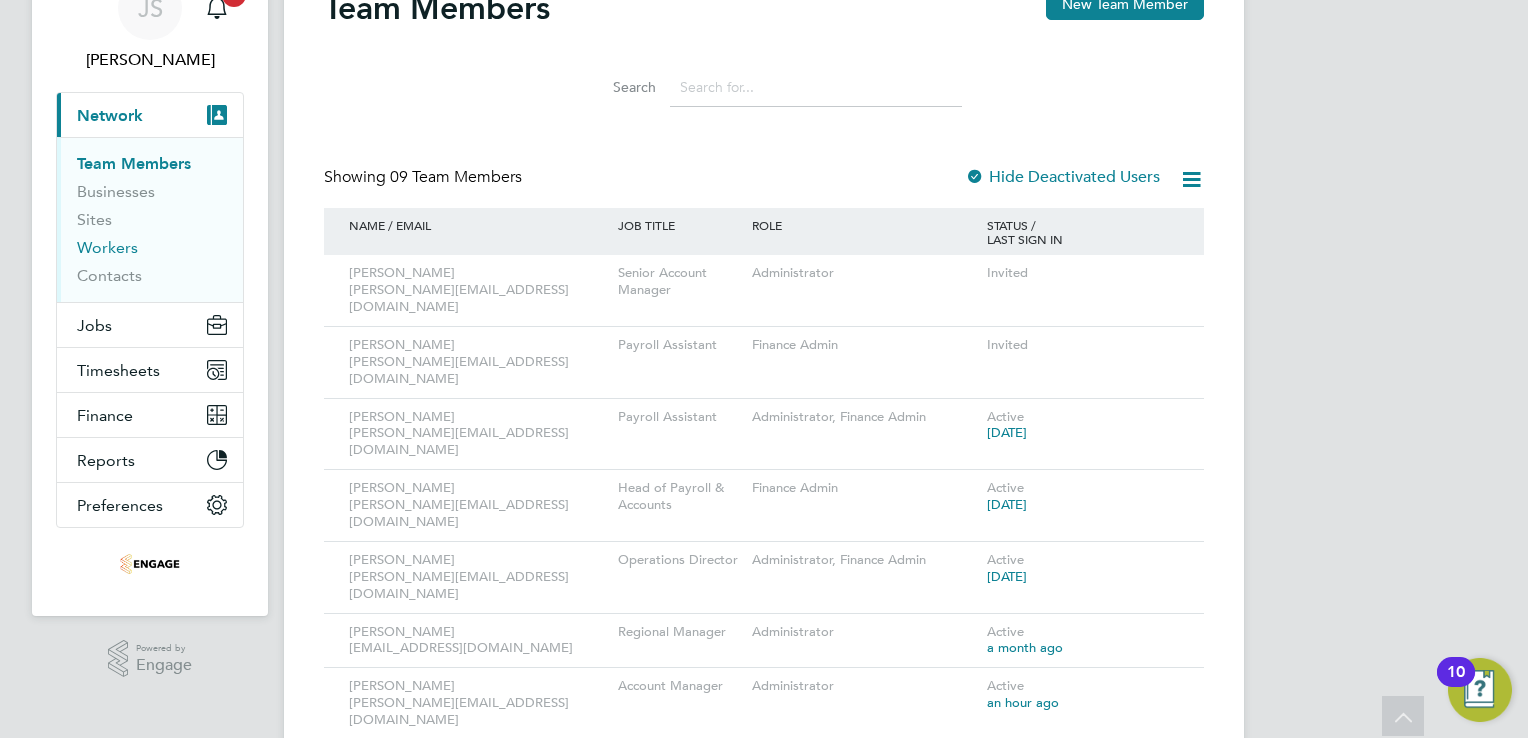 click on "Workers" at bounding box center [107, 247] 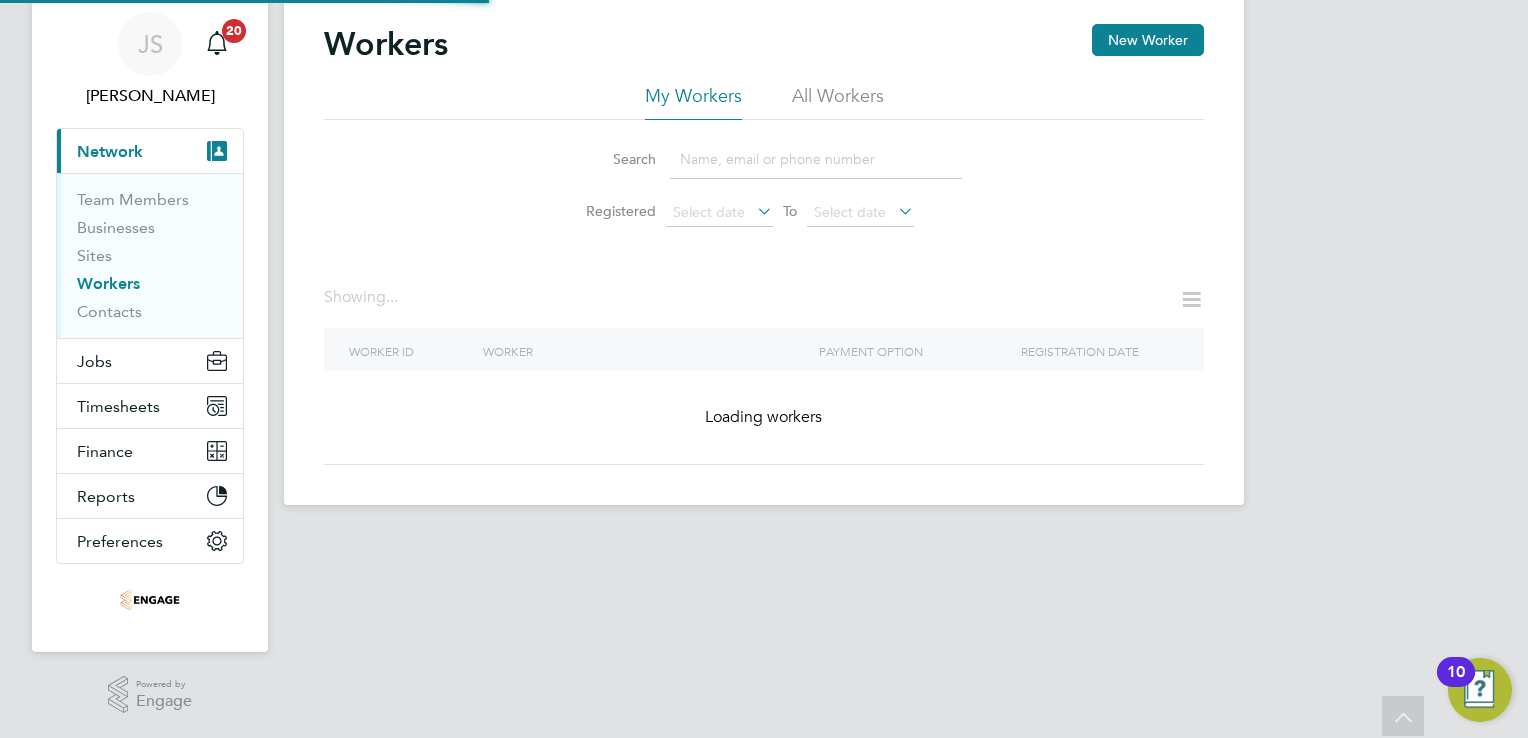 scroll, scrollTop: 0, scrollLeft: 0, axis: both 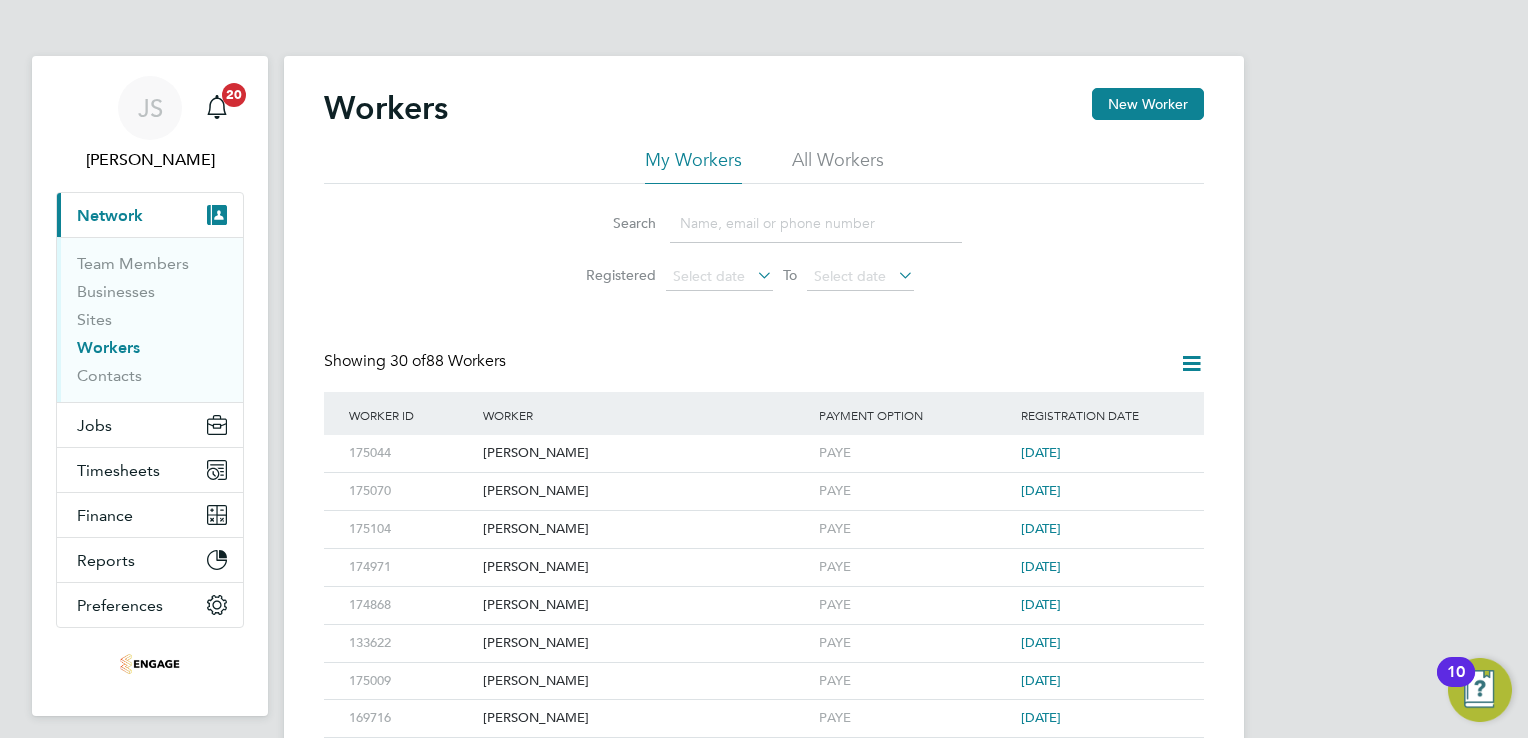 drag, startPoint x: 397, startPoint y: 266, endPoint x: 658, endPoint y: 256, distance: 261.1915 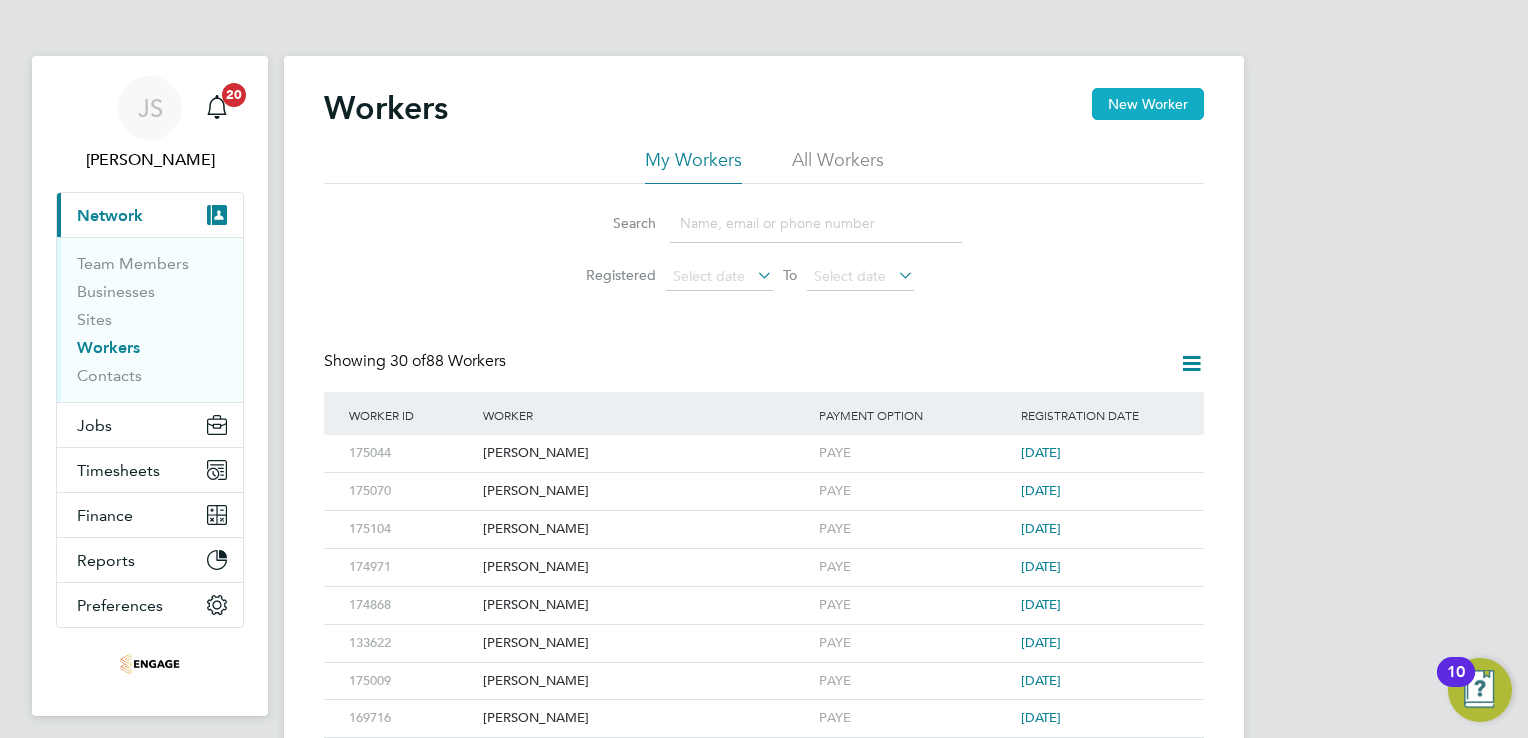 click on "New Worker" 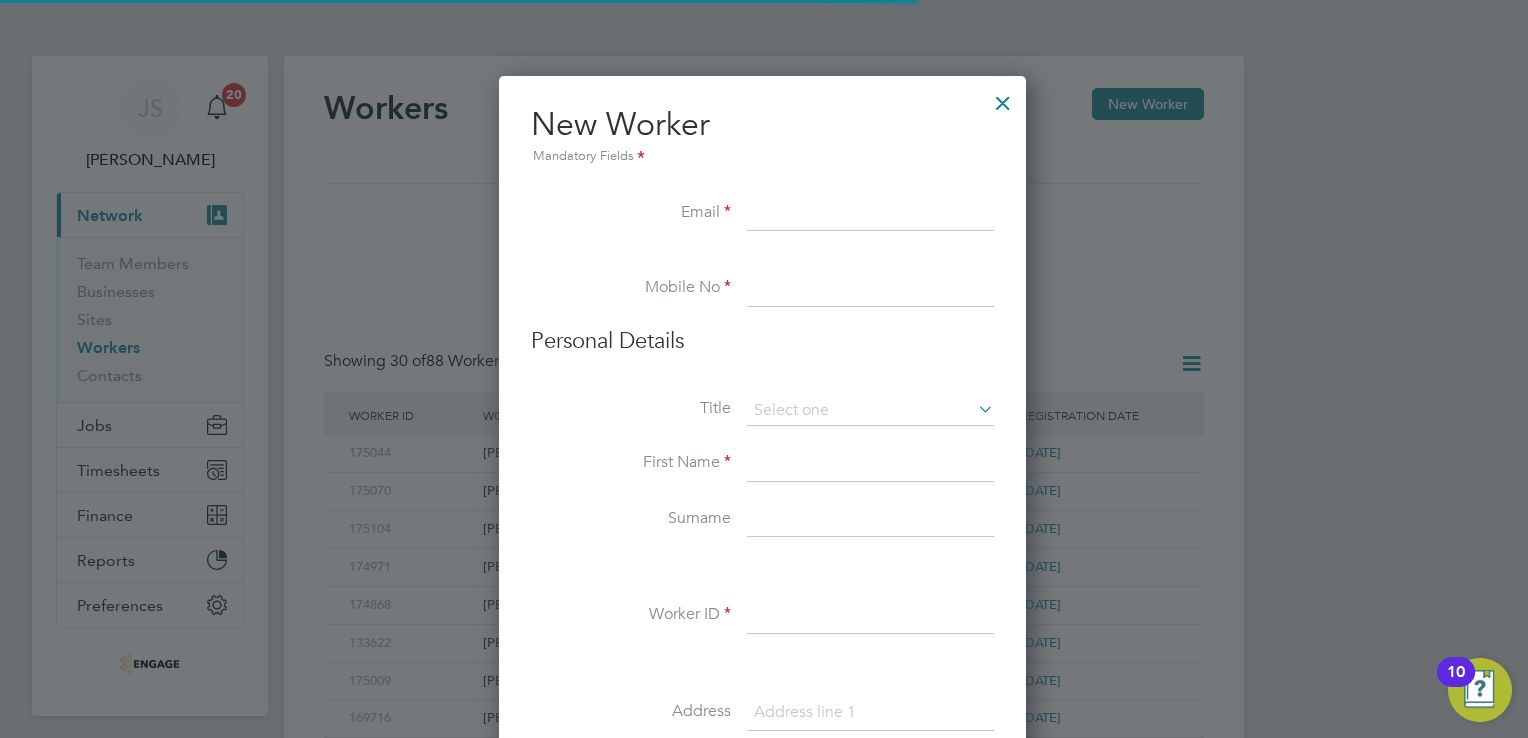 scroll, scrollTop: 10, scrollLeft: 10, axis: both 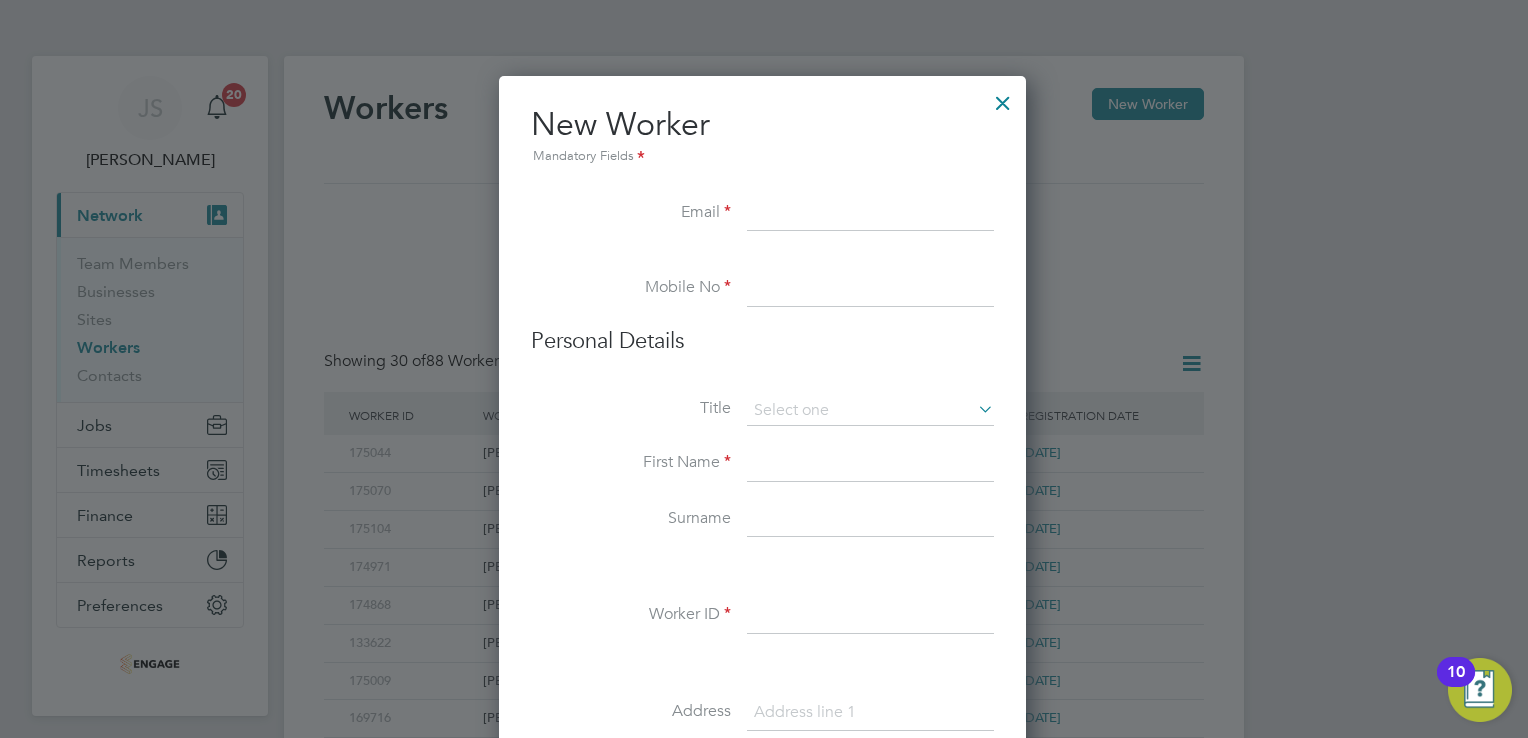 drag, startPoint x: 788, startPoint y: 221, endPoint x: 775, endPoint y: 223, distance: 13.152946 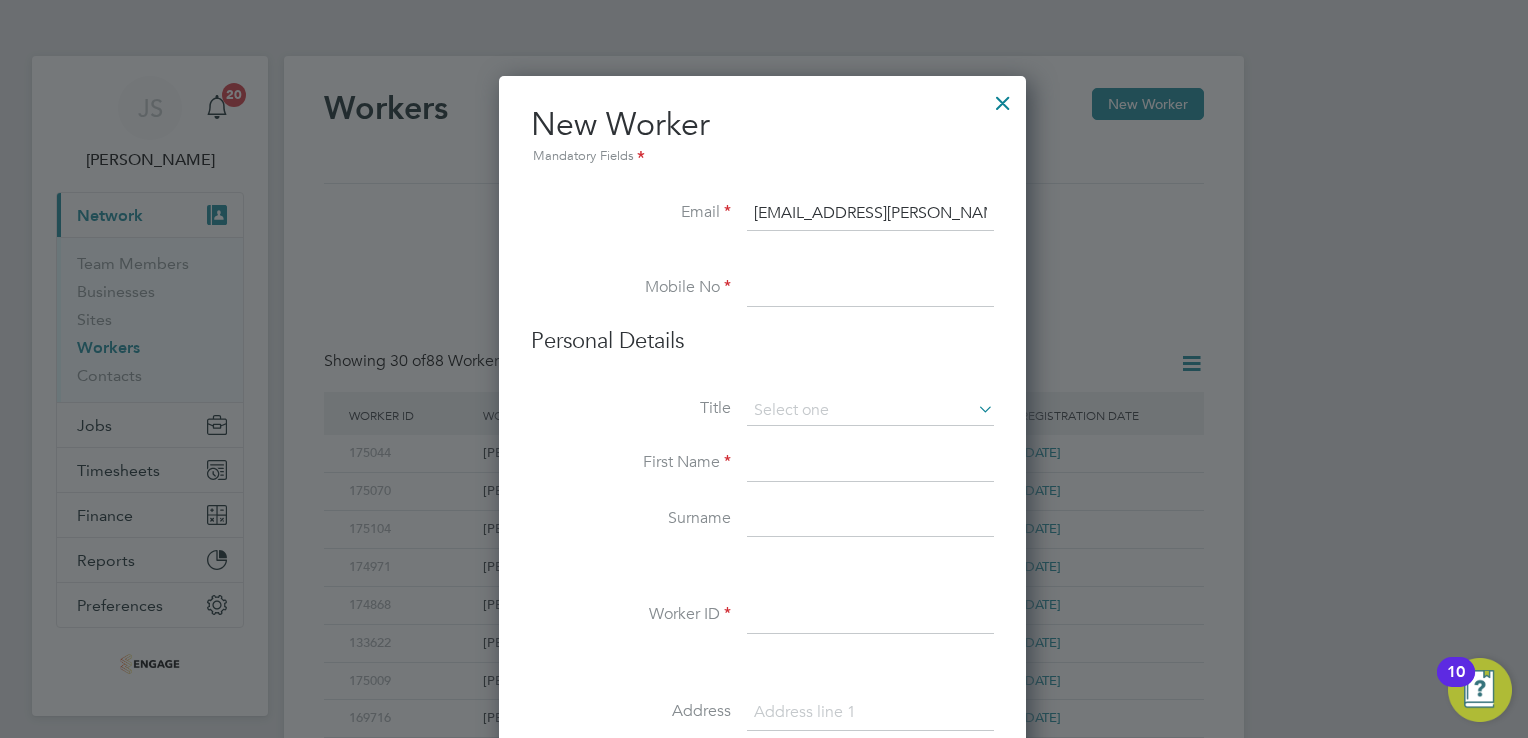 type on "nataliej.smith@yahoo.com" 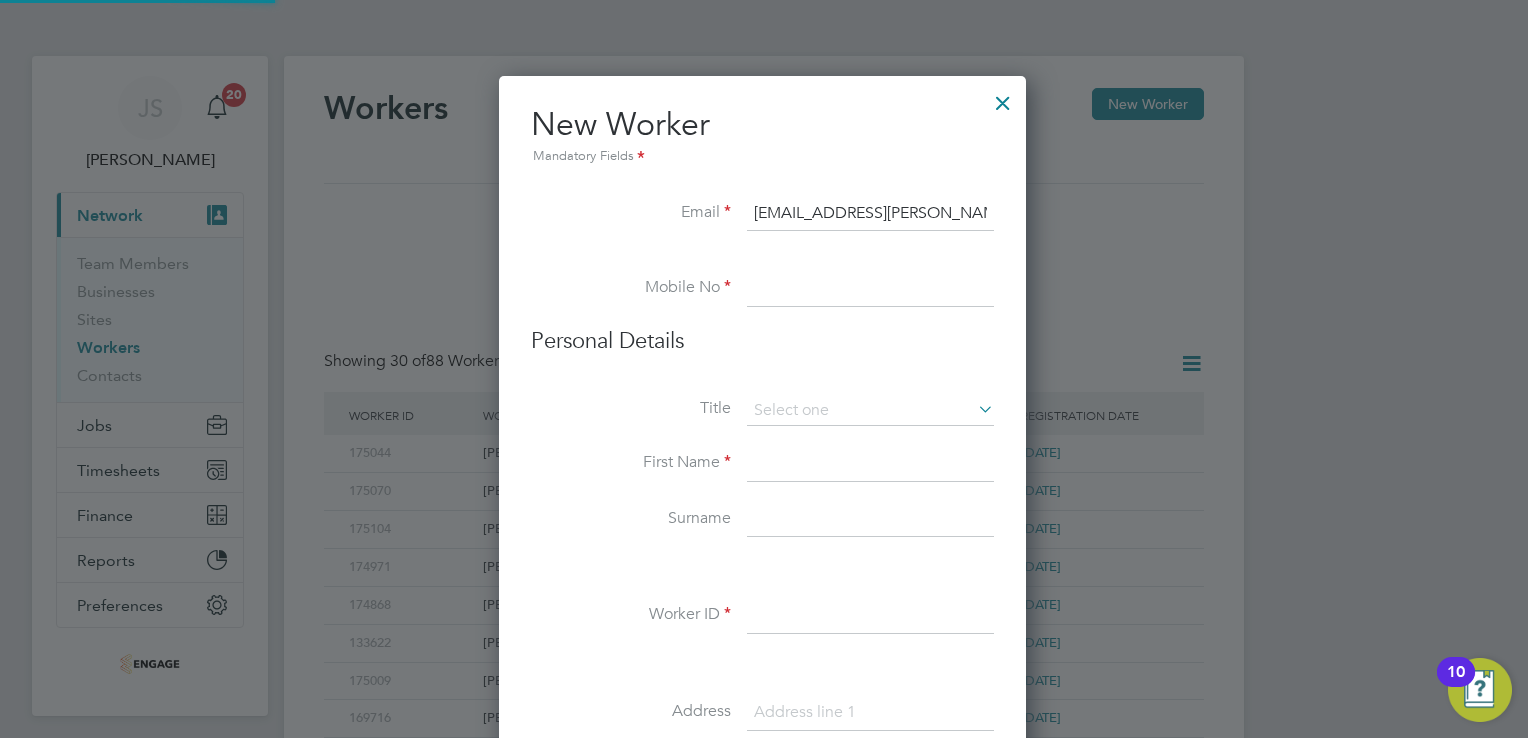 drag, startPoint x: 796, startPoint y: 296, endPoint x: 470, endPoint y: 310, distance: 326.30048 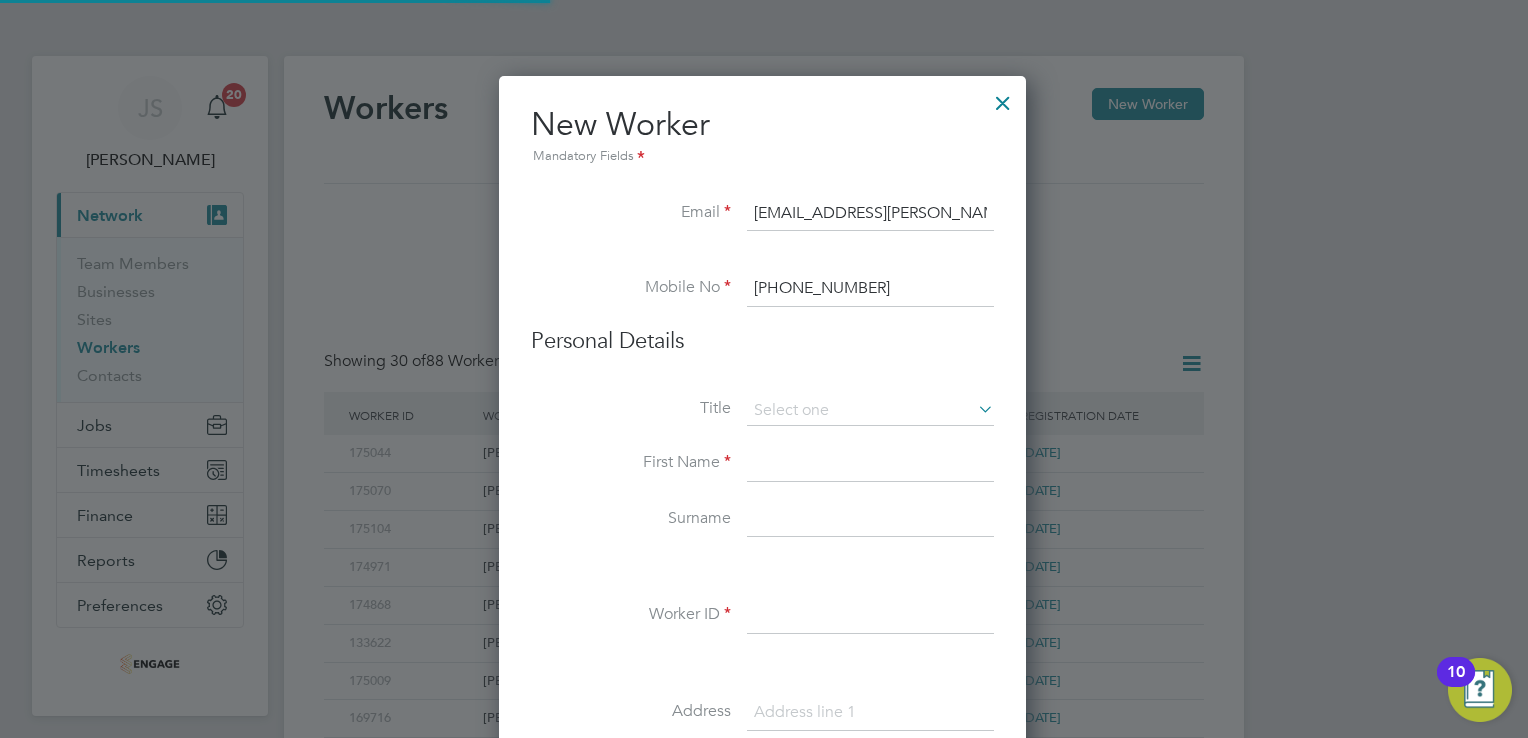 type on "+44 7425 371805" 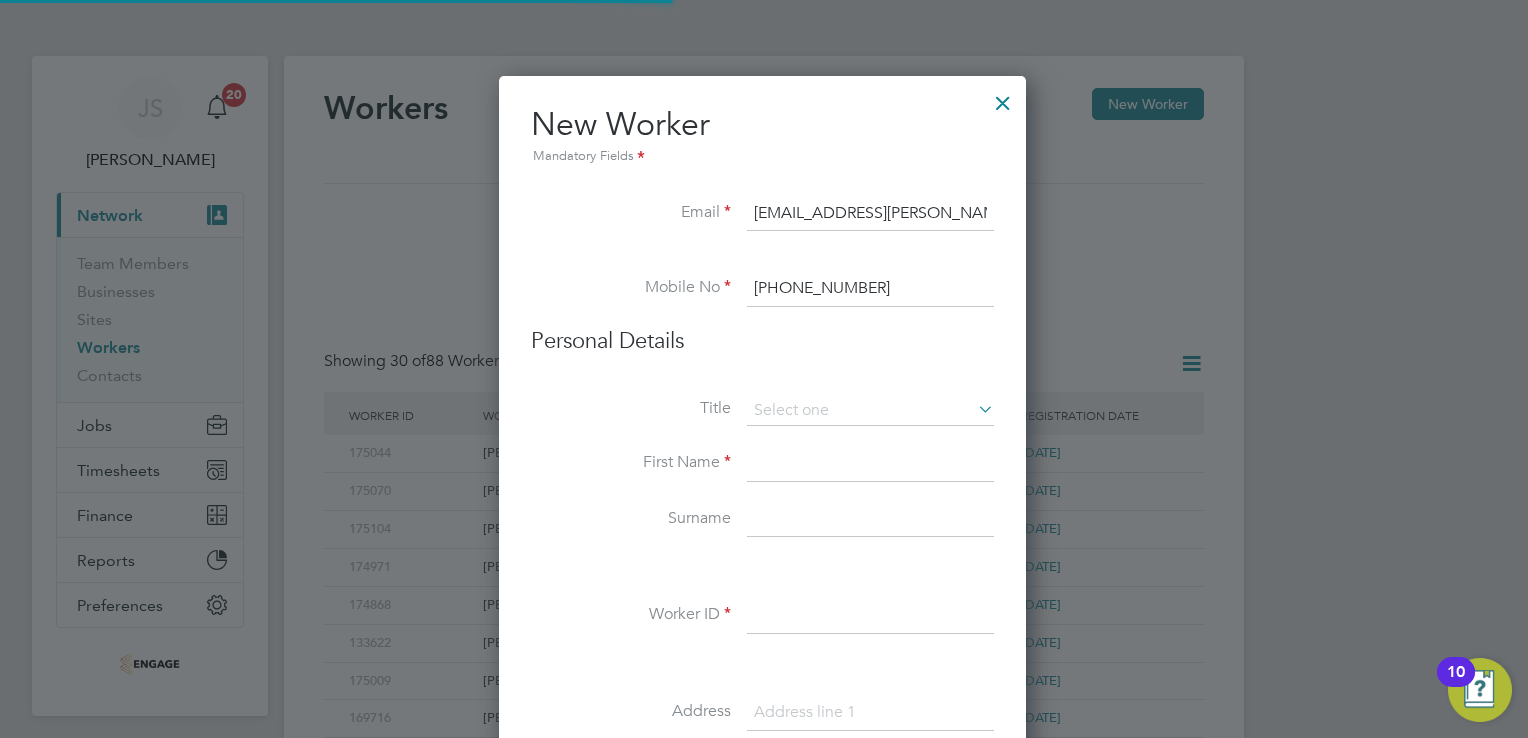 click at bounding box center (870, 464) 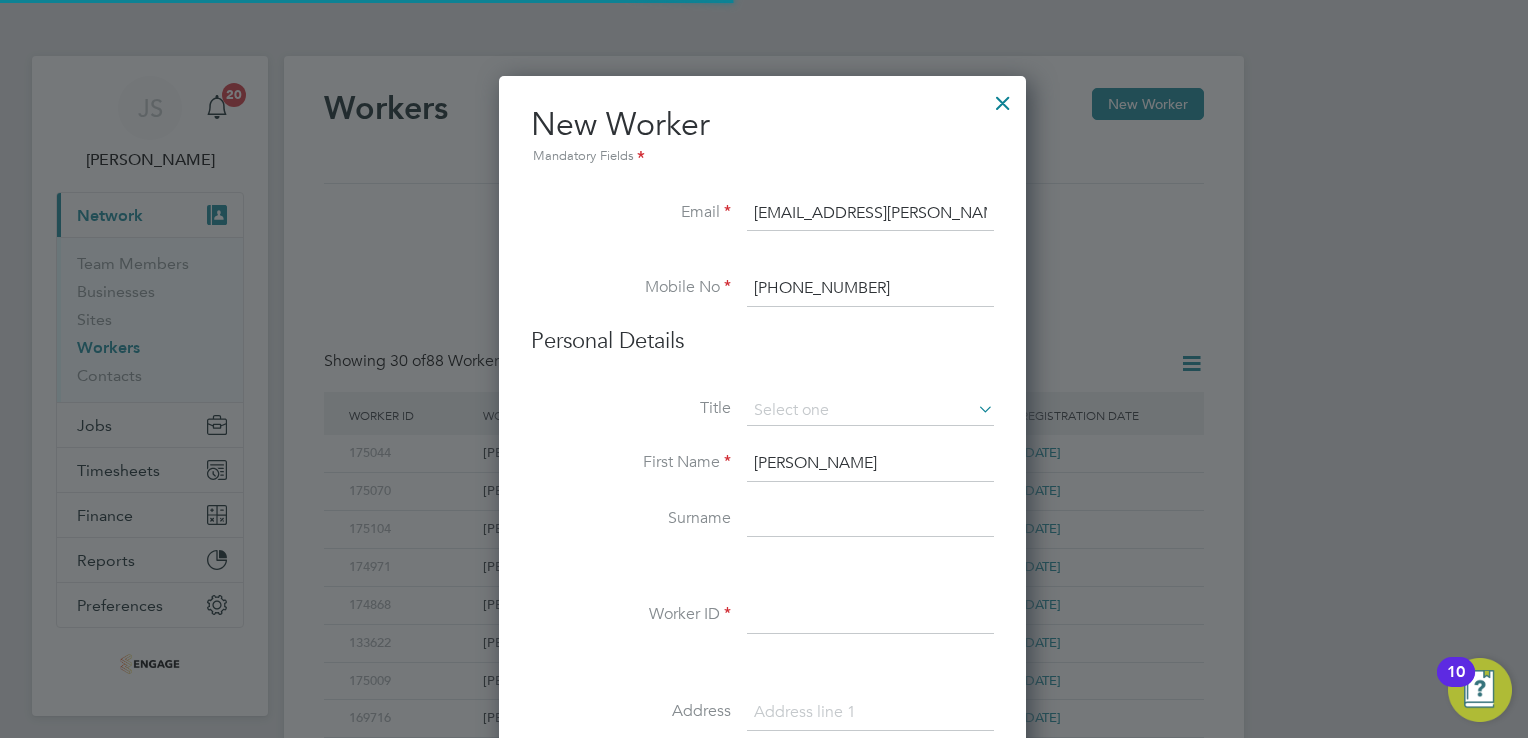 type on "Natalie" 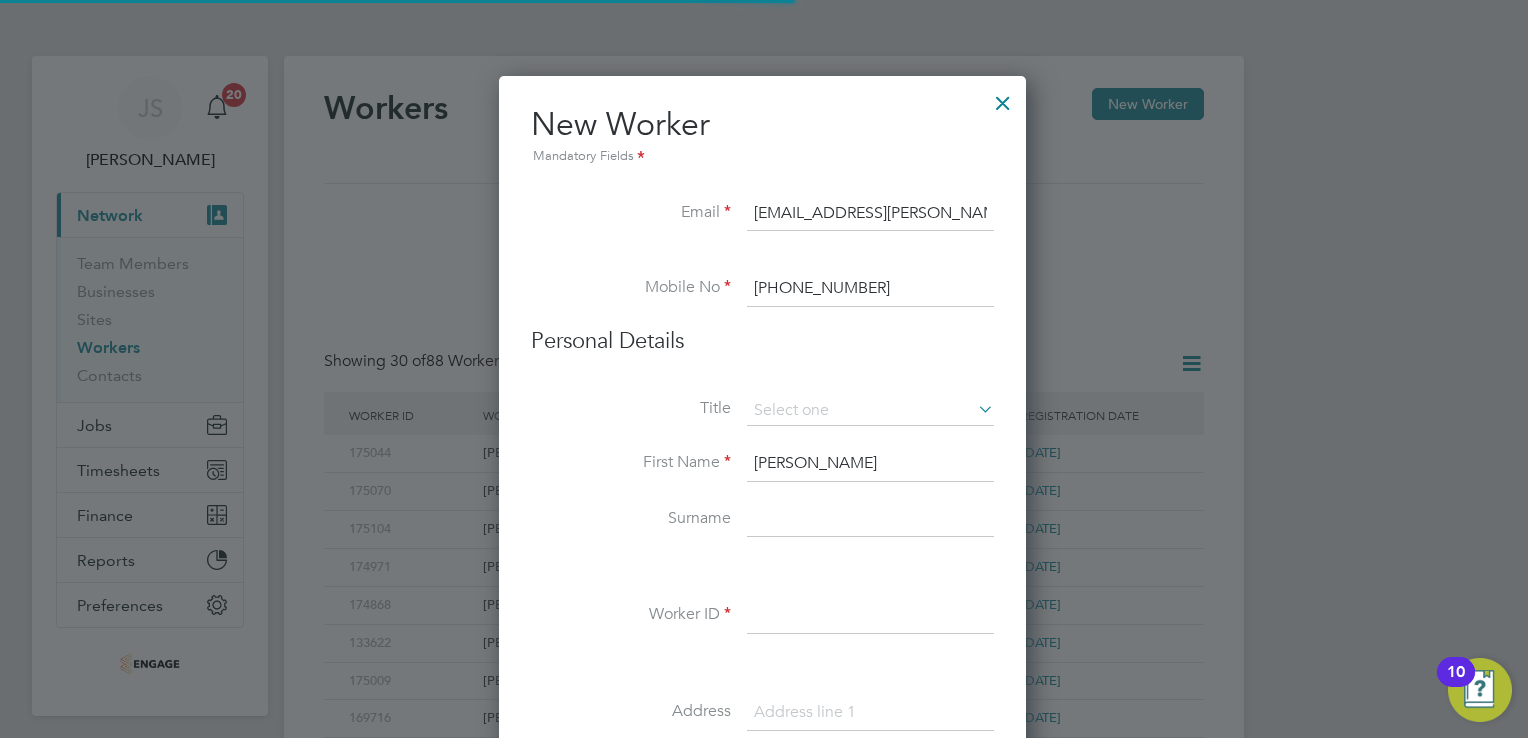 click at bounding box center [870, 520] 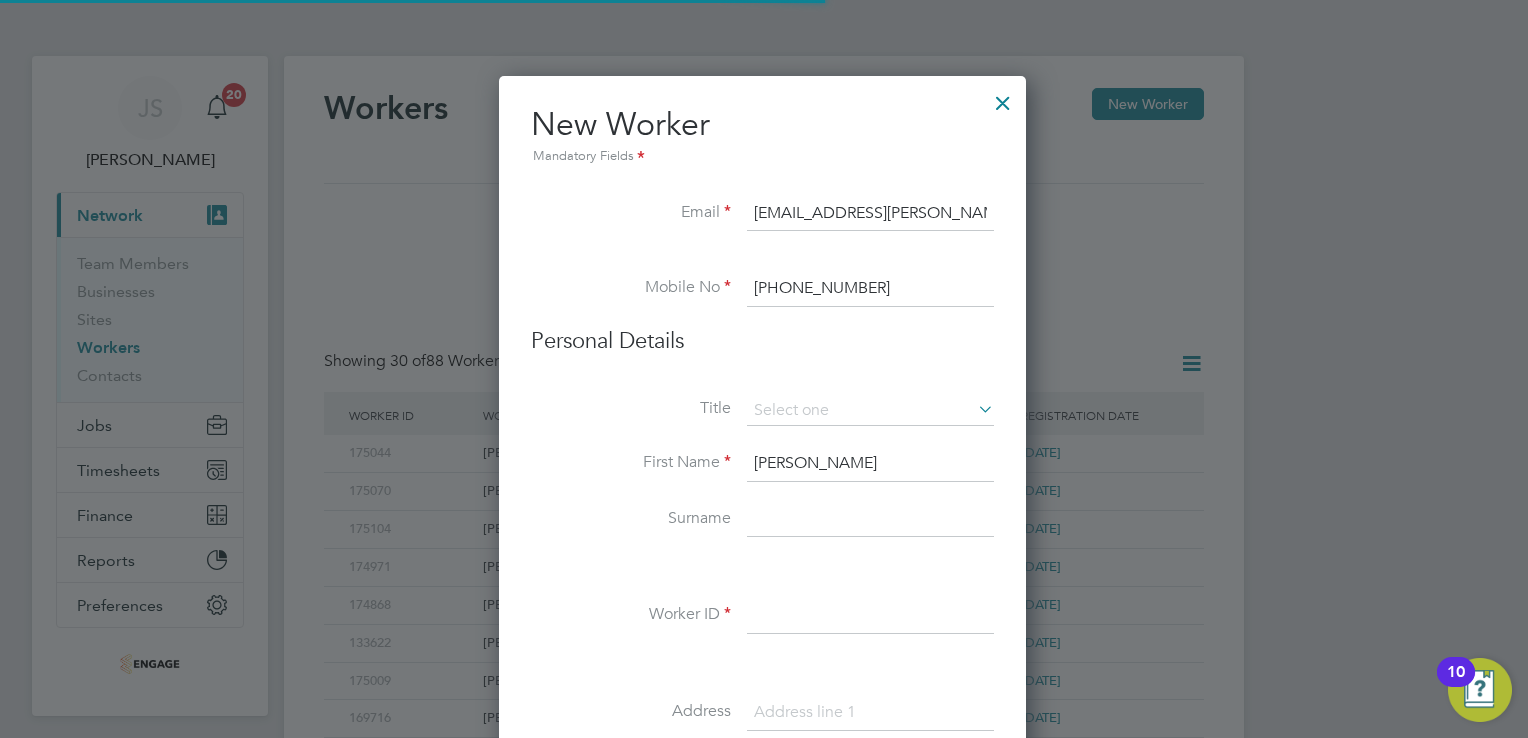 paste on "Smith" 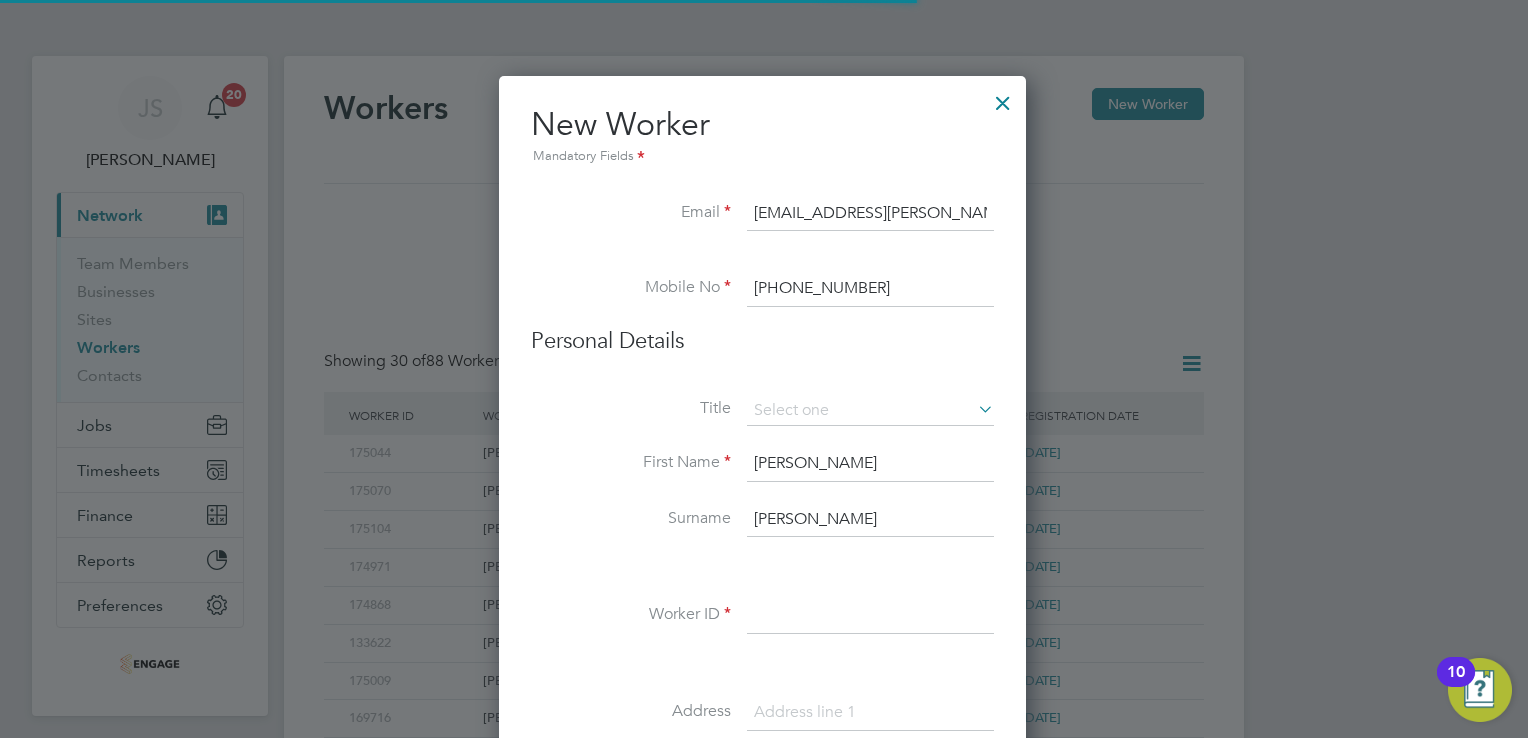 type on "Smith" 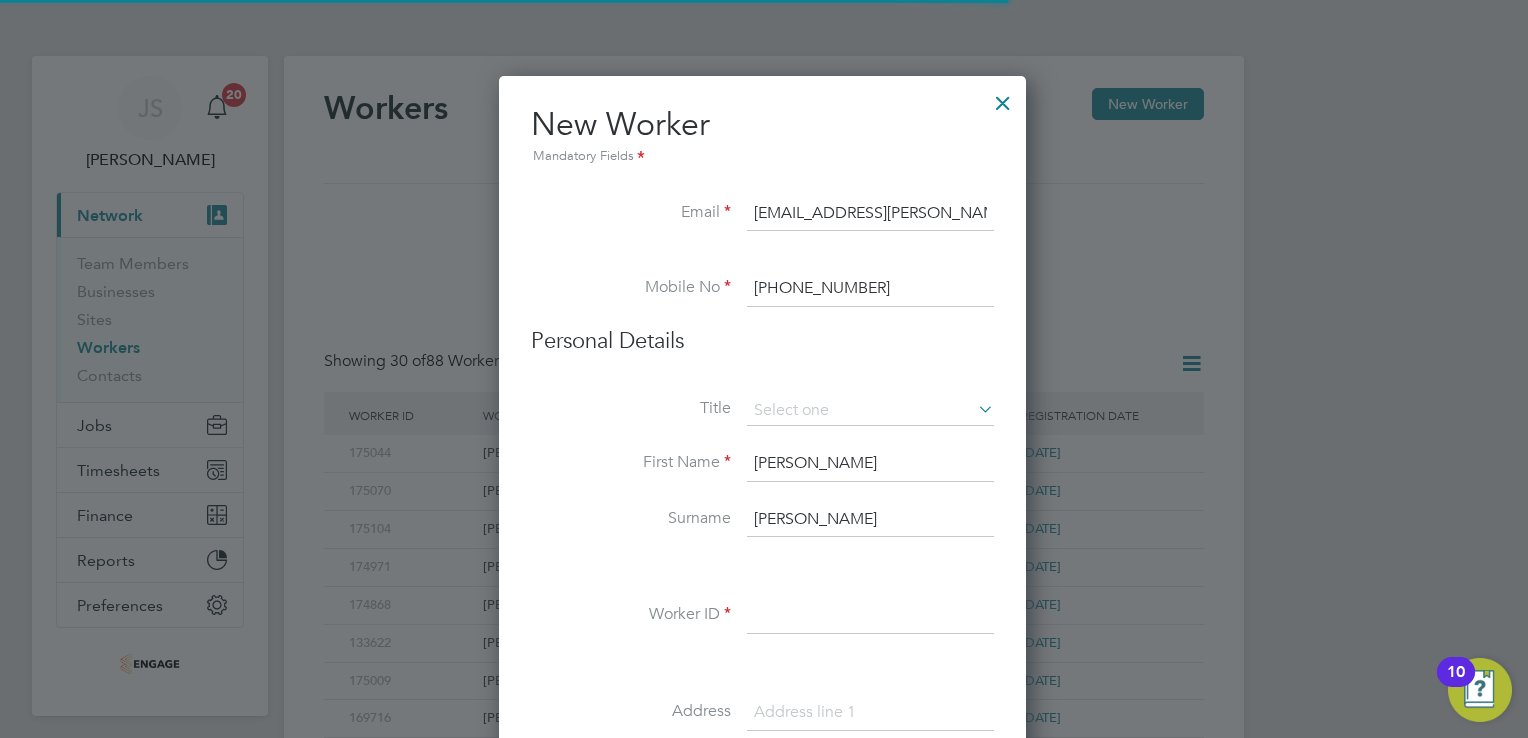 drag, startPoint x: 771, startPoint y: 618, endPoint x: 762, endPoint y: 609, distance: 12.727922 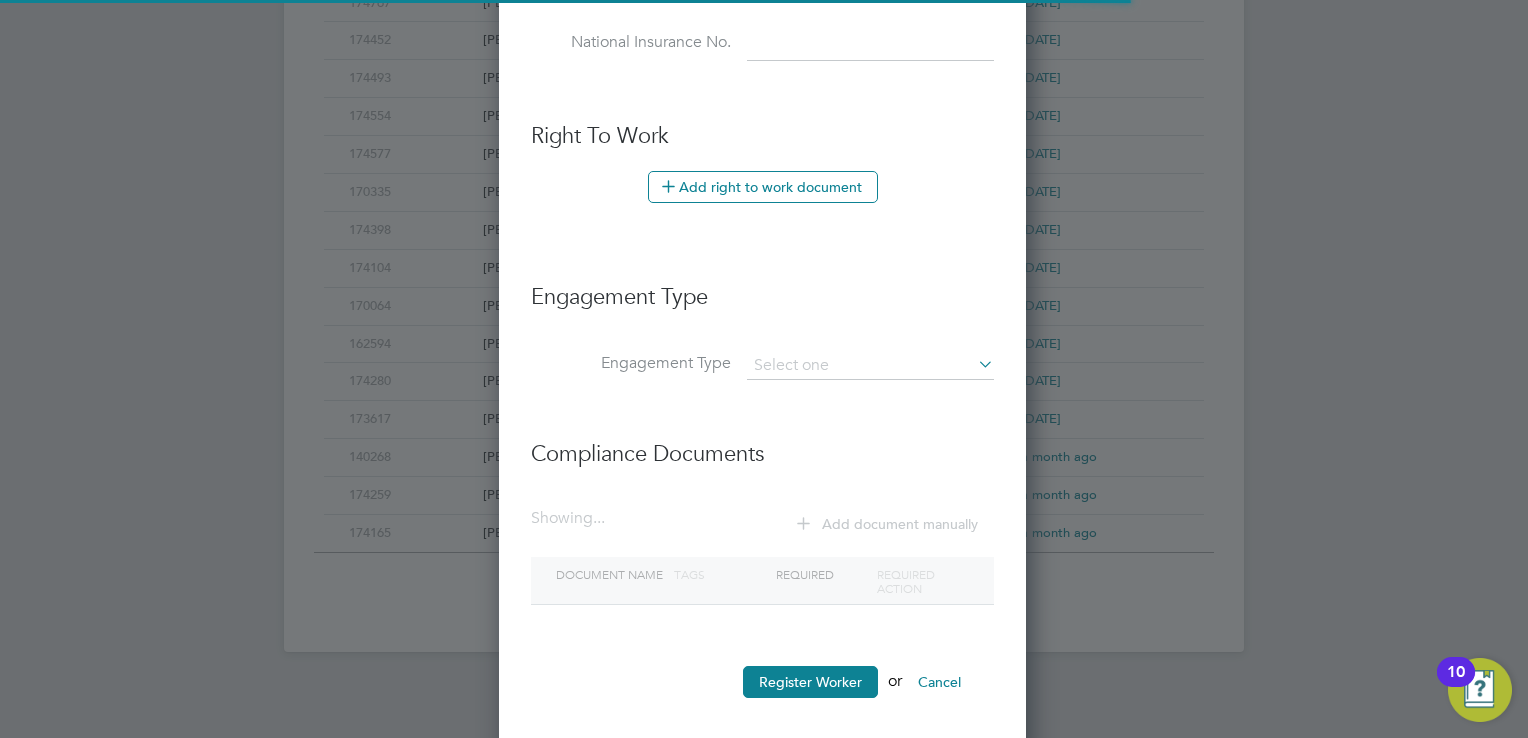 scroll, scrollTop: 1032, scrollLeft: 0, axis: vertical 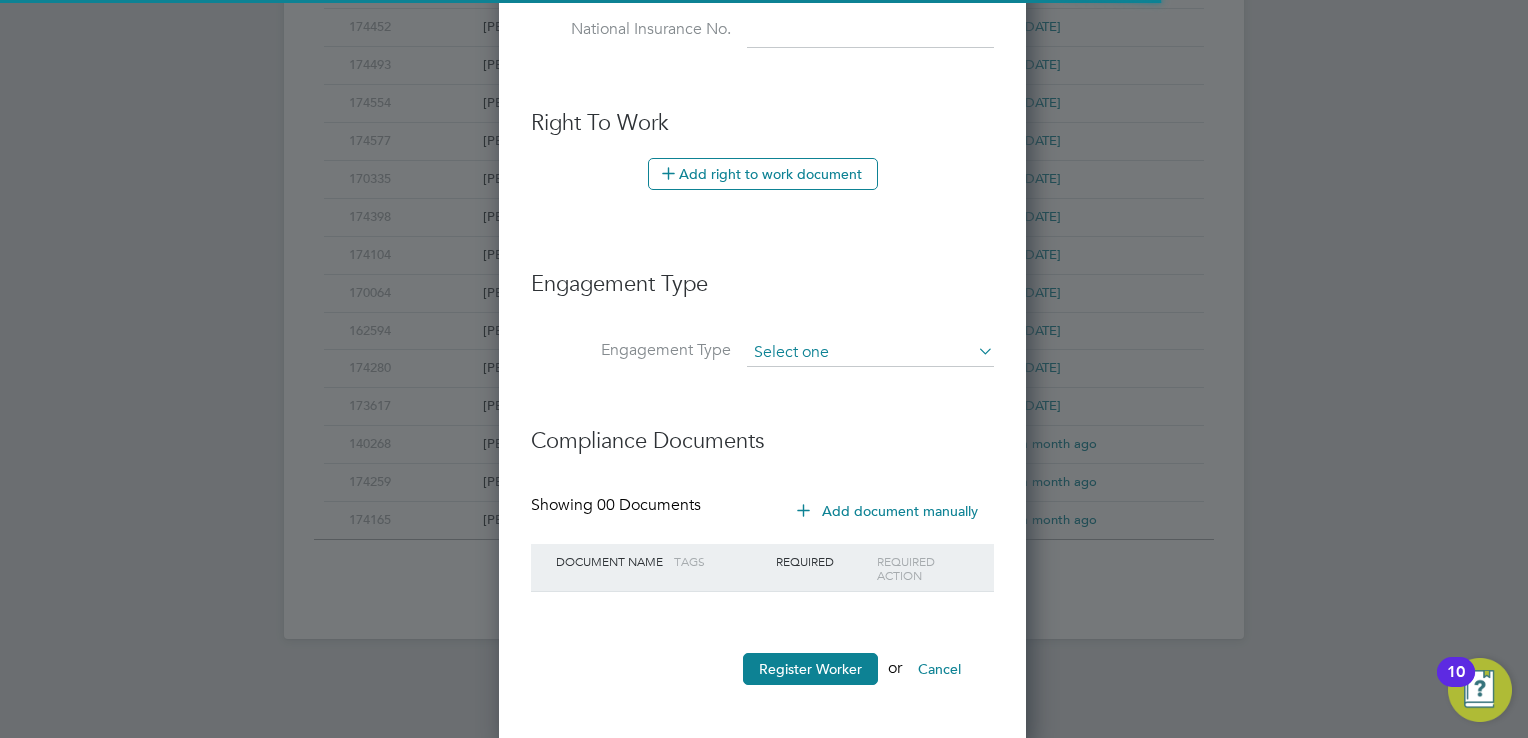type on "175073" 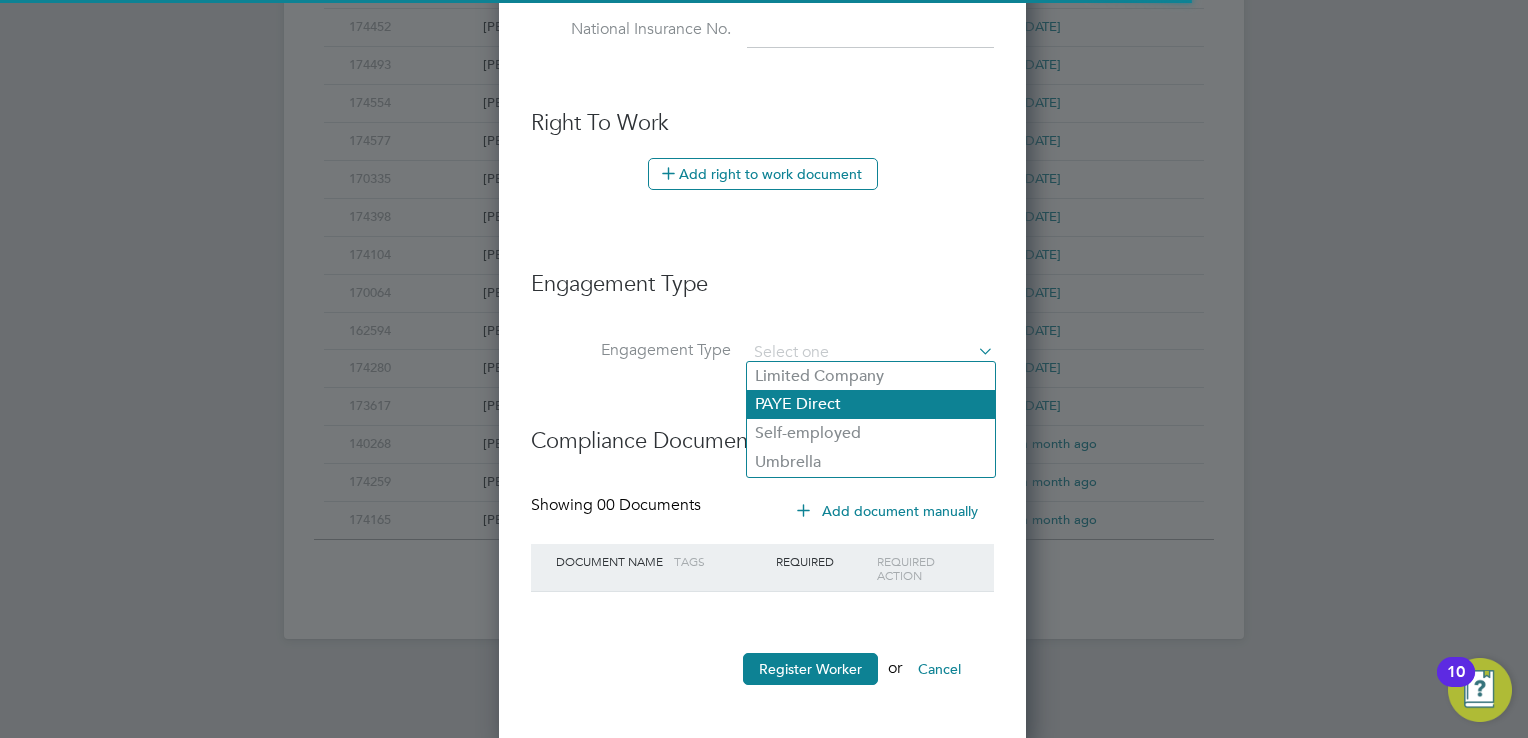click on "PAYE Direct" 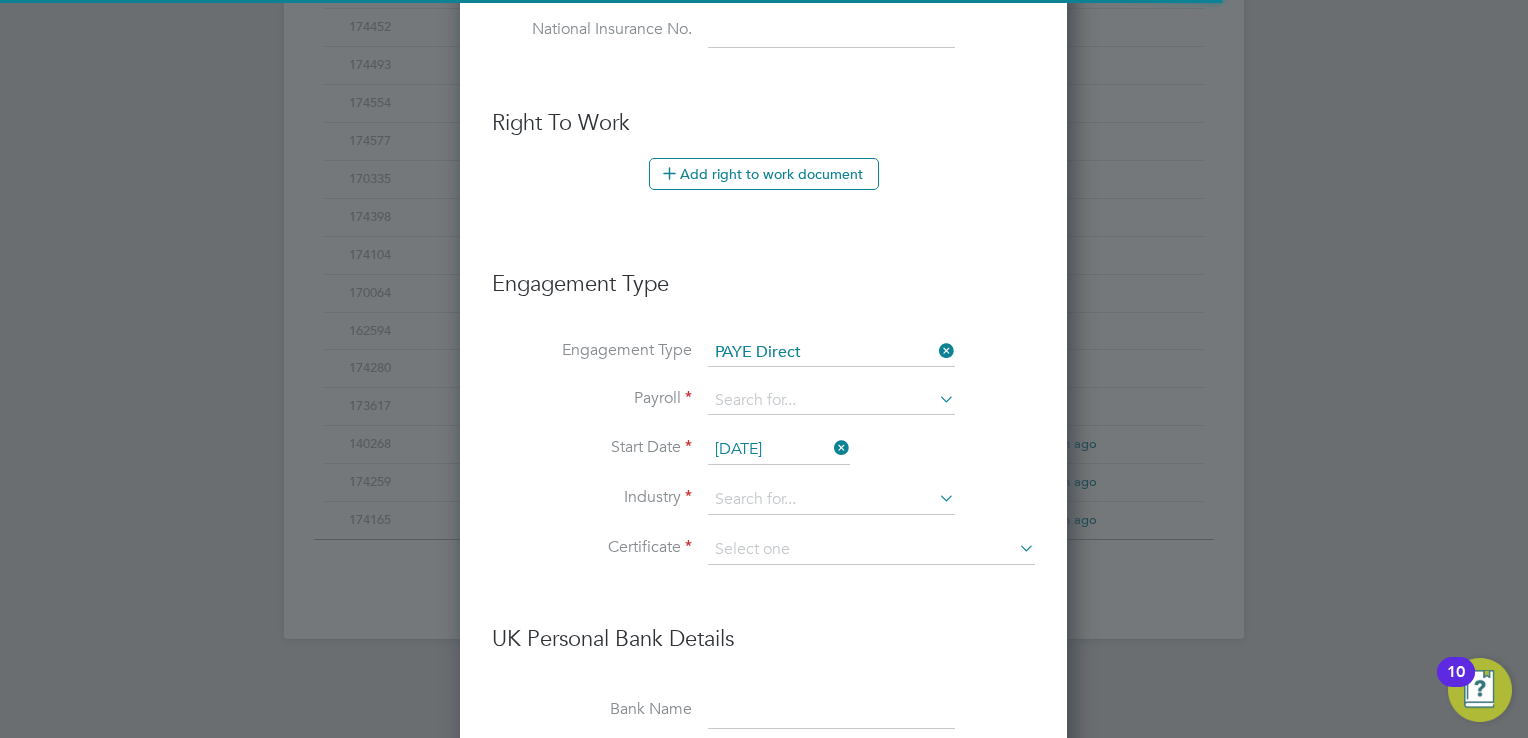 scroll, scrollTop: 10, scrollLeft: 9, axis: both 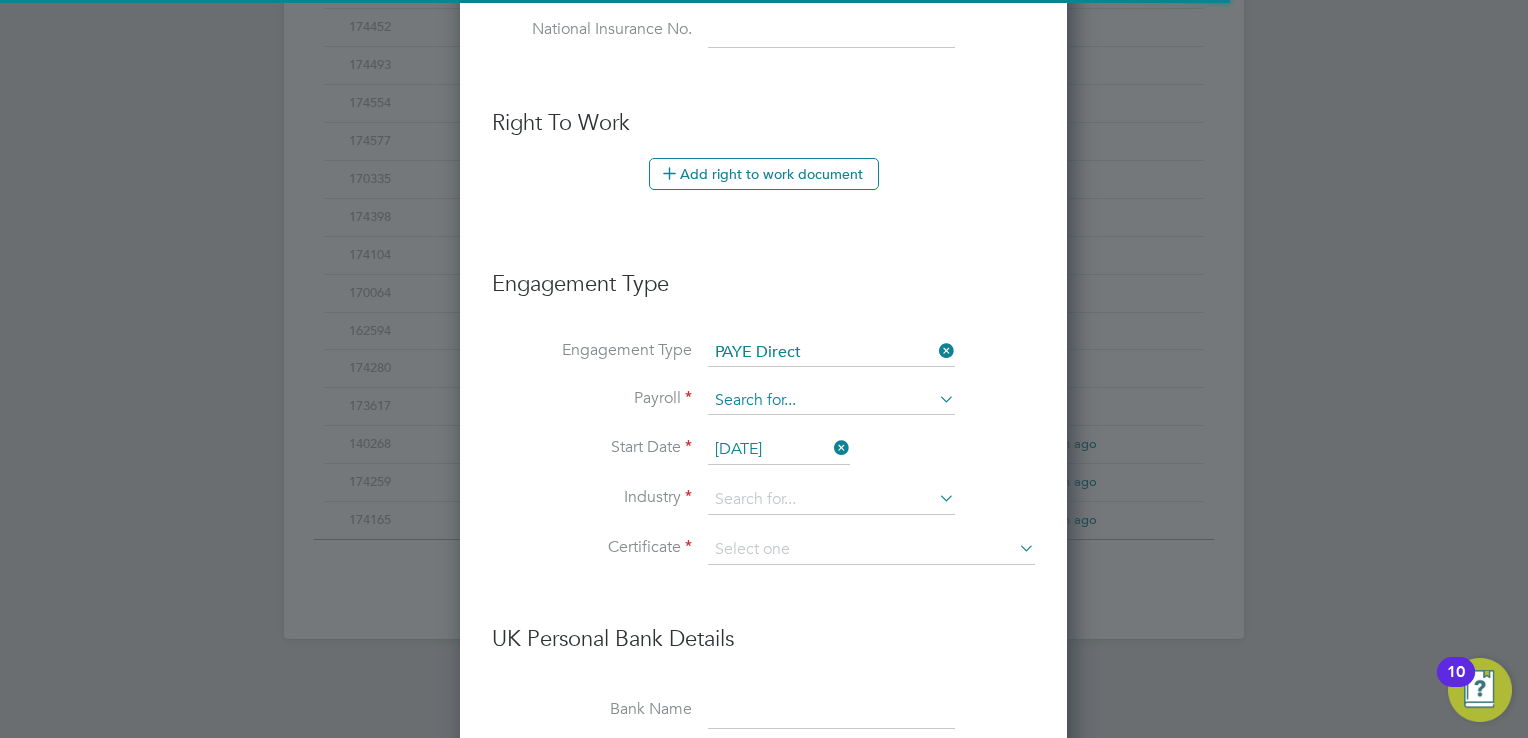 click at bounding box center [831, 401] 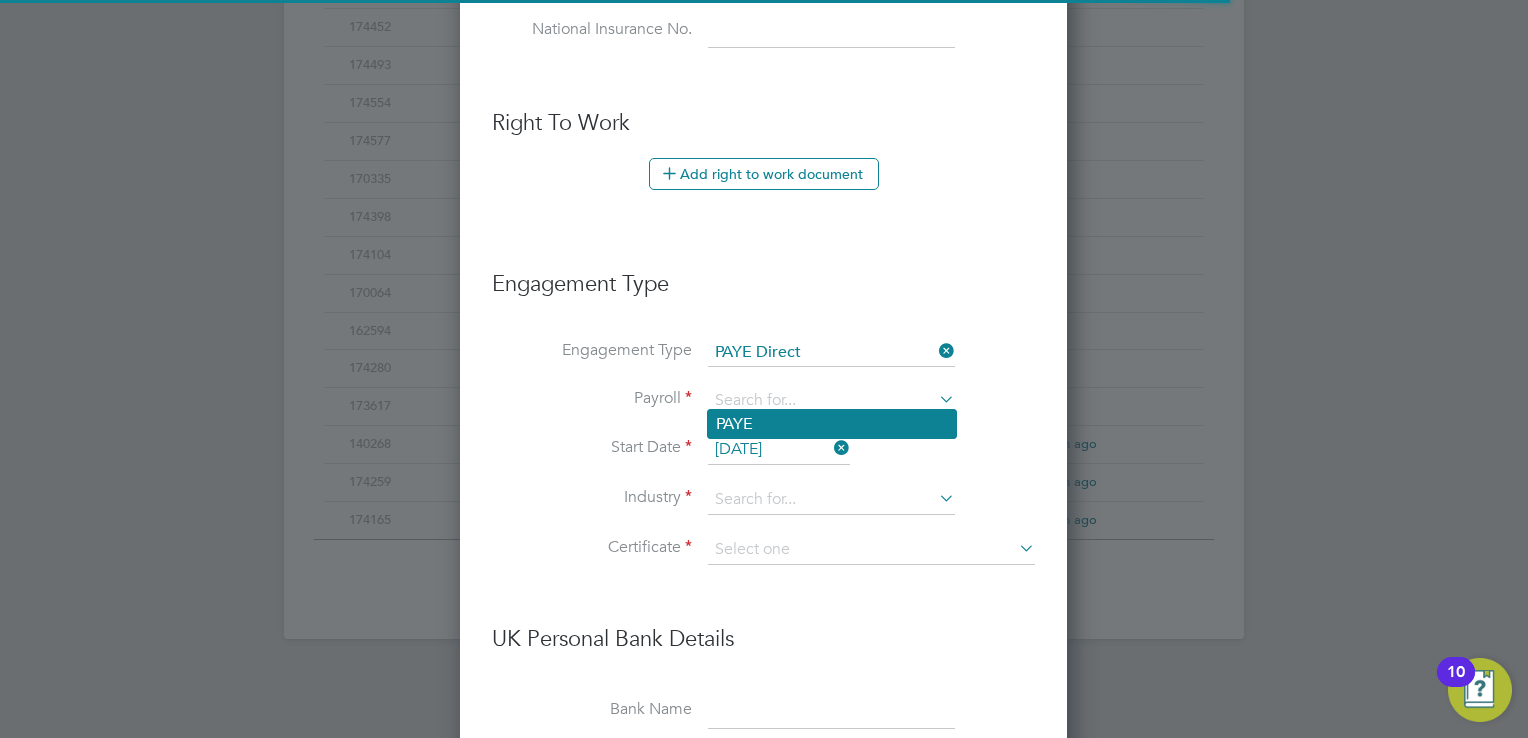 click on "PAYE" 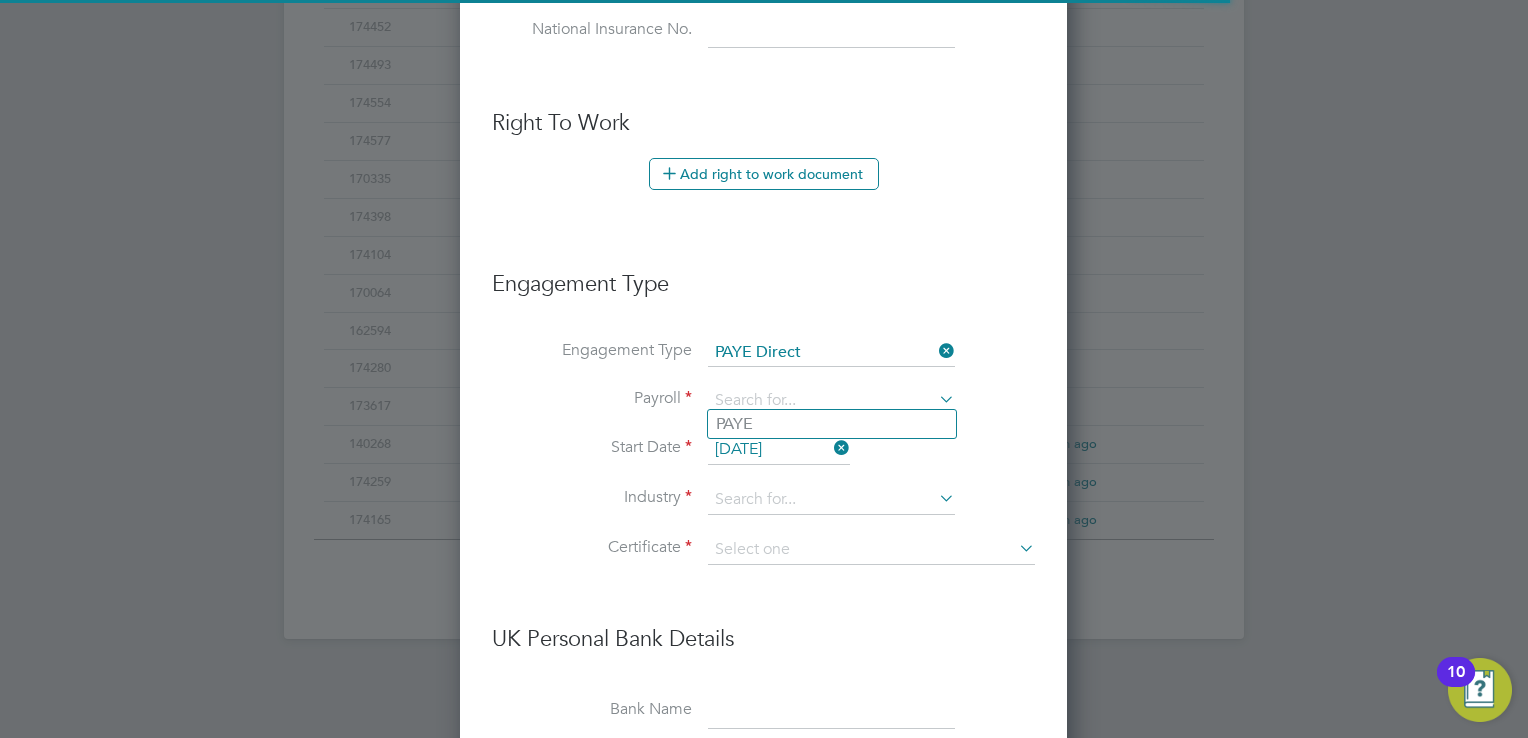 type on "PAYE" 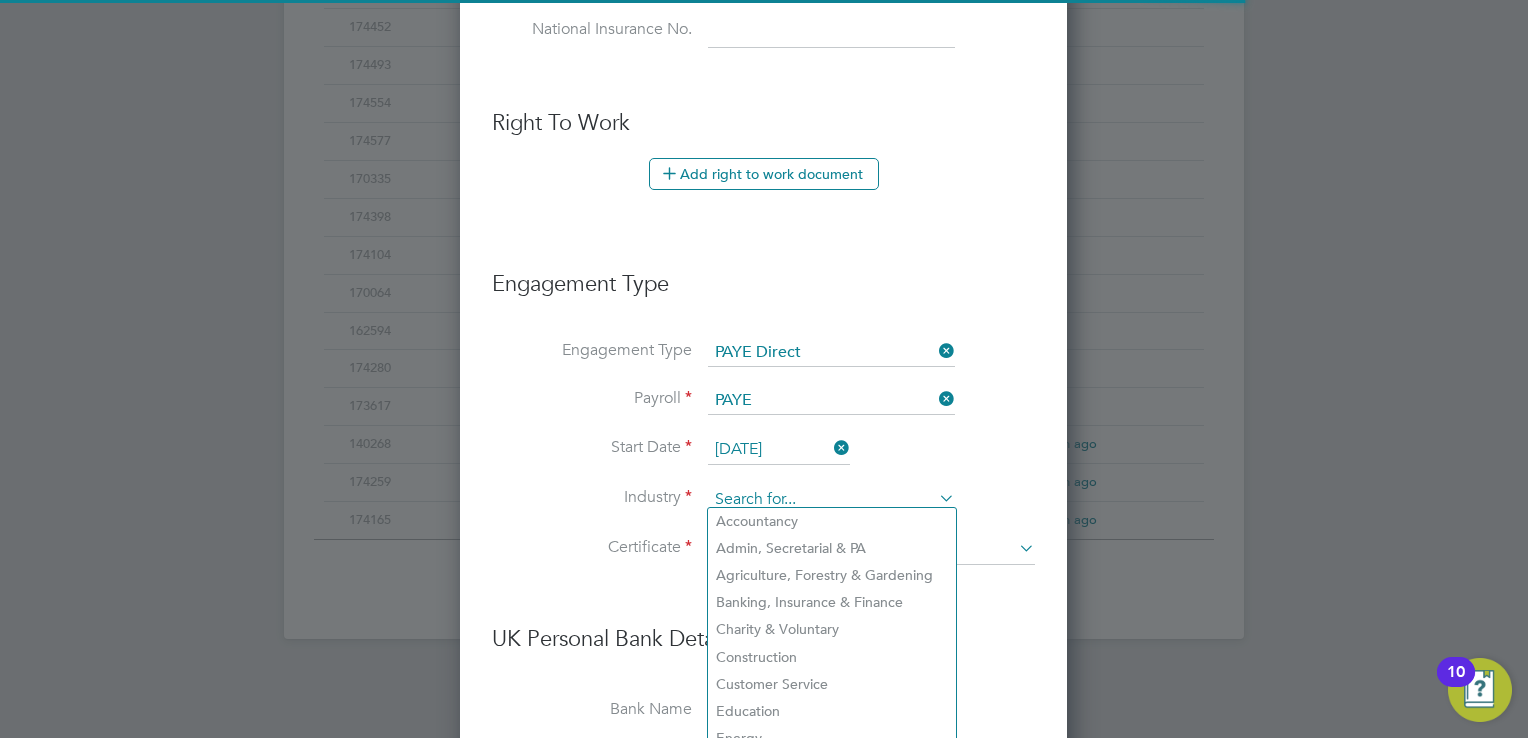 click at bounding box center (831, 500) 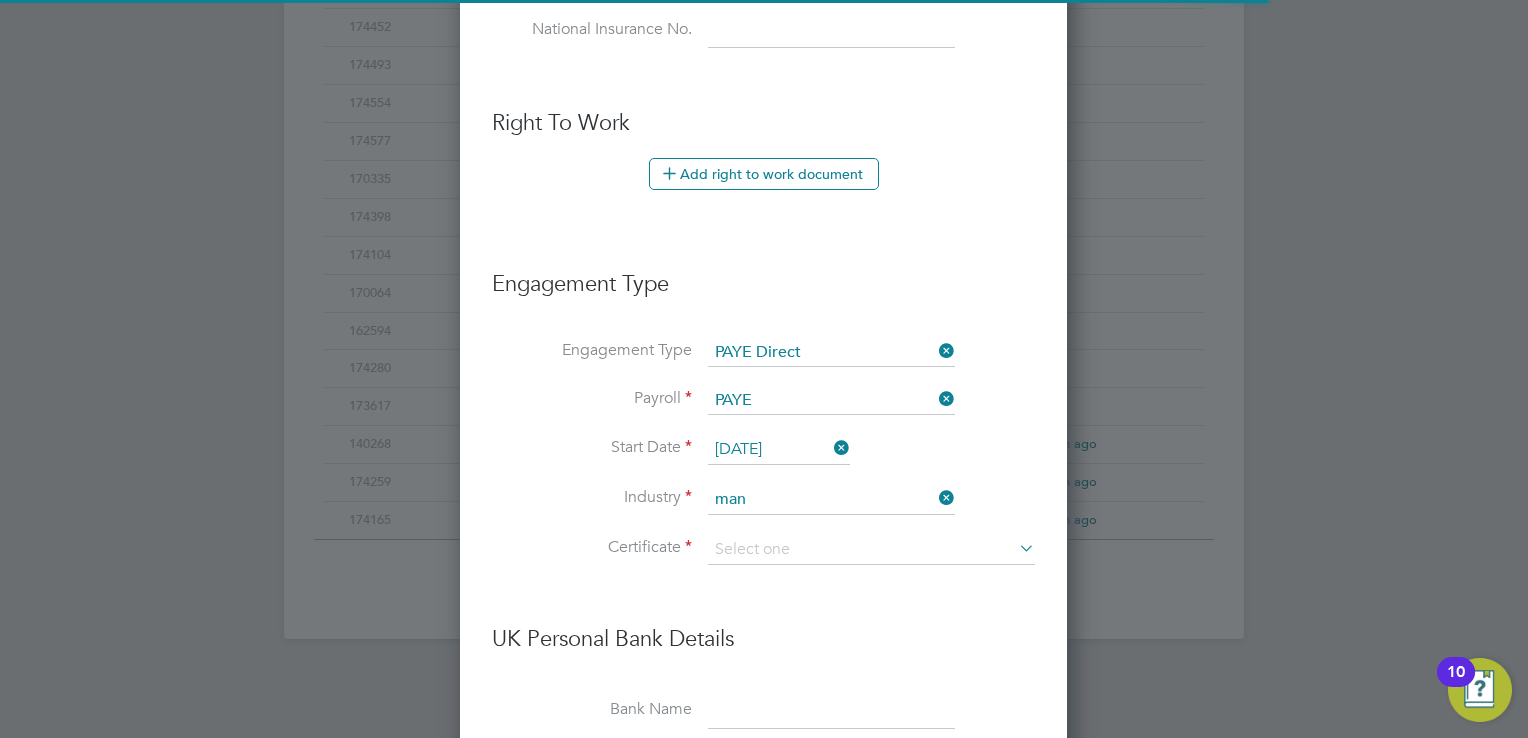 click on "Man ufacturing" 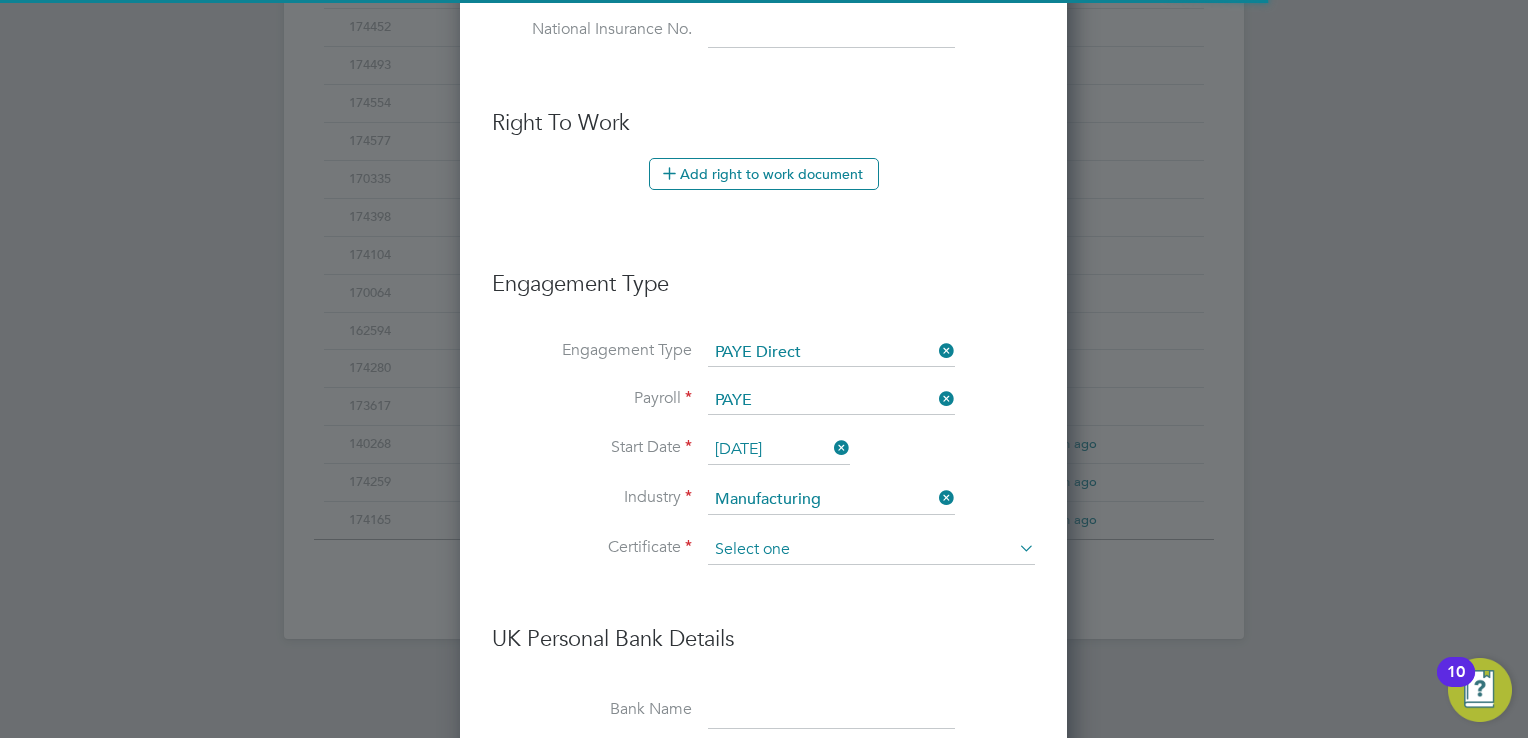 click at bounding box center (871, 550) 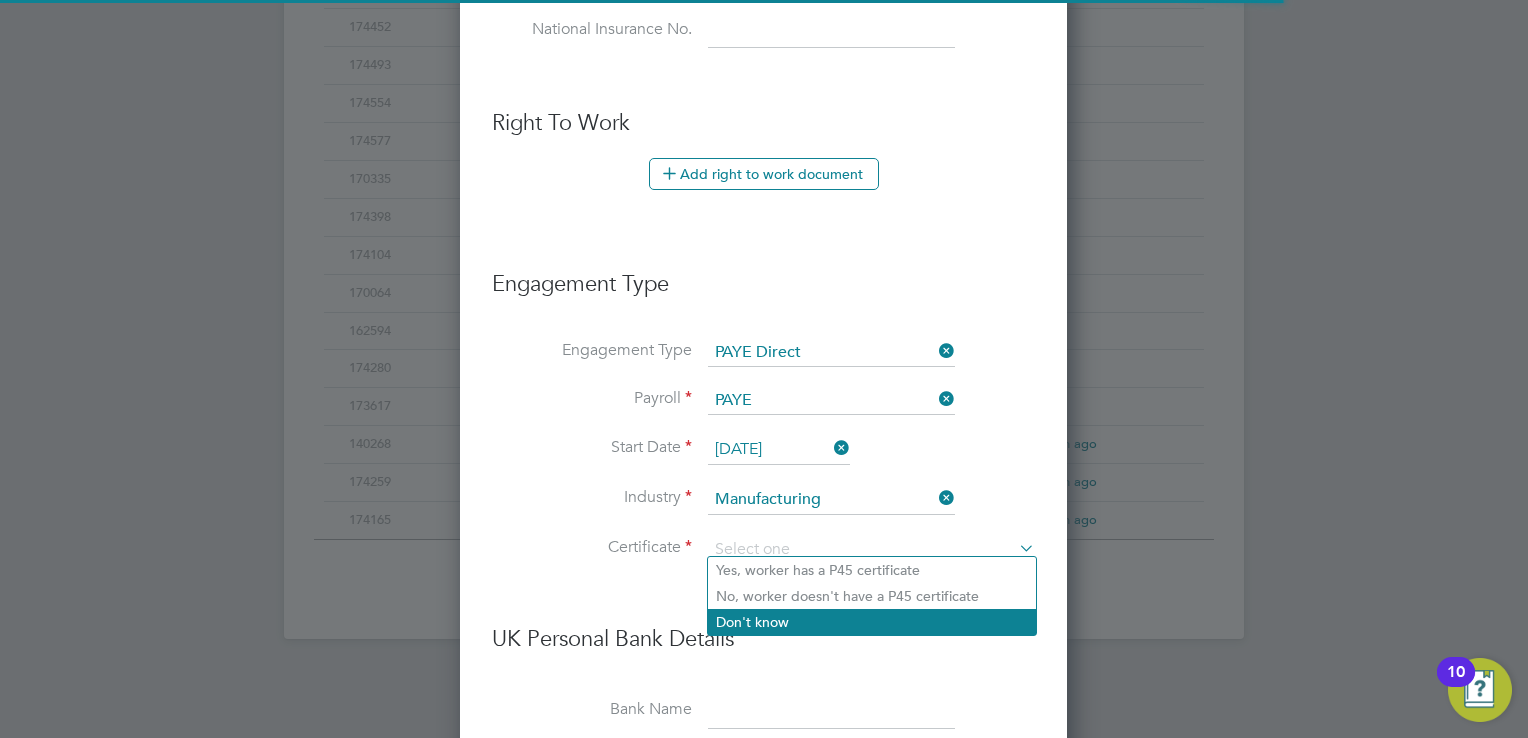 click on "Don't know" 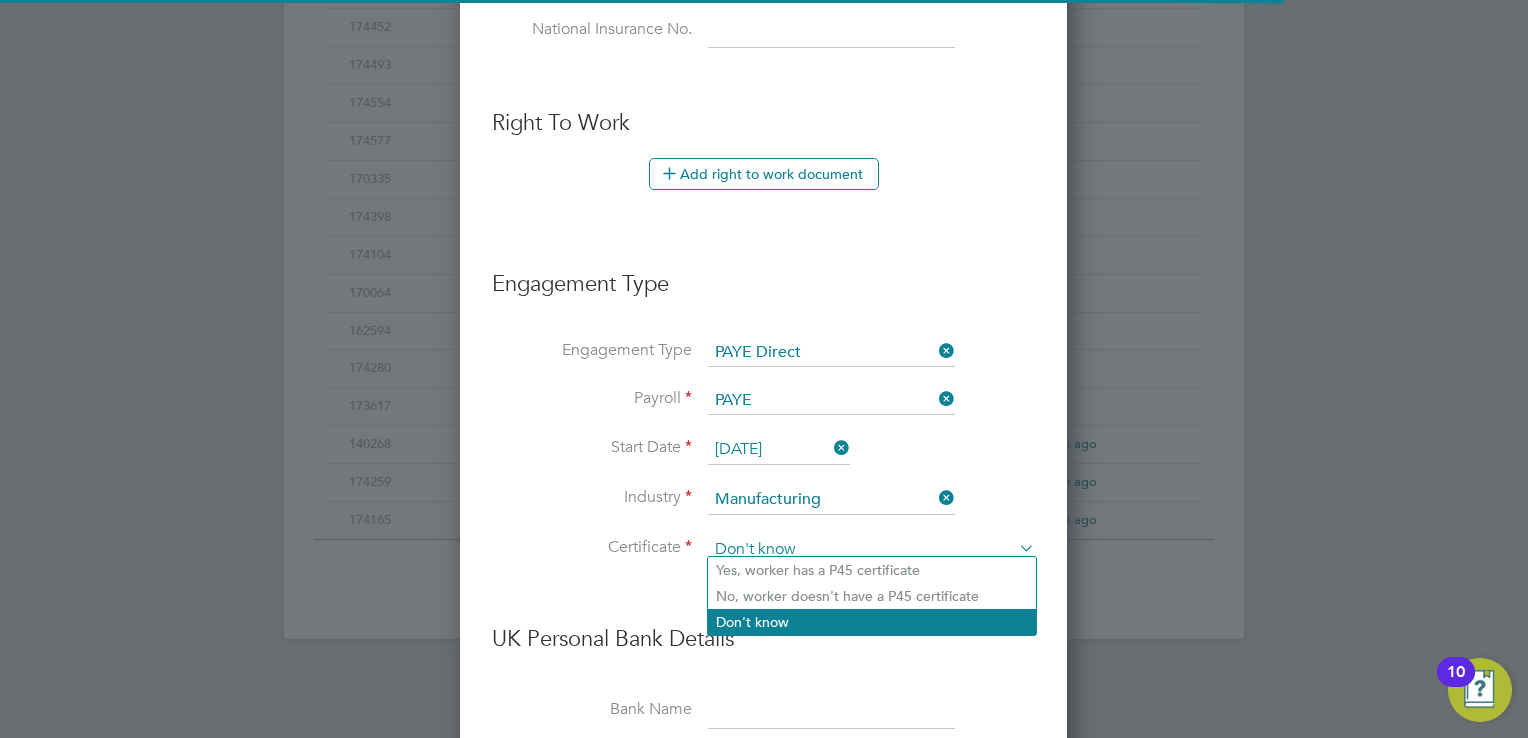 scroll, scrollTop: 10, scrollLeft: 9, axis: both 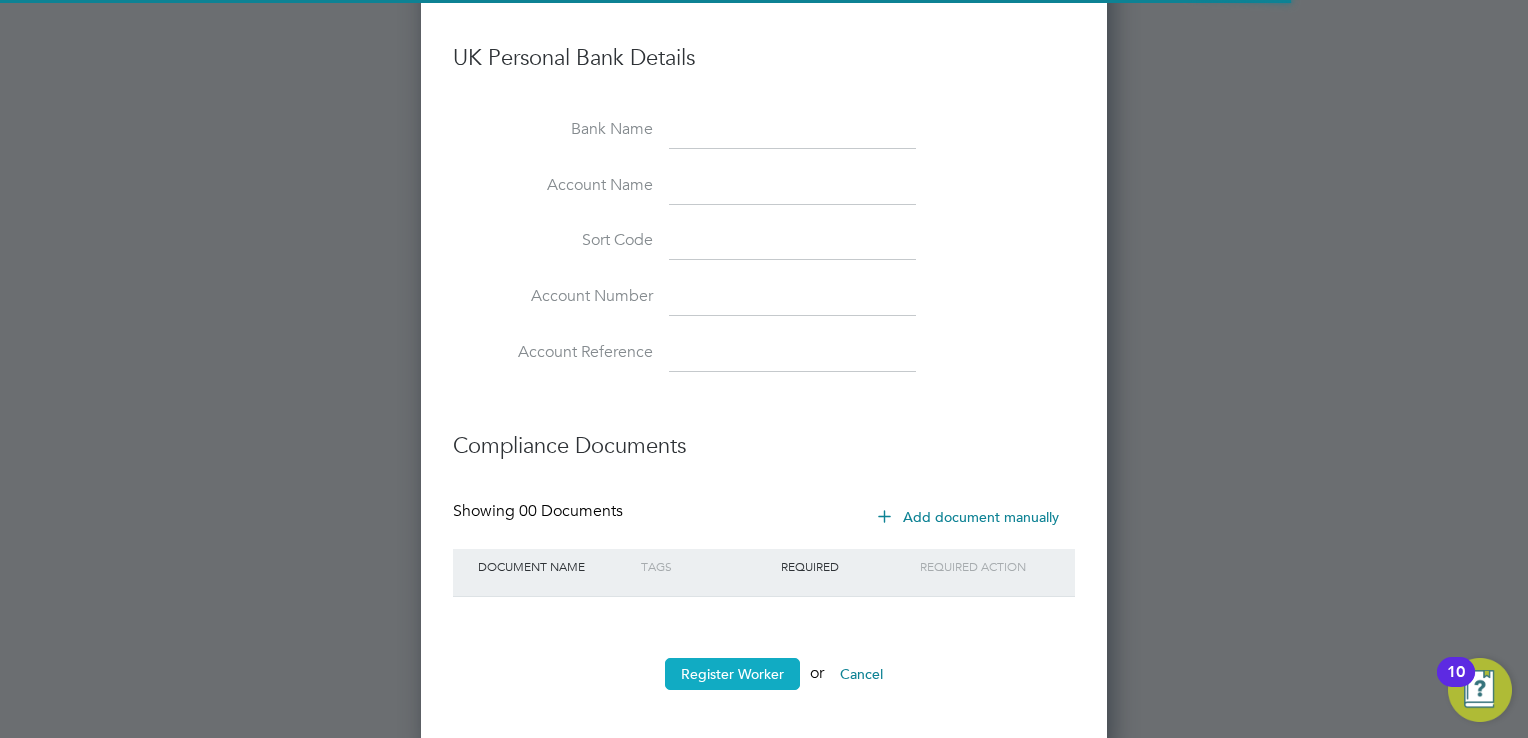click on "Register Worker" at bounding box center [732, 674] 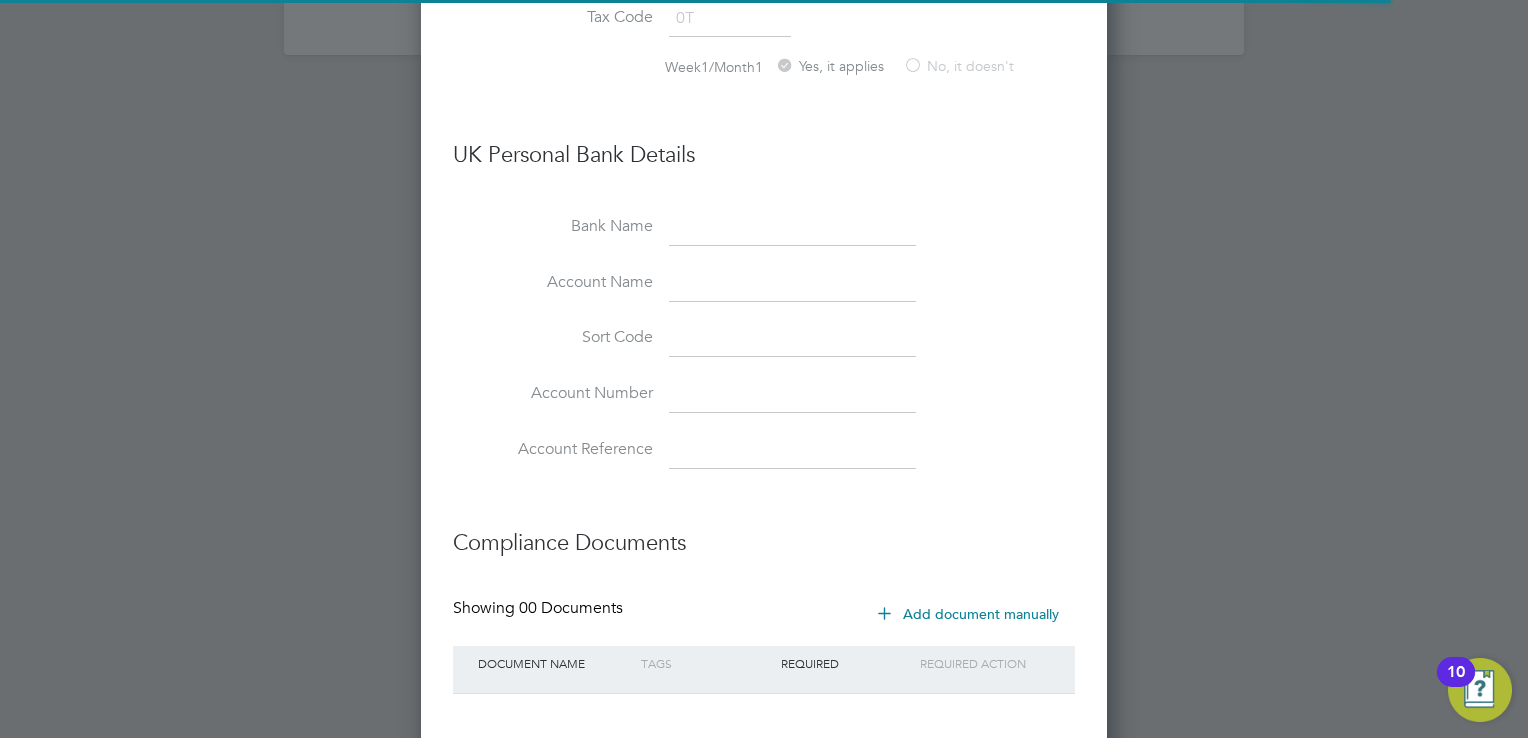 scroll, scrollTop: 1713, scrollLeft: 0, axis: vertical 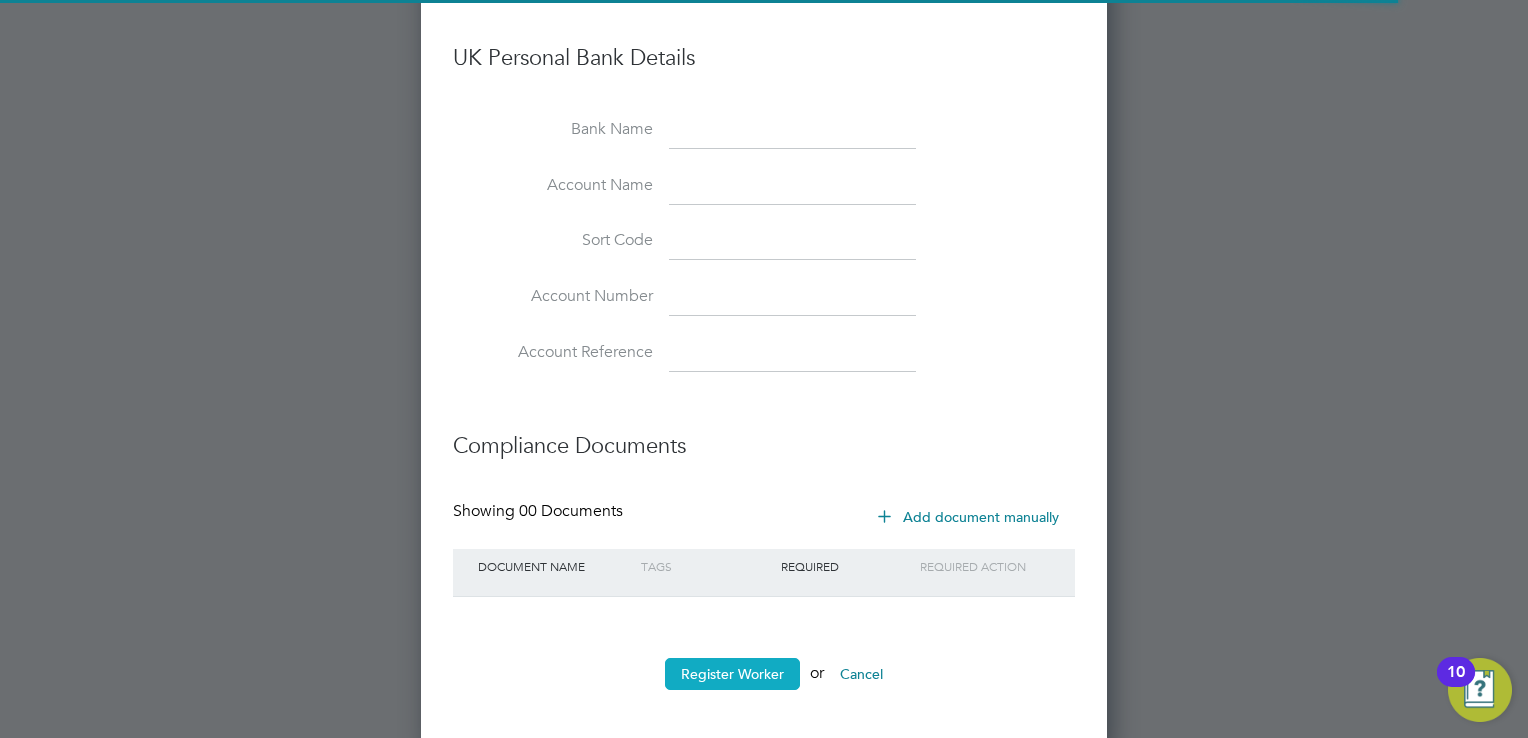 click on "Register Worker" at bounding box center [732, 674] 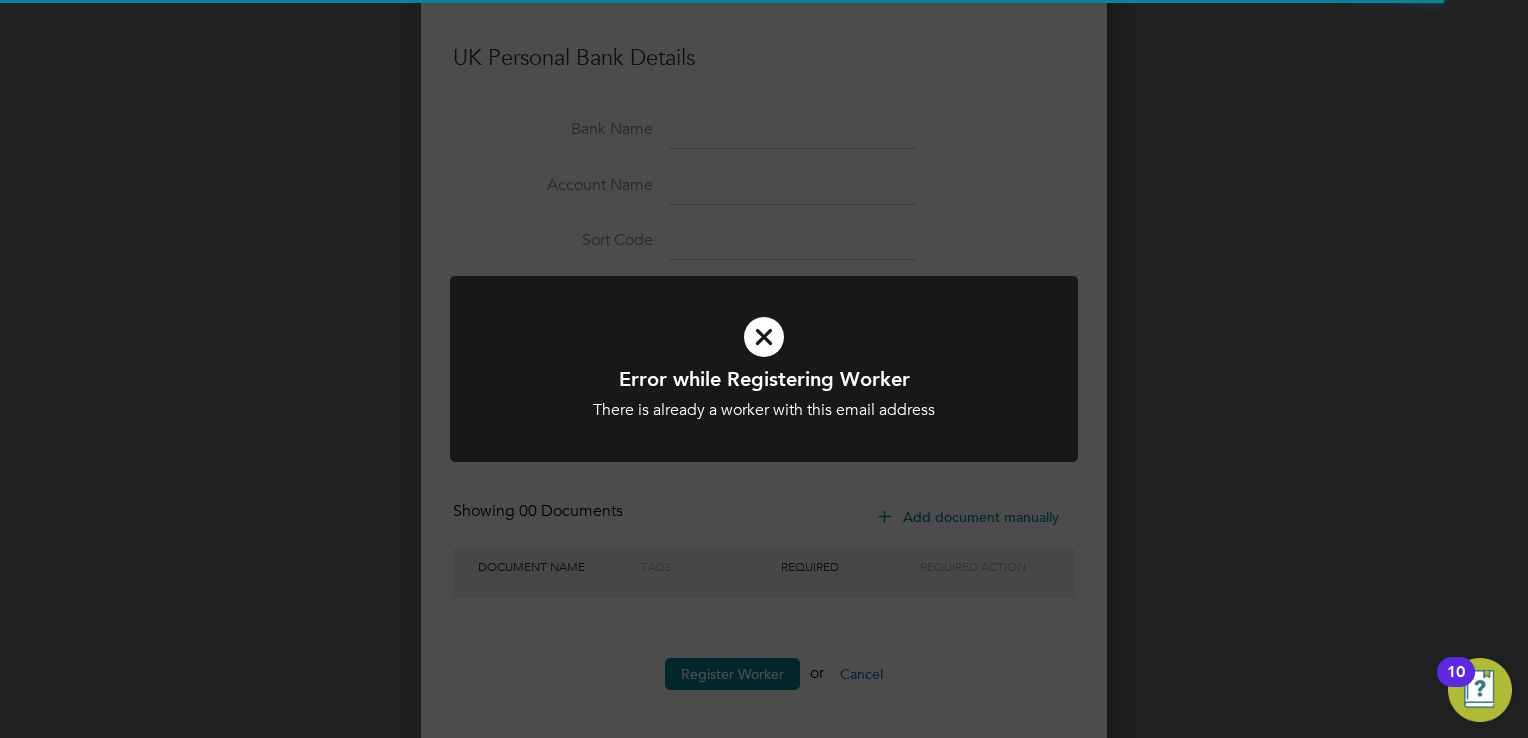 click on "Error while Registering Worker There is already a worker with this email address Cancel Okay" 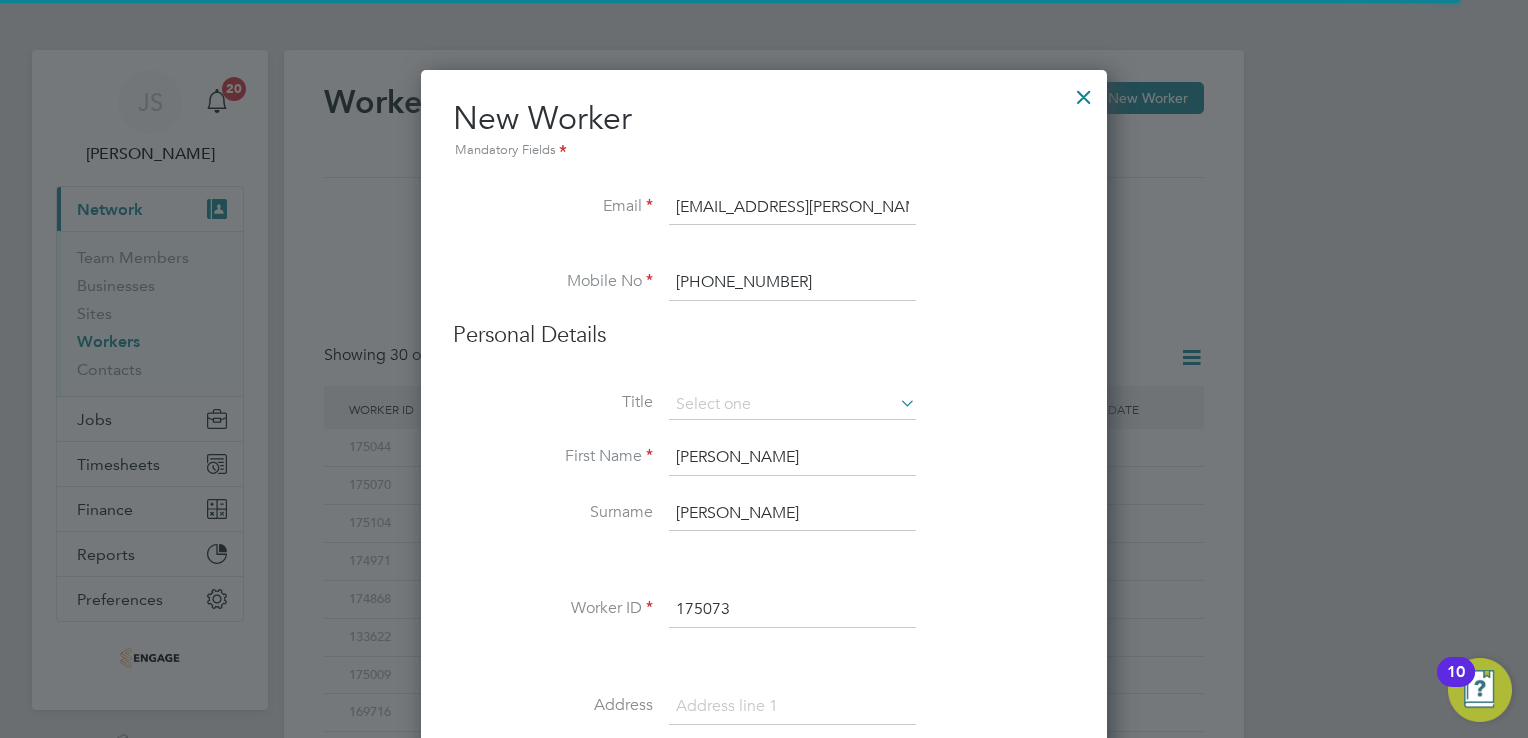 scroll, scrollTop: 0, scrollLeft: 0, axis: both 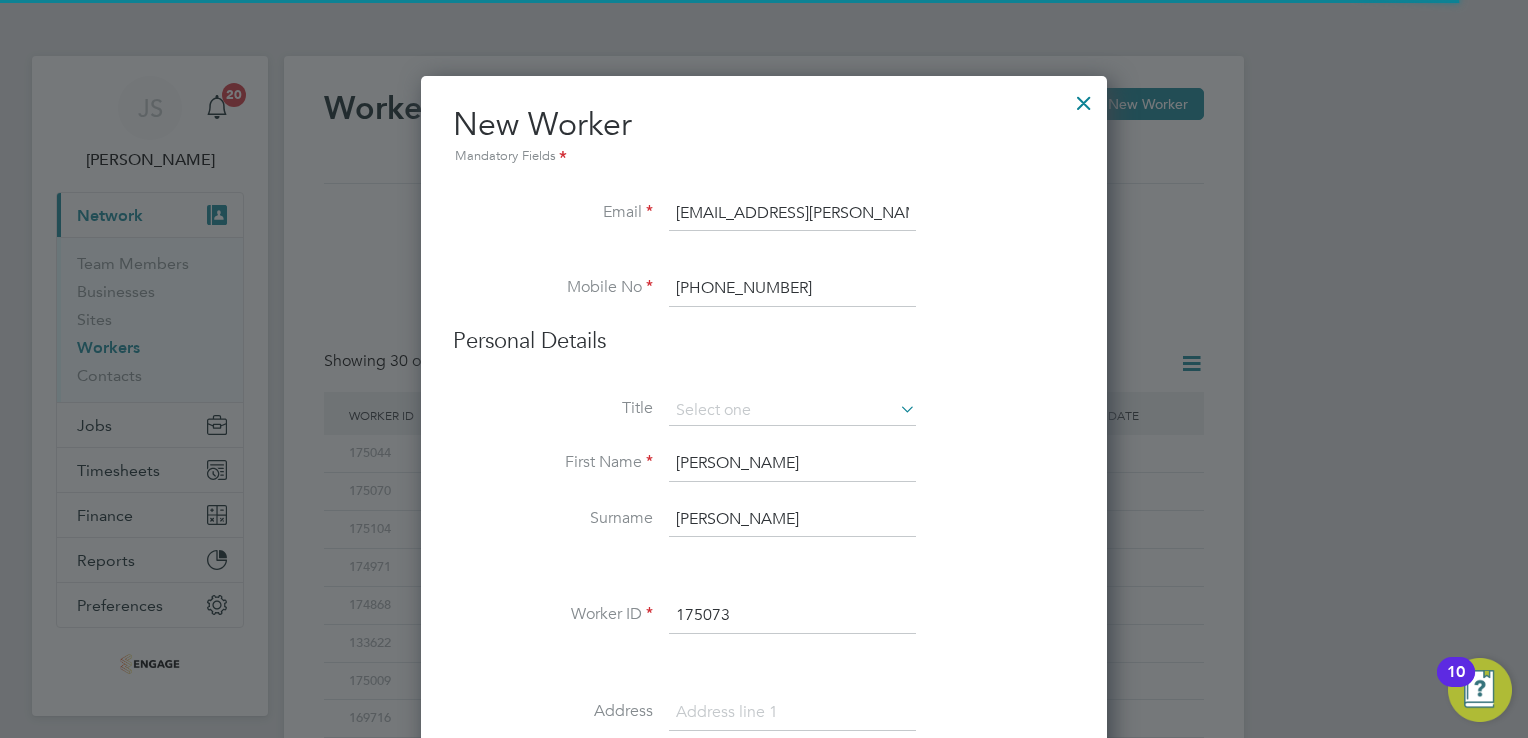click at bounding box center [1084, 98] 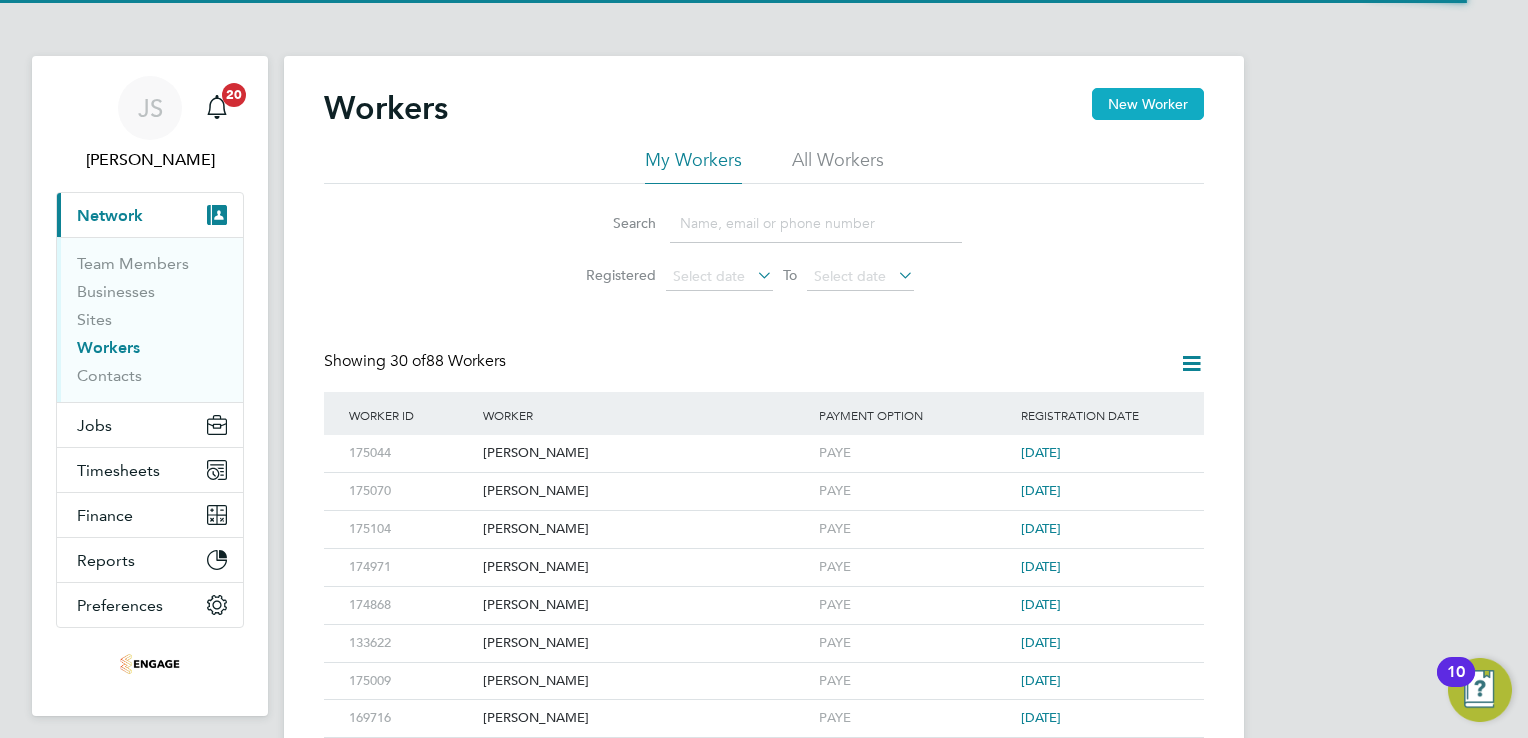 click on "New Worker" 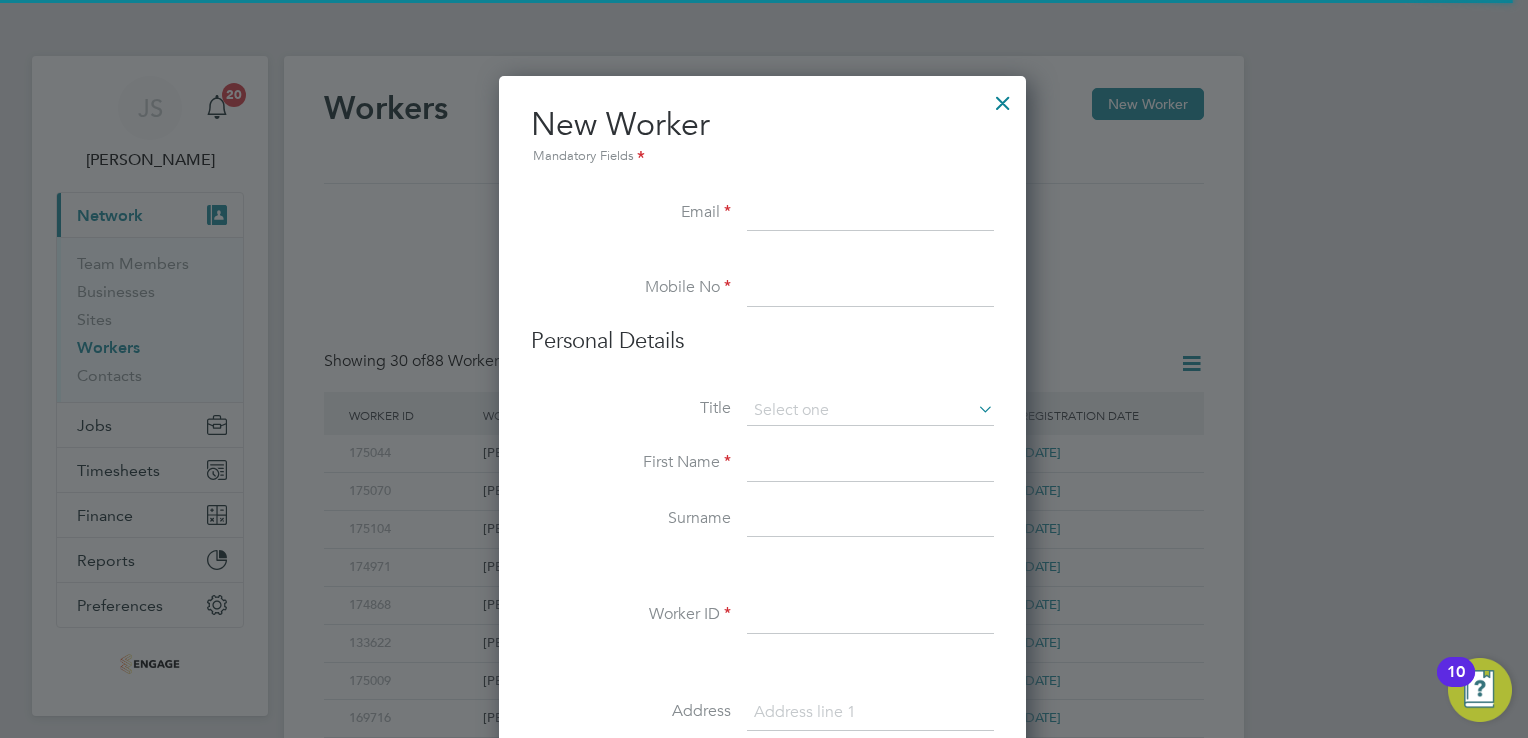 scroll, scrollTop: 10, scrollLeft: 10, axis: both 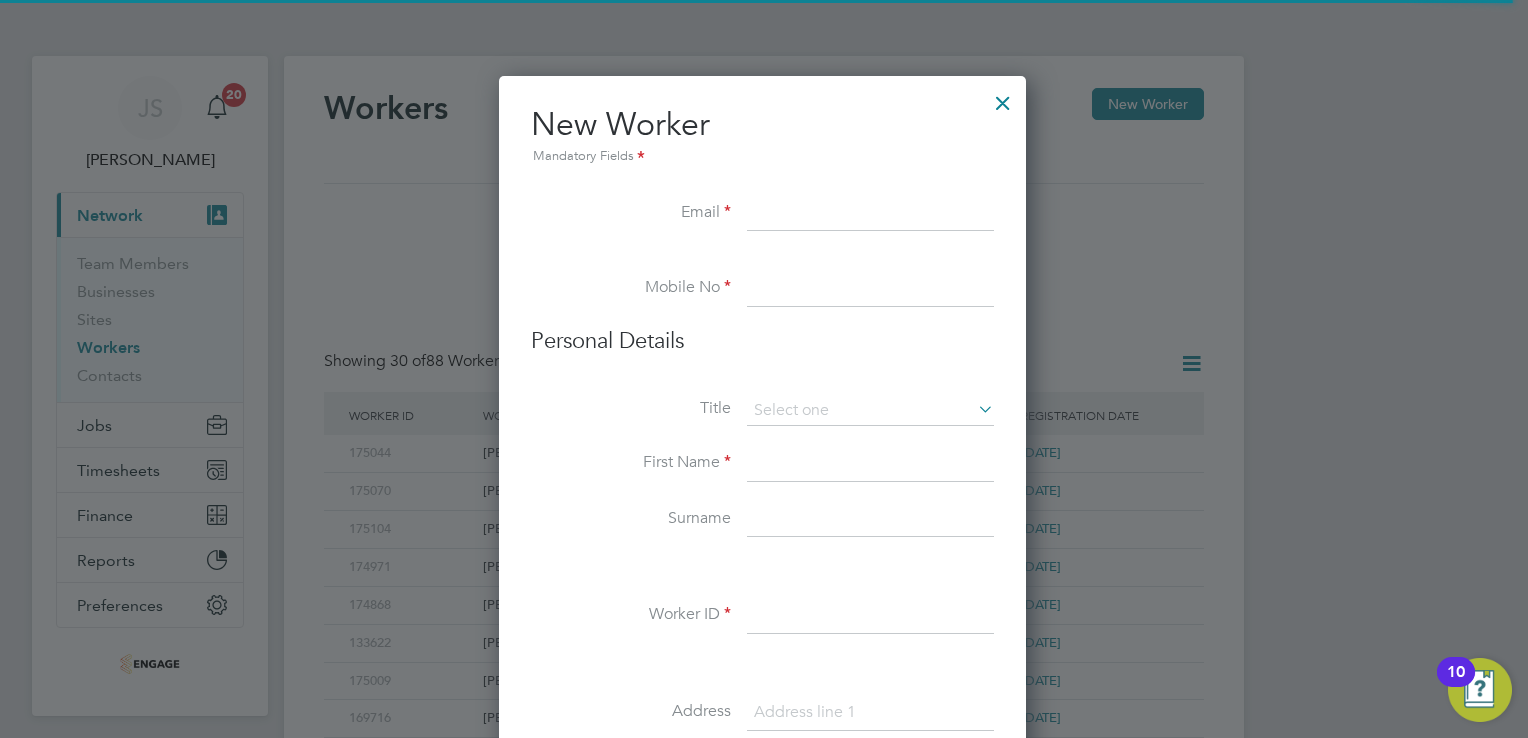 click at bounding box center (870, 464) 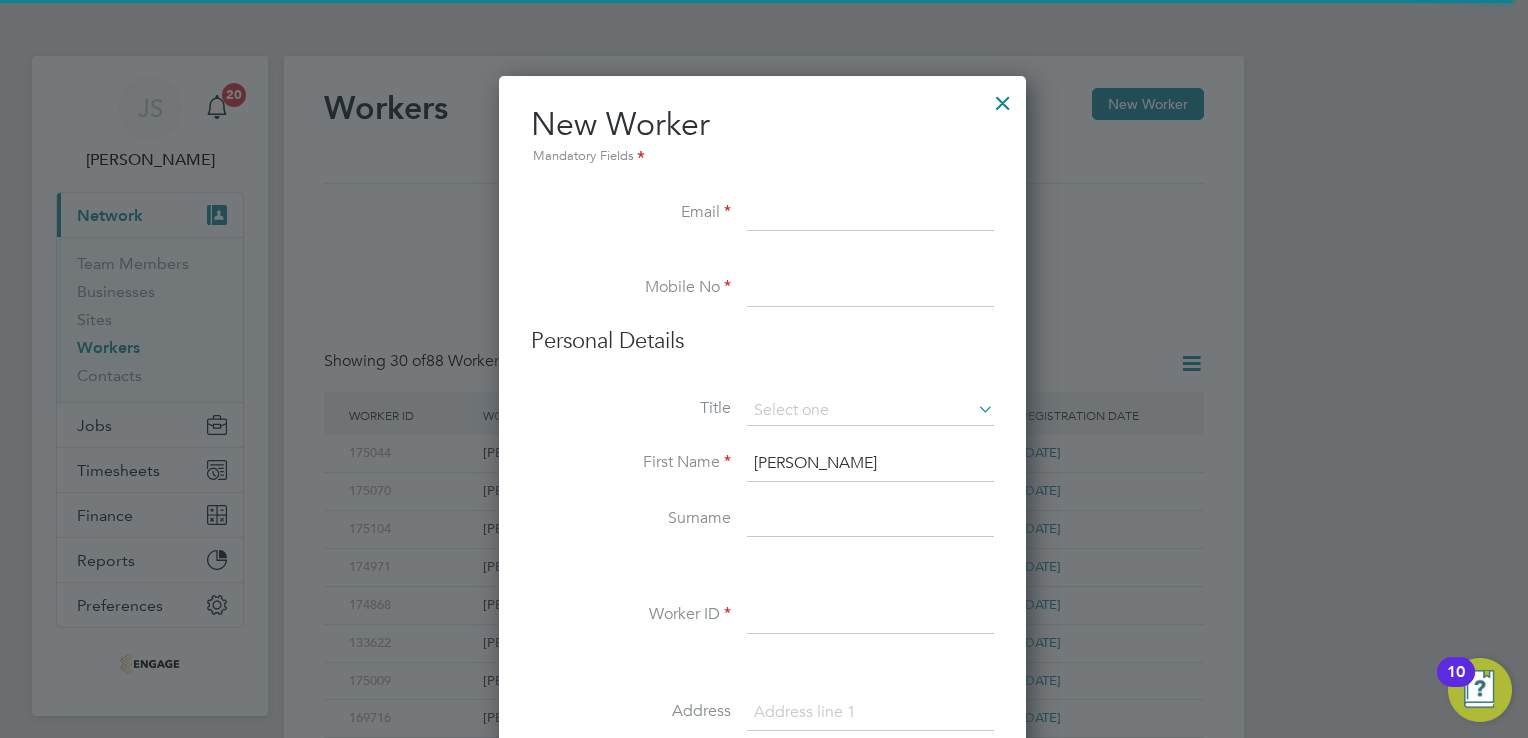 type on "Ali" 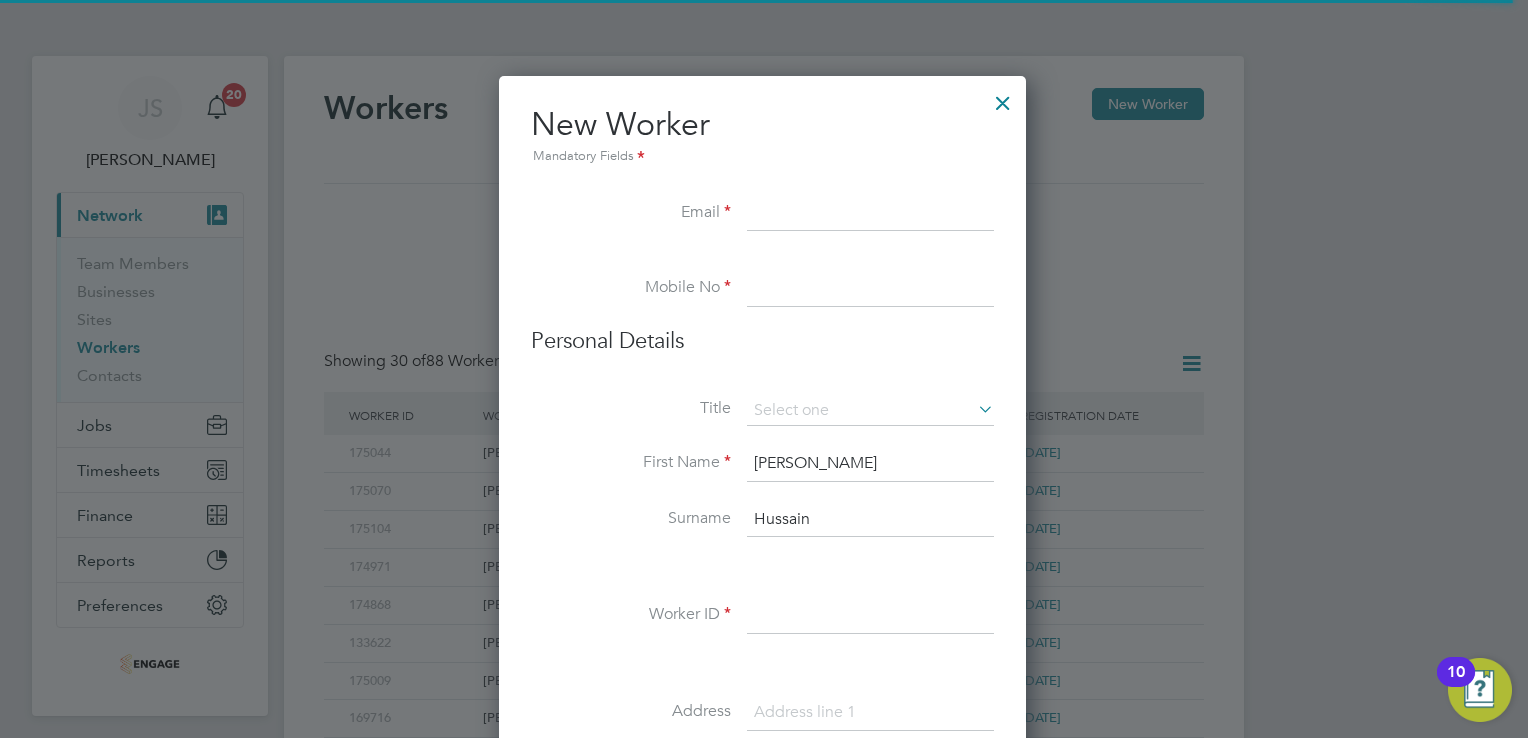 type on "Hussain" 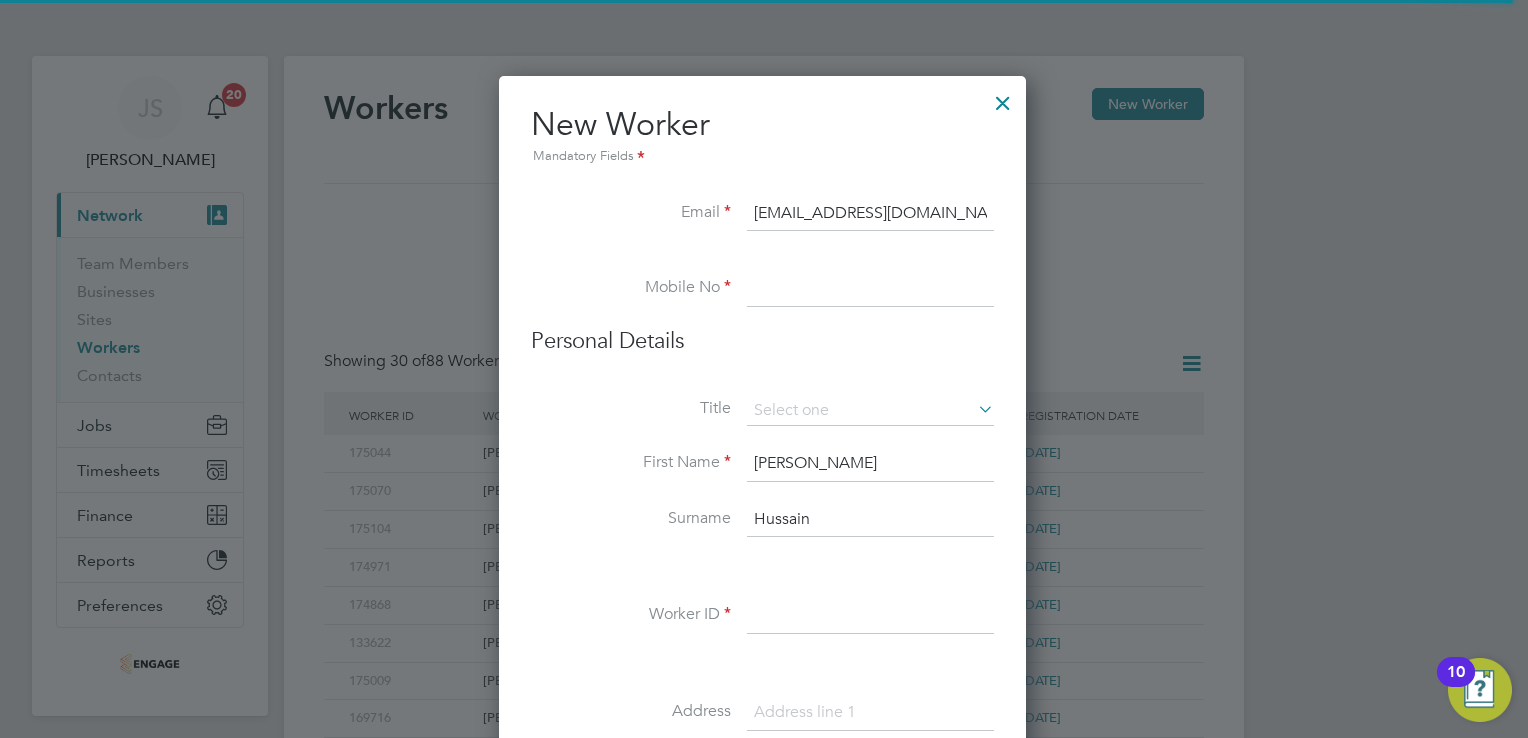 type on "Aliibhussain@gmail.com" 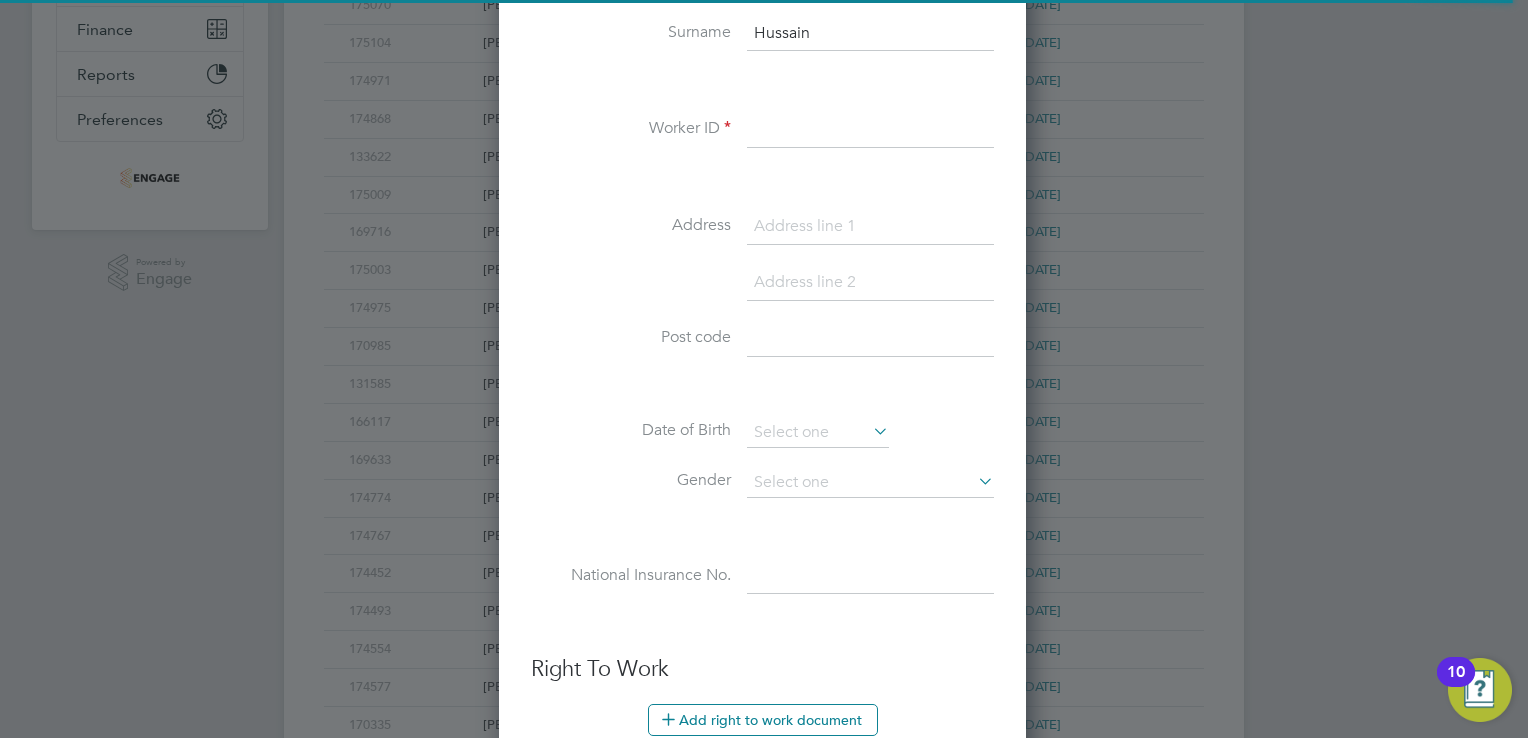 scroll, scrollTop: 400, scrollLeft: 0, axis: vertical 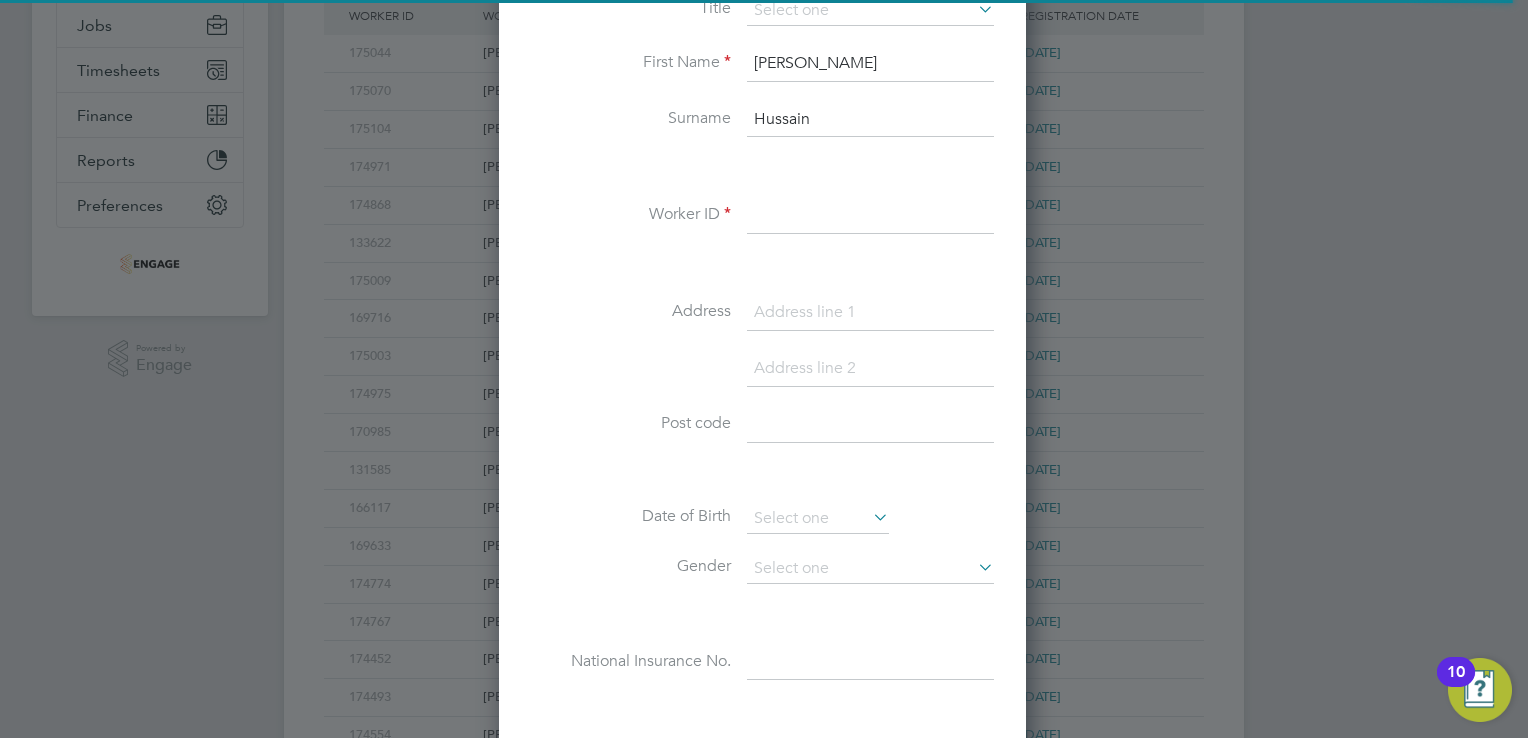 type on "07743 212868" 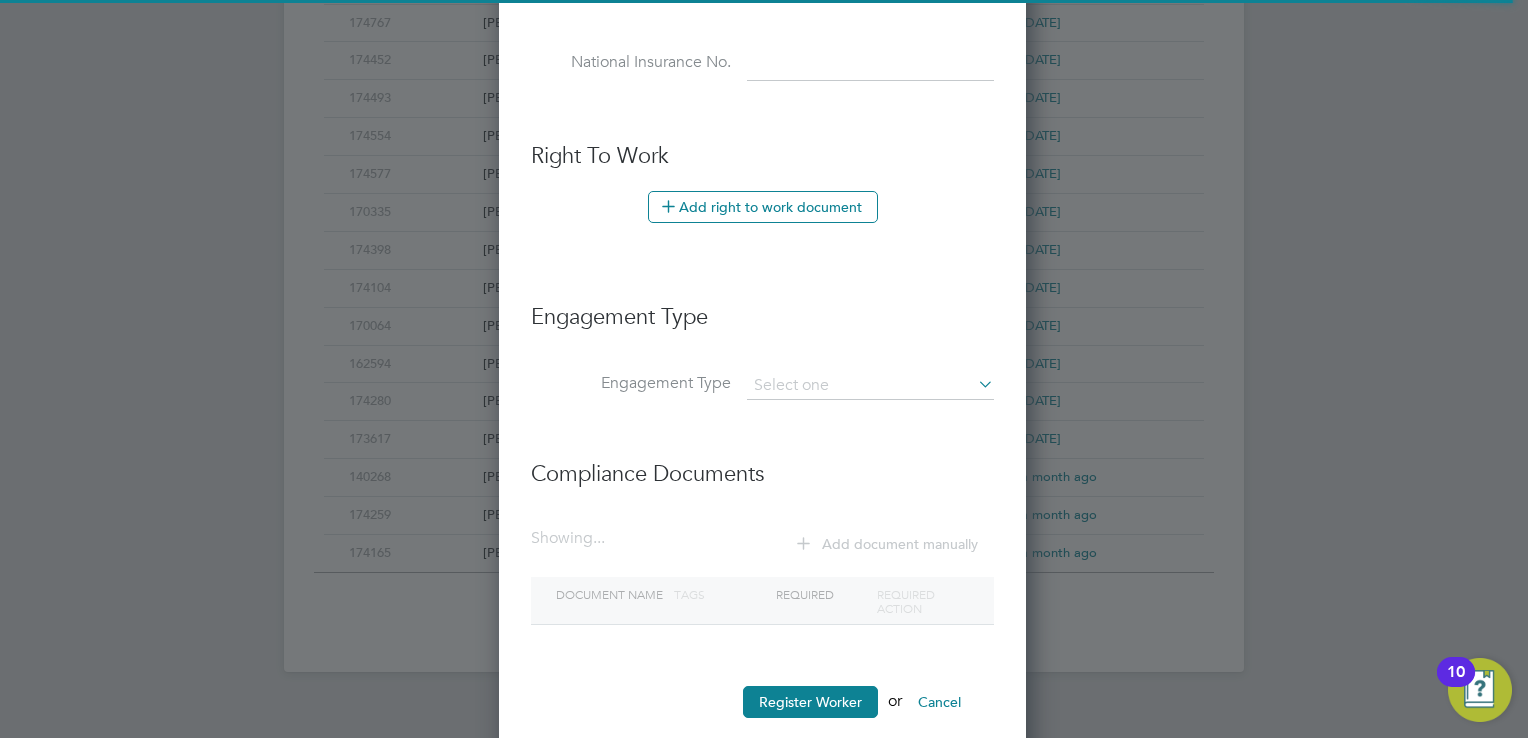 scroll, scrollTop: 1000, scrollLeft: 0, axis: vertical 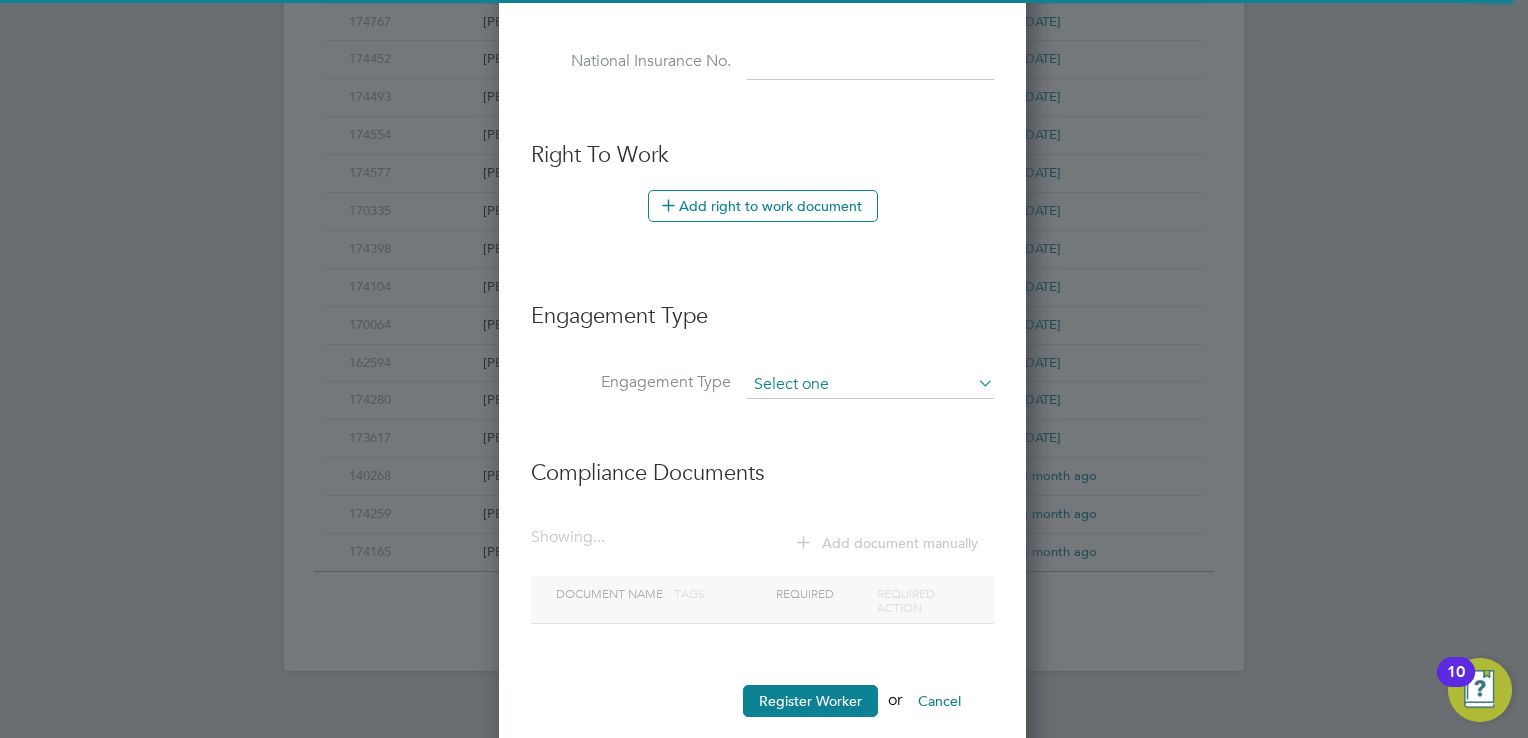 type on "175164" 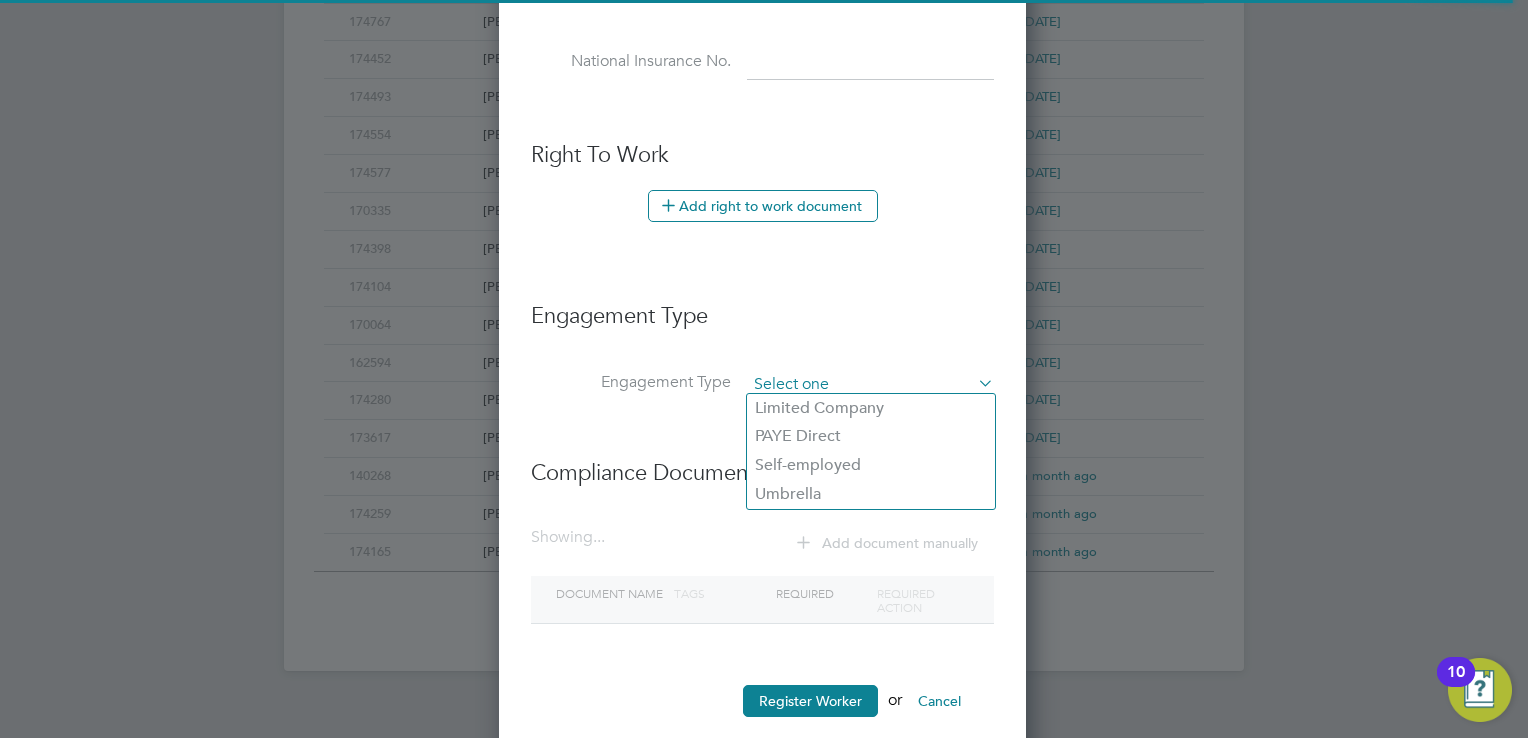 click at bounding box center [870, 385] 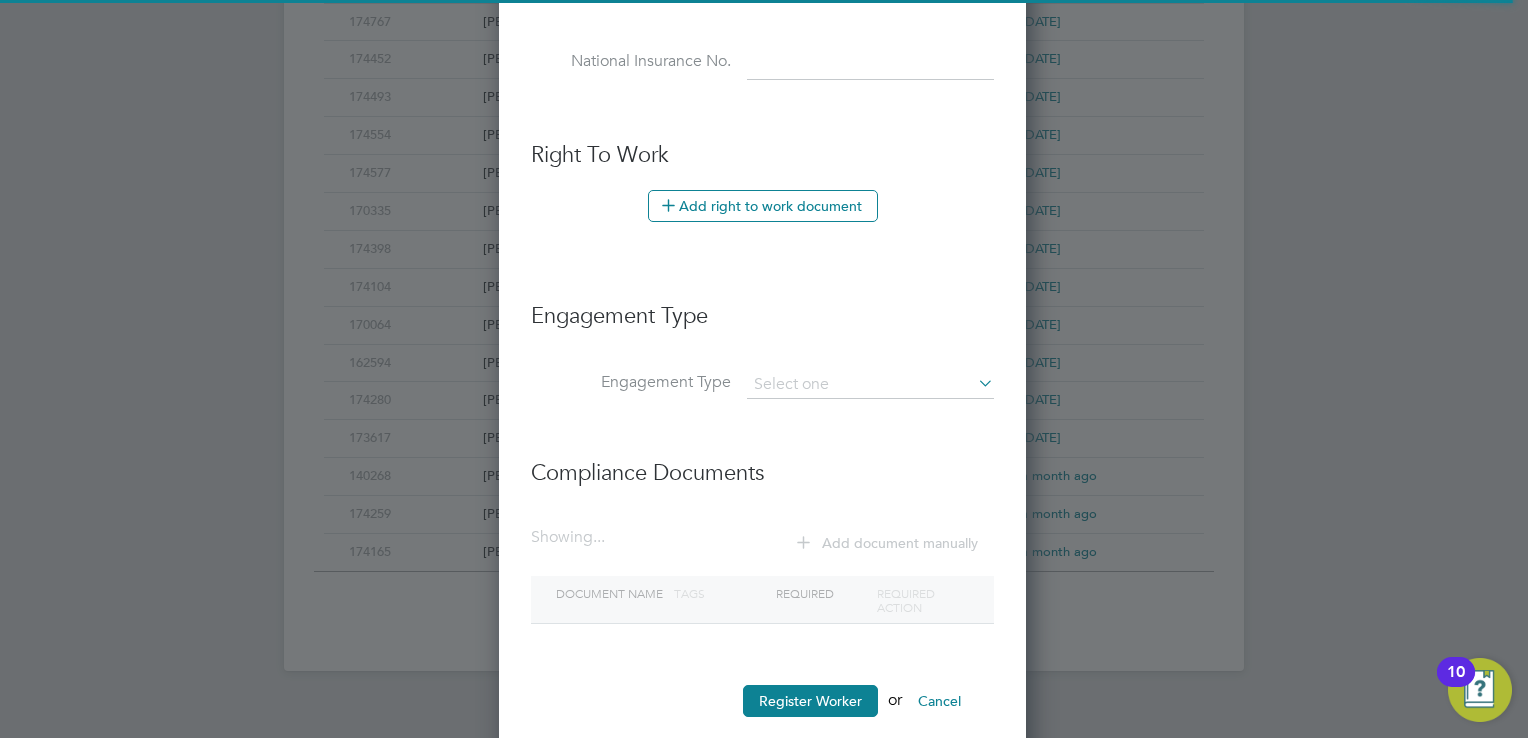 click on "PAYE Direct" 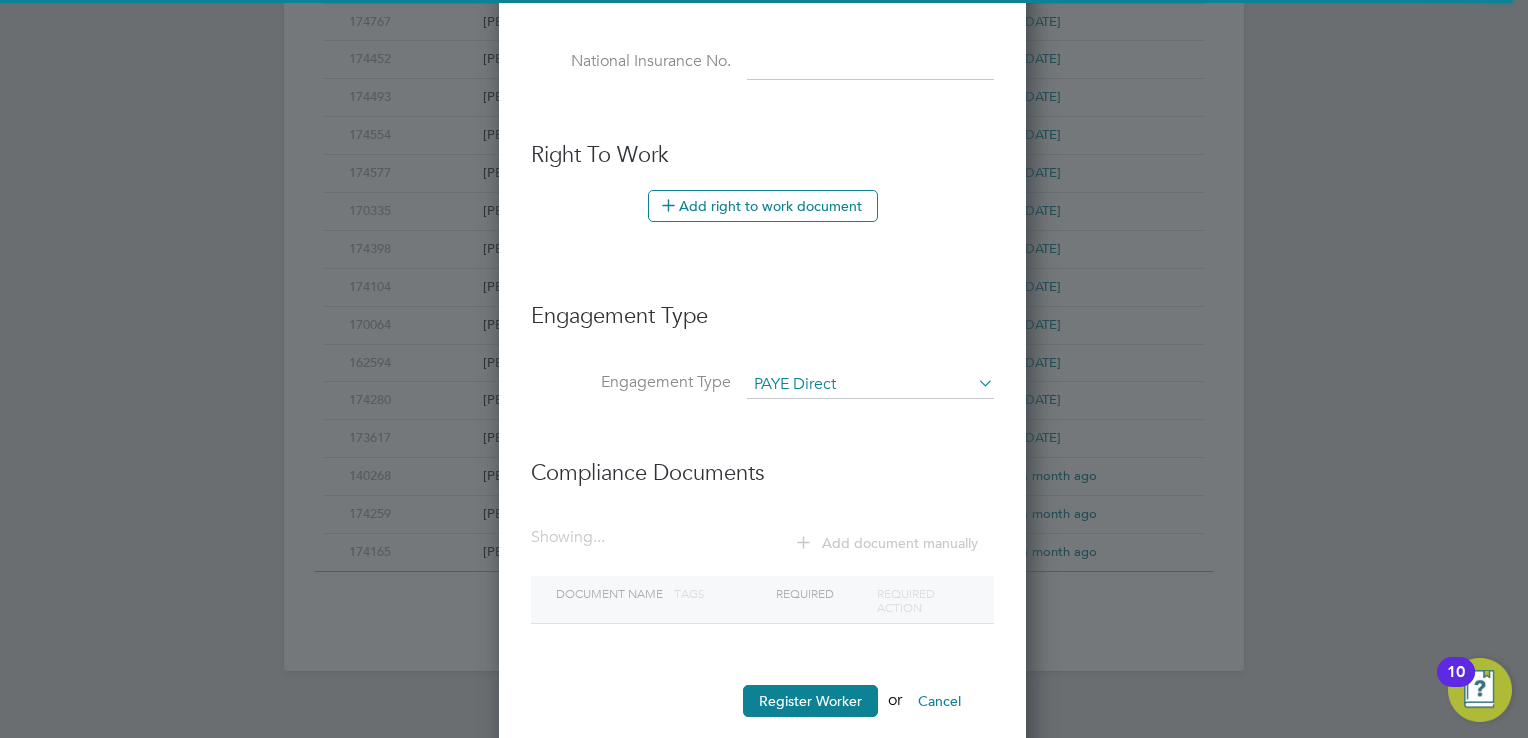 scroll, scrollTop: 9, scrollLeft: 9, axis: both 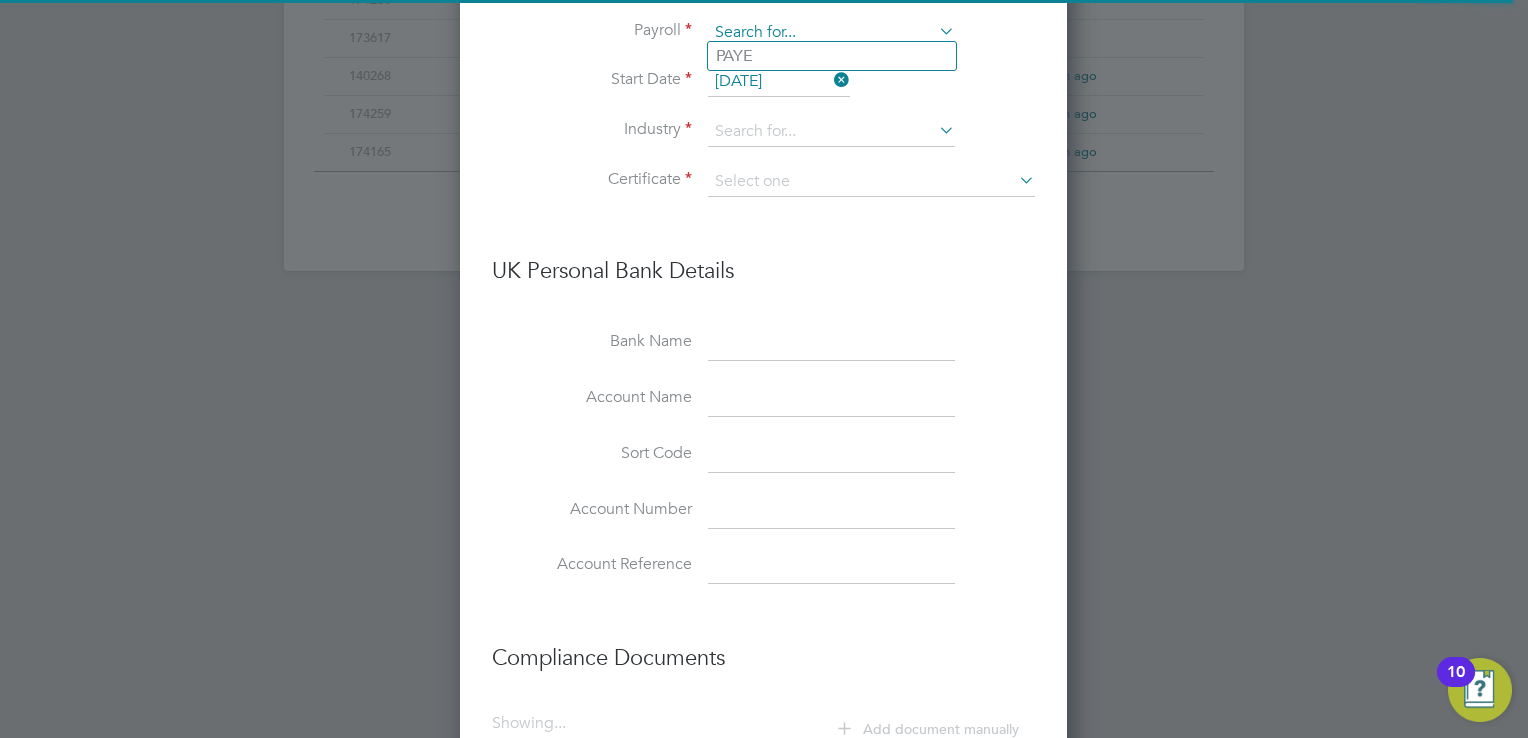 click at bounding box center [831, 33] 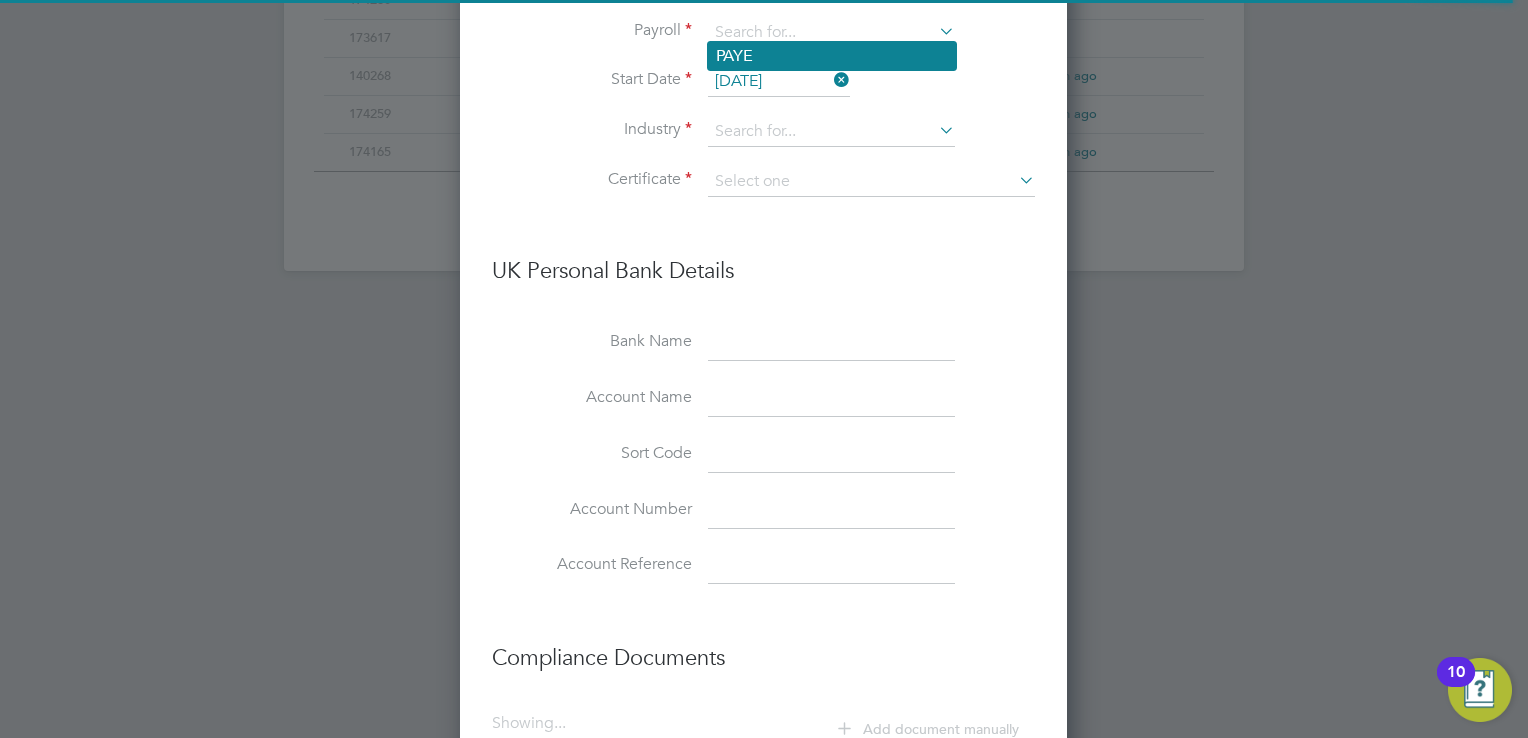 click on "PAYE" 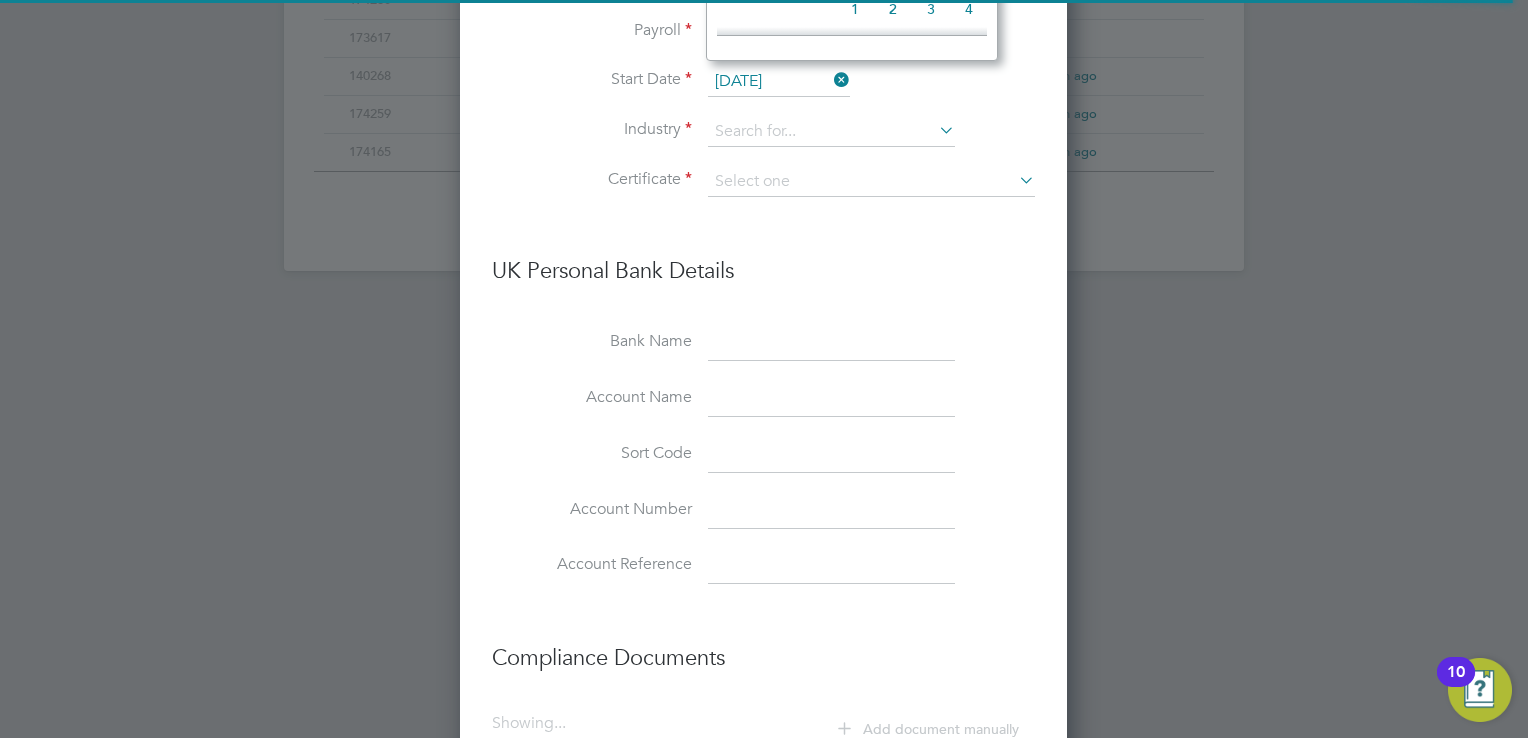 click on "24 Jul 2025" at bounding box center [779, 82] 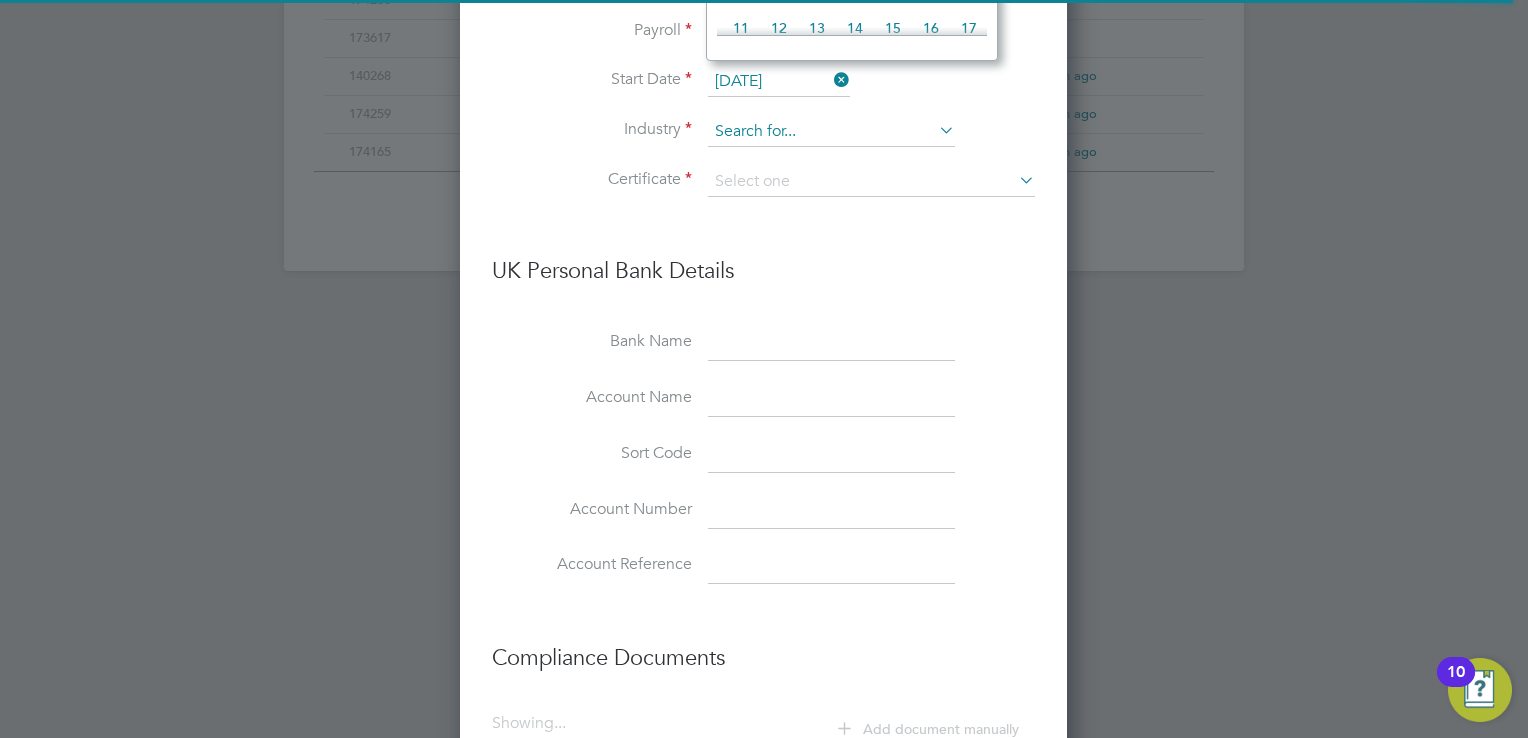 click at bounding box center (831, 132) 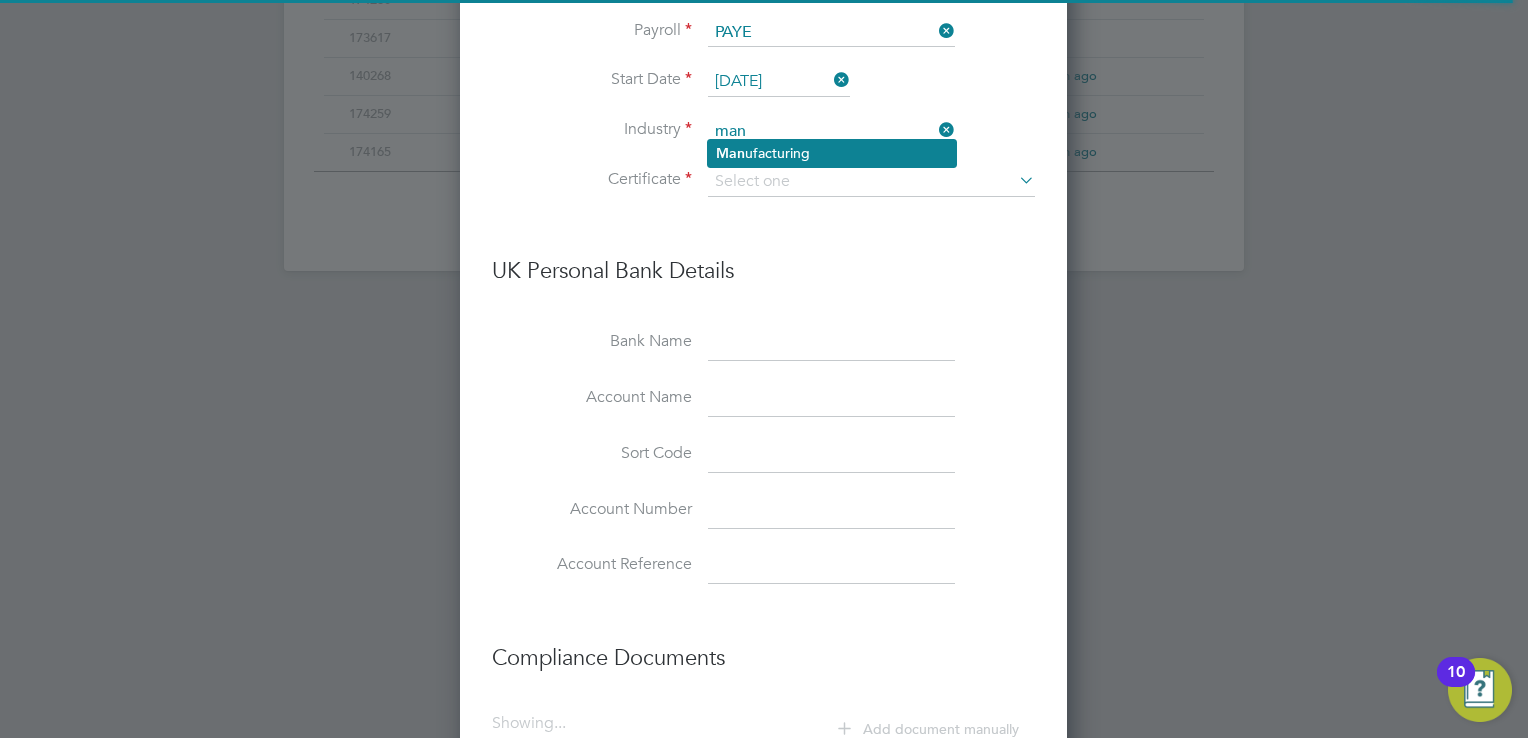 click on "Man ufacturing" 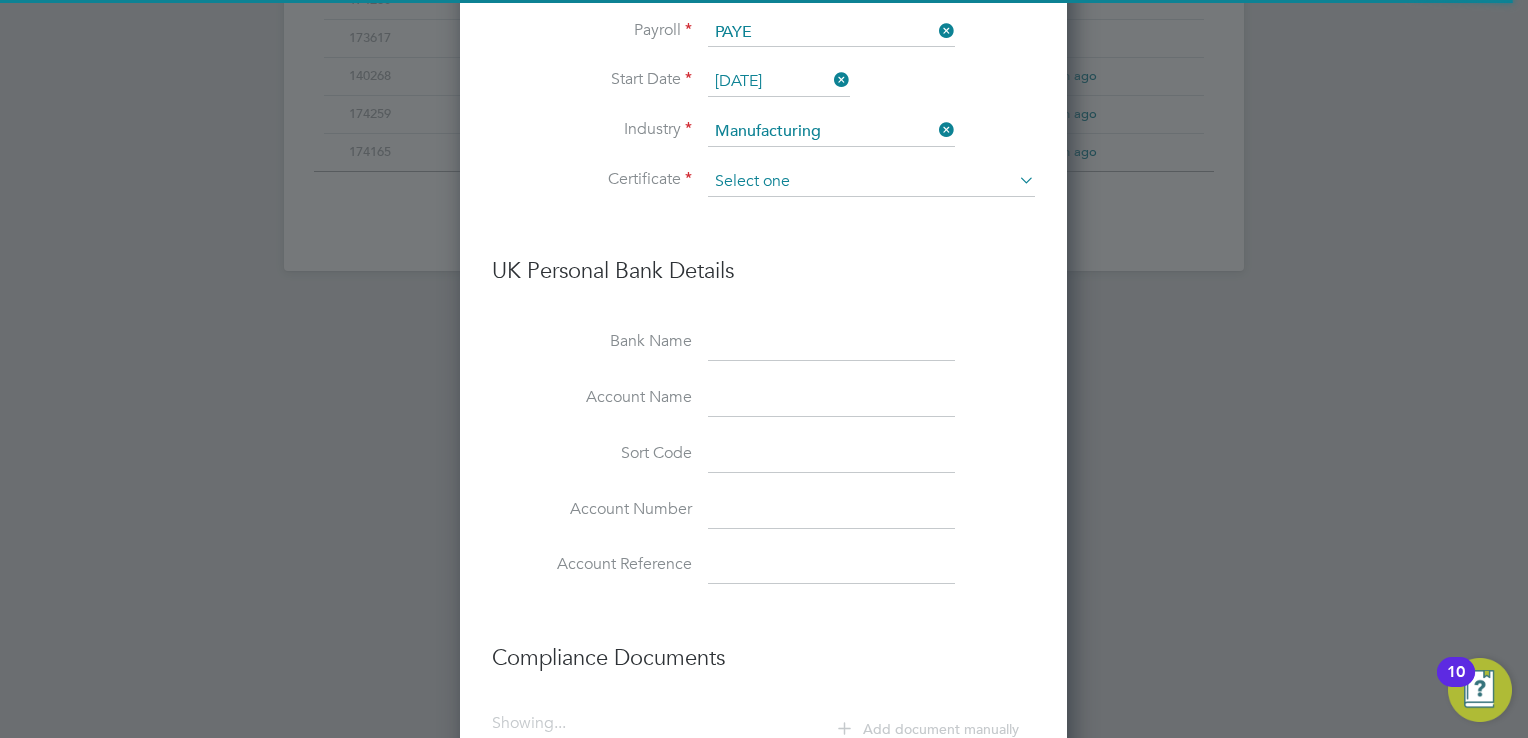 click at bounding box center [871, 182] 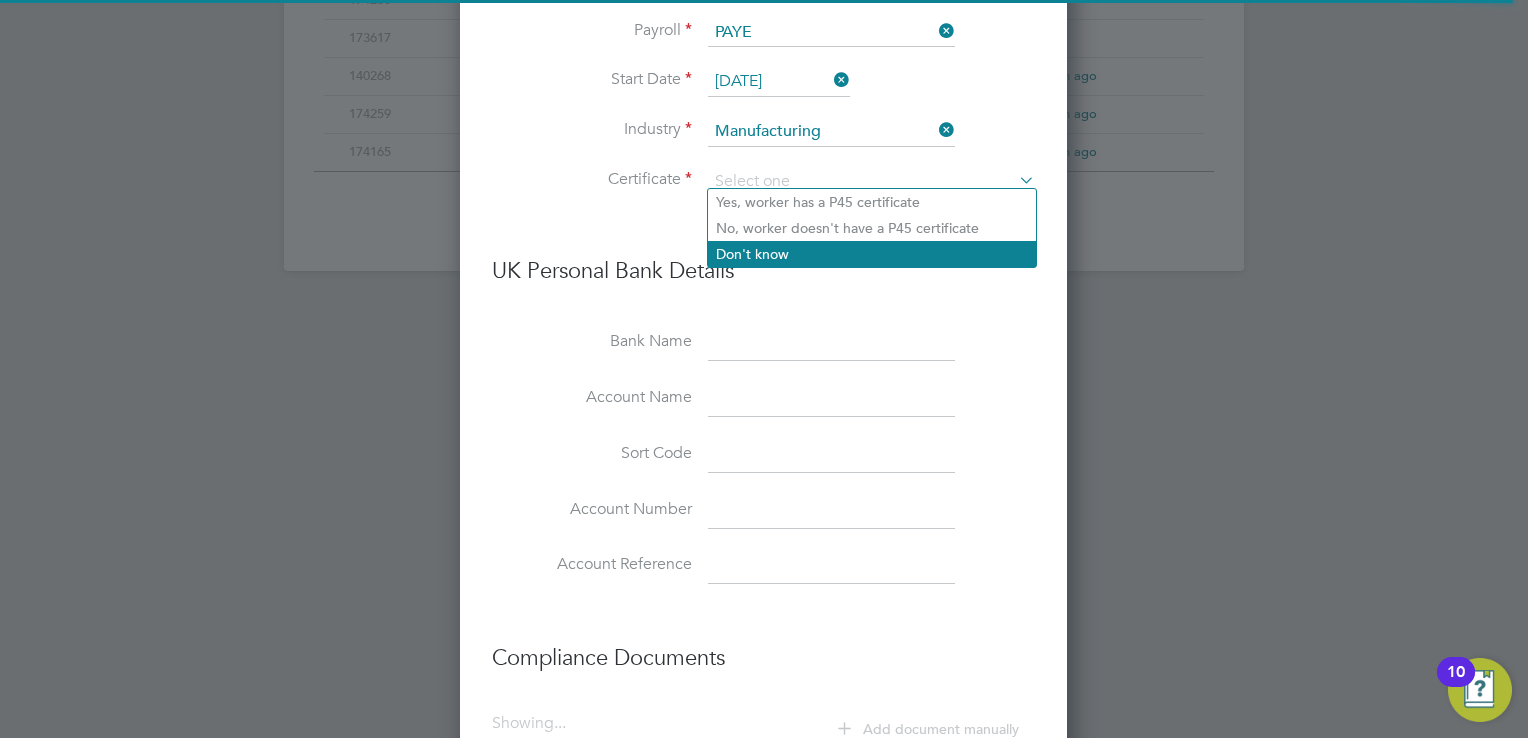 click on "Don't know" 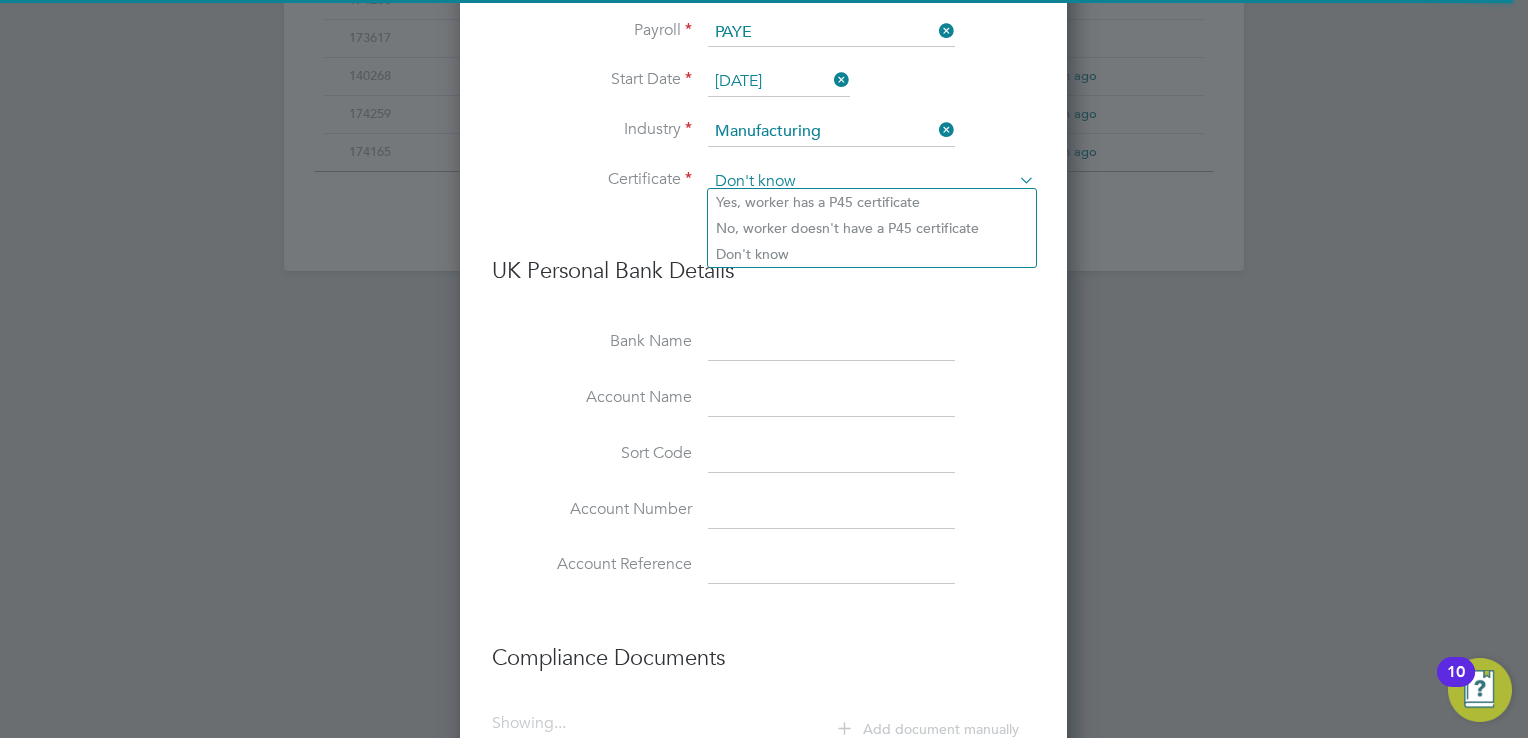 scroll, scrollTop: 10, scrollLeft: 9, axis: both 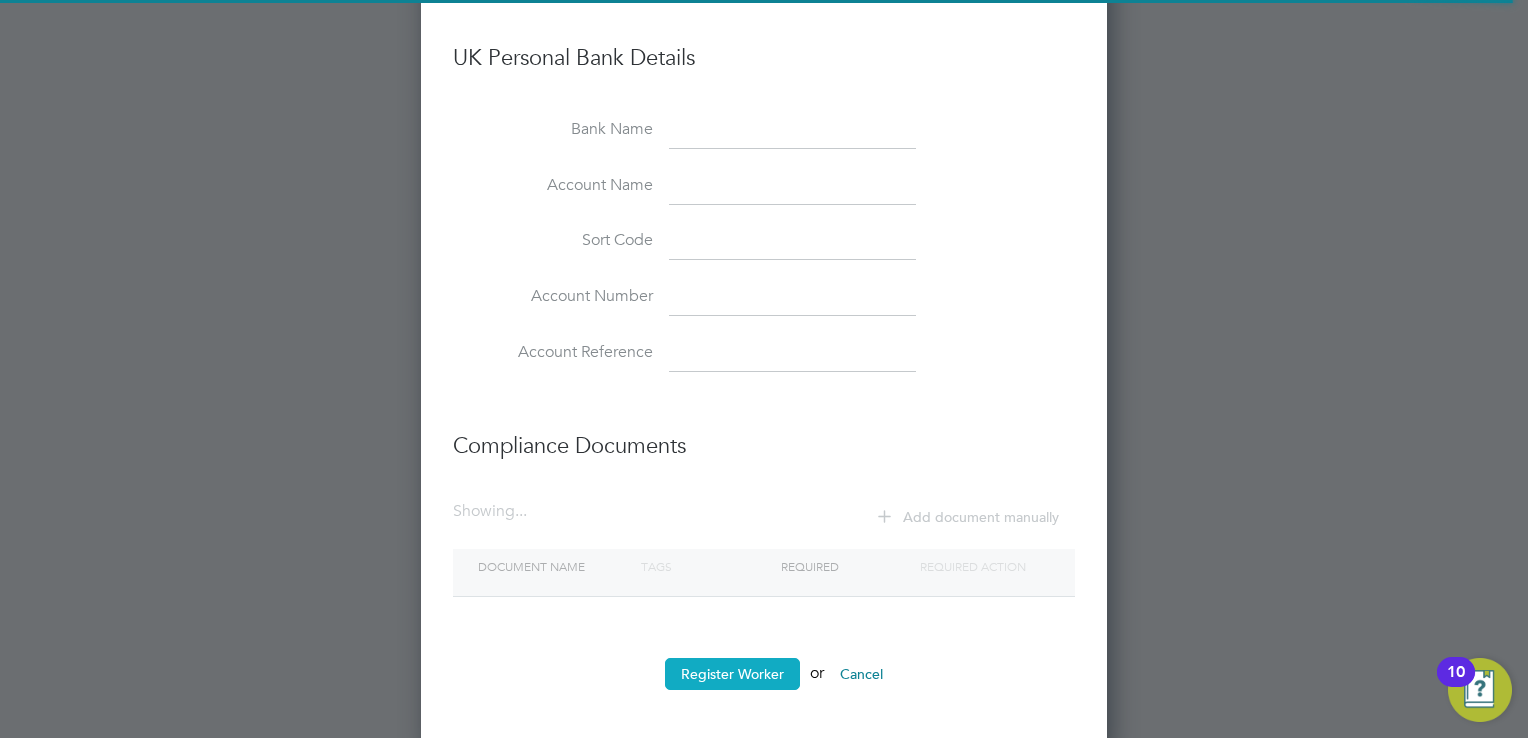 click on "Register Worker" at bounding box center (732, 674) 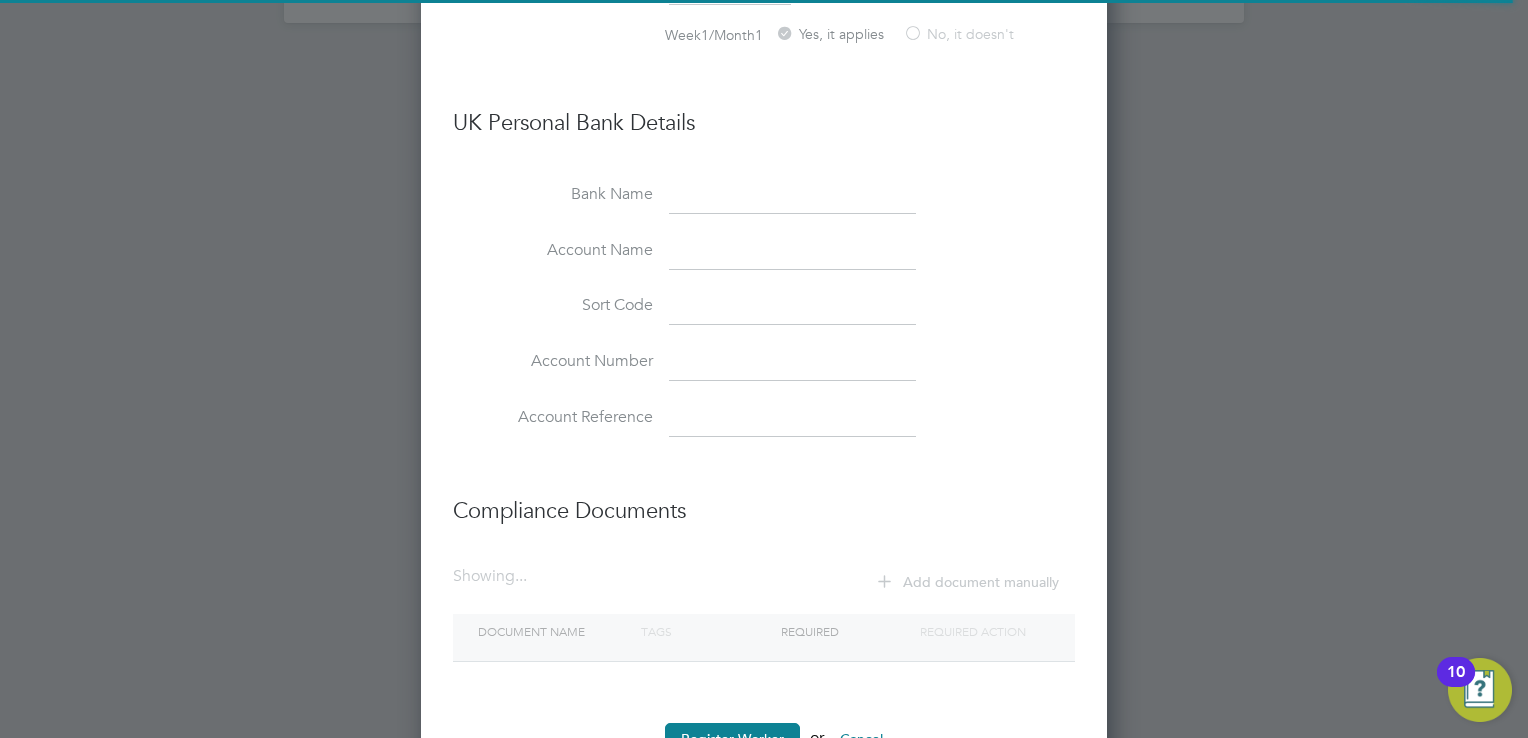 scroll, scrollTop: 1713, scrollLeft: 0, axis: vertical 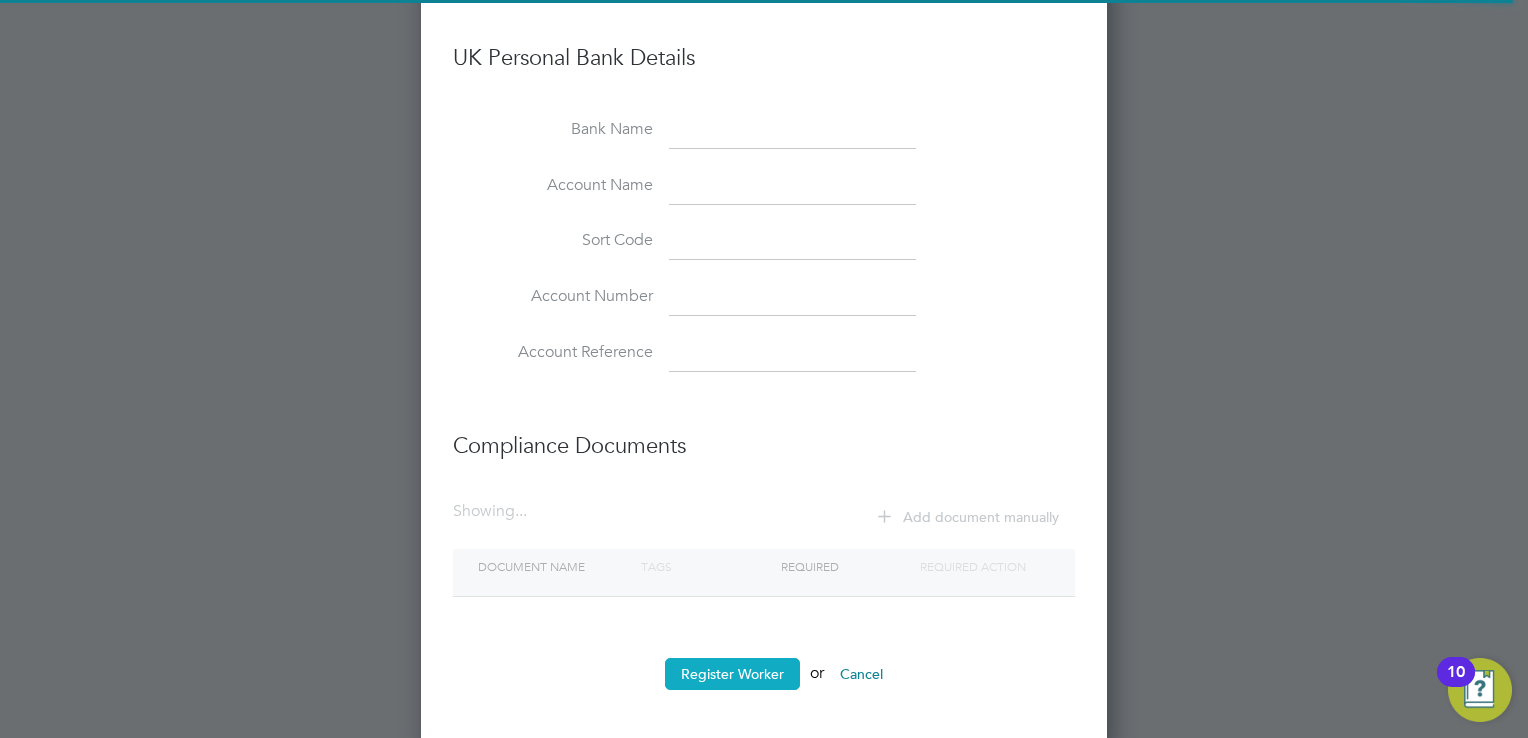 click on "Register Worker" at bounding box center (732, 674) 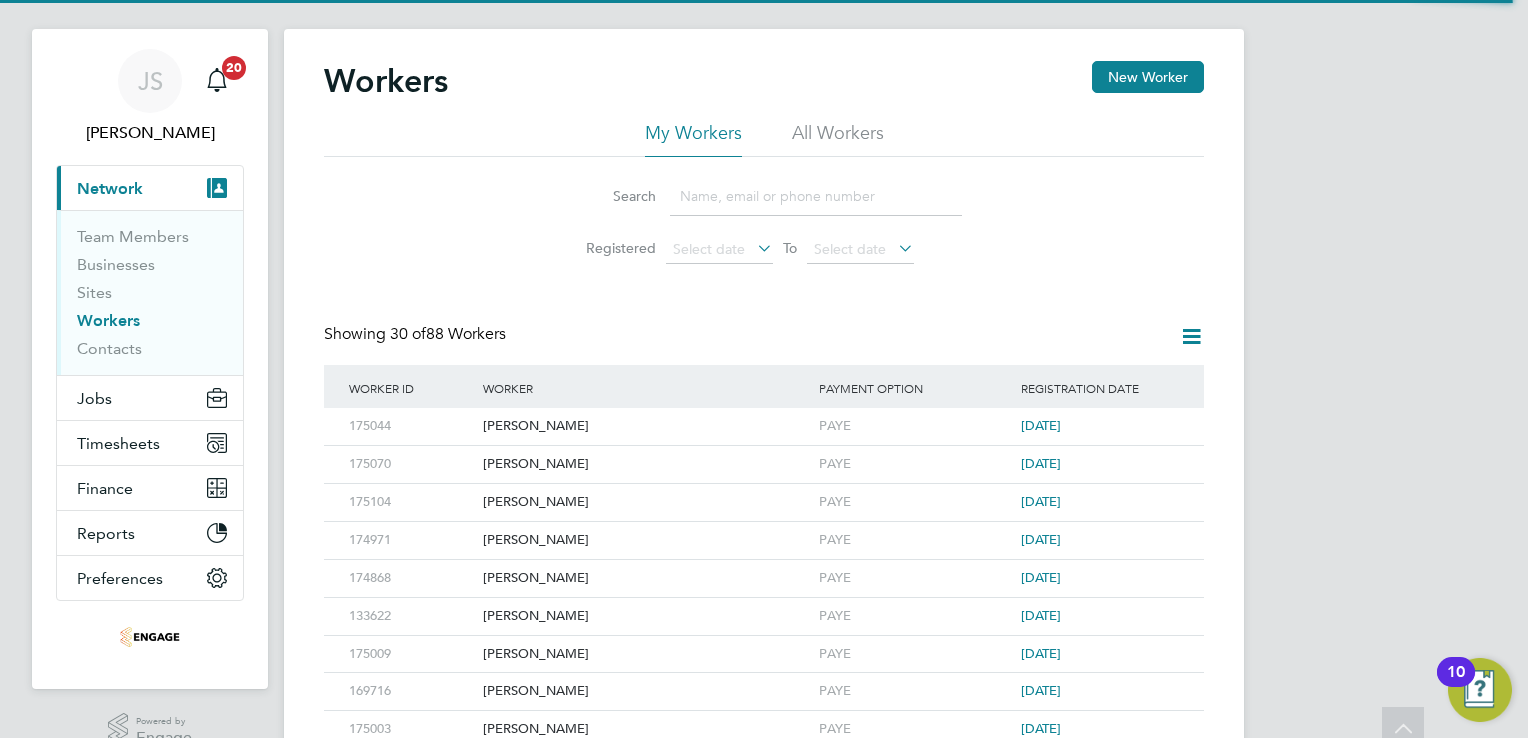 scroll, scrollTop: 0, scrollLeft: 0, axis: both 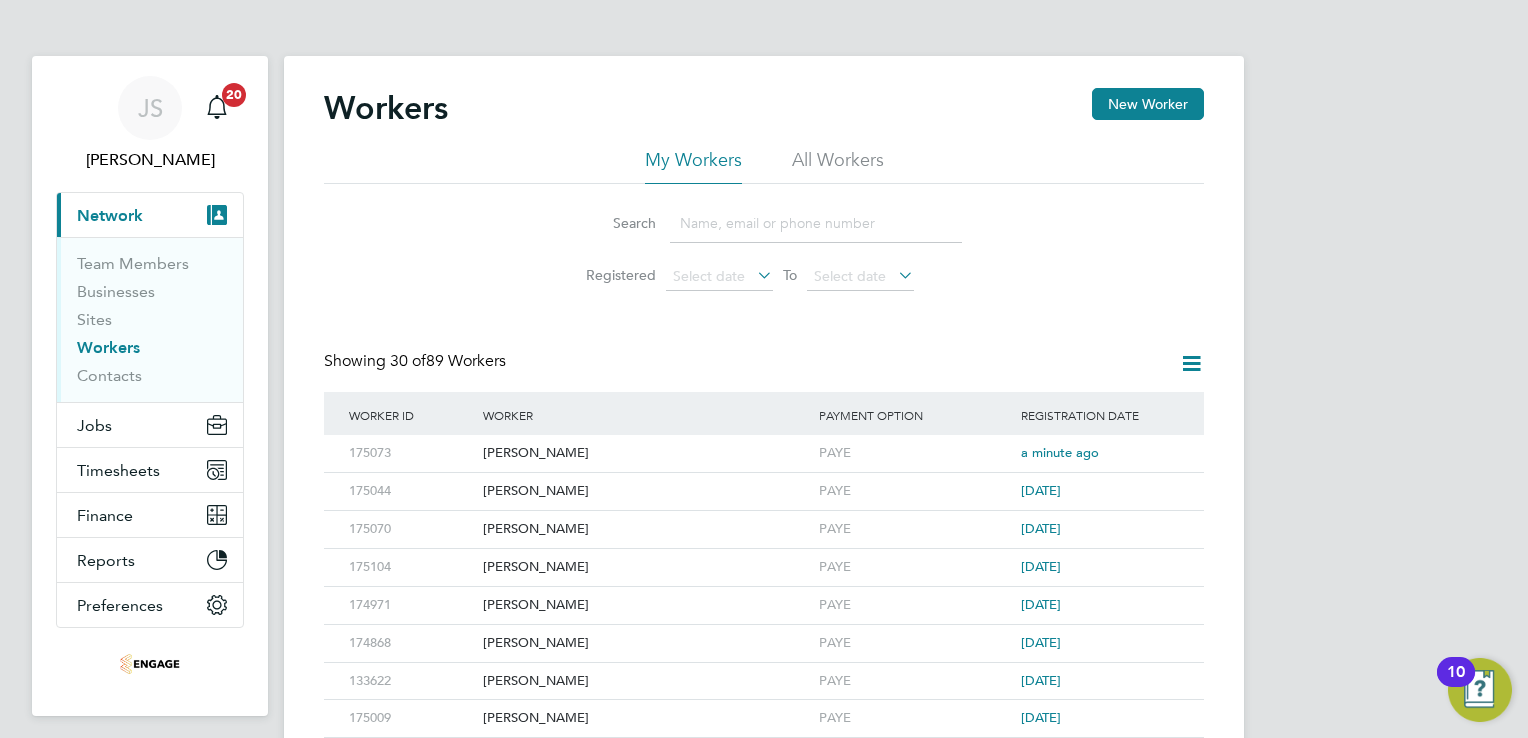 click on "Search   Registered
Select date
To
Select date" 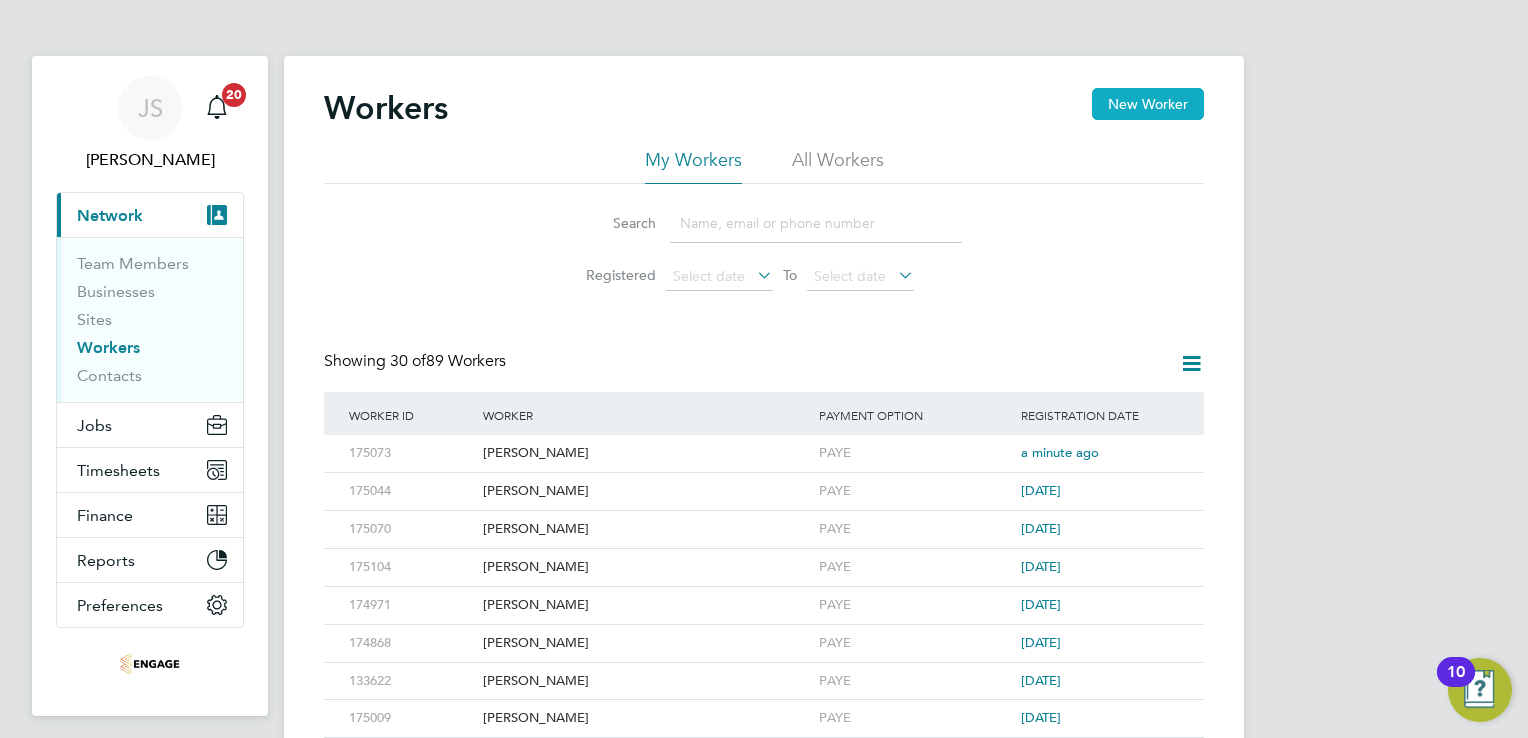 click on "New Worker" 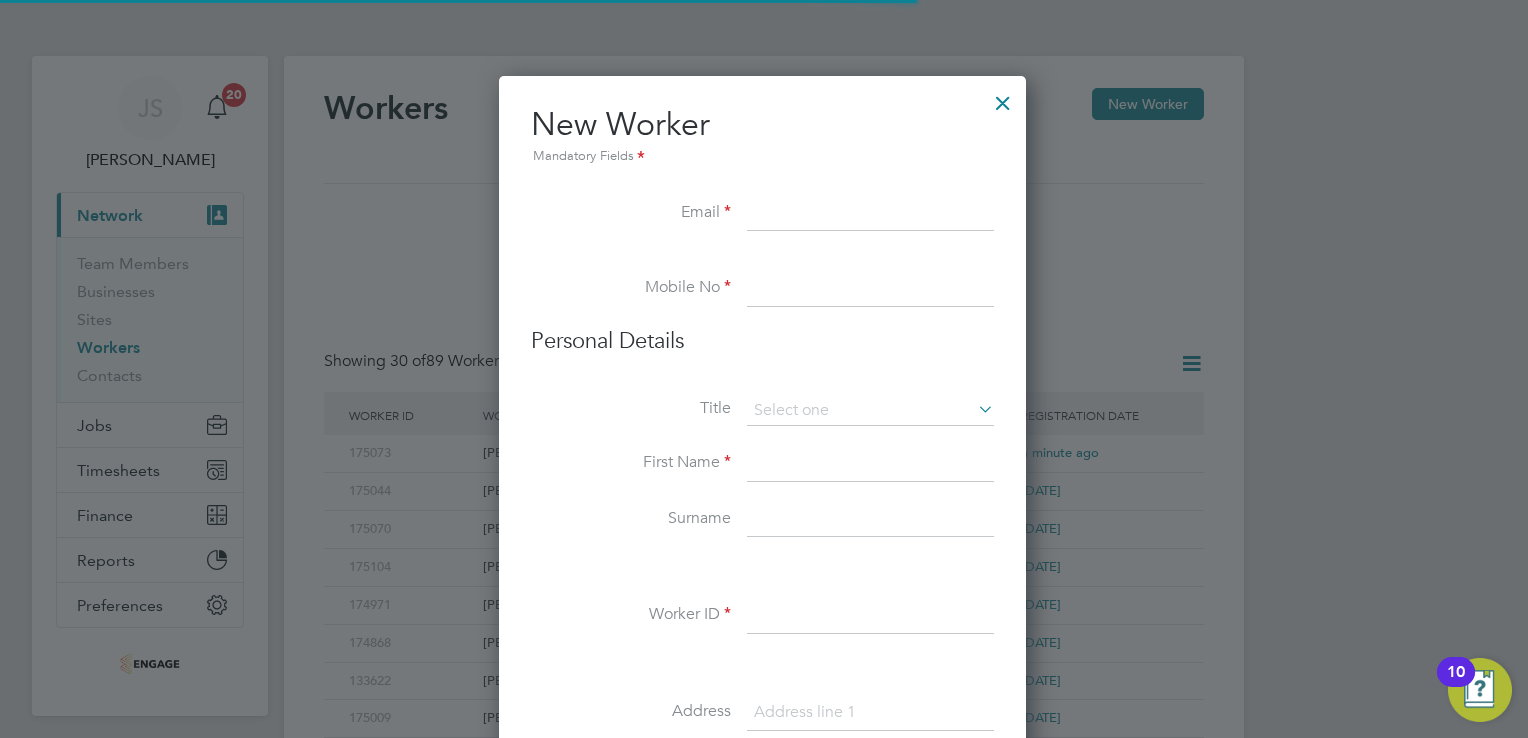scroll, scrollTop: 10, scrollLeft: 10, axis: both 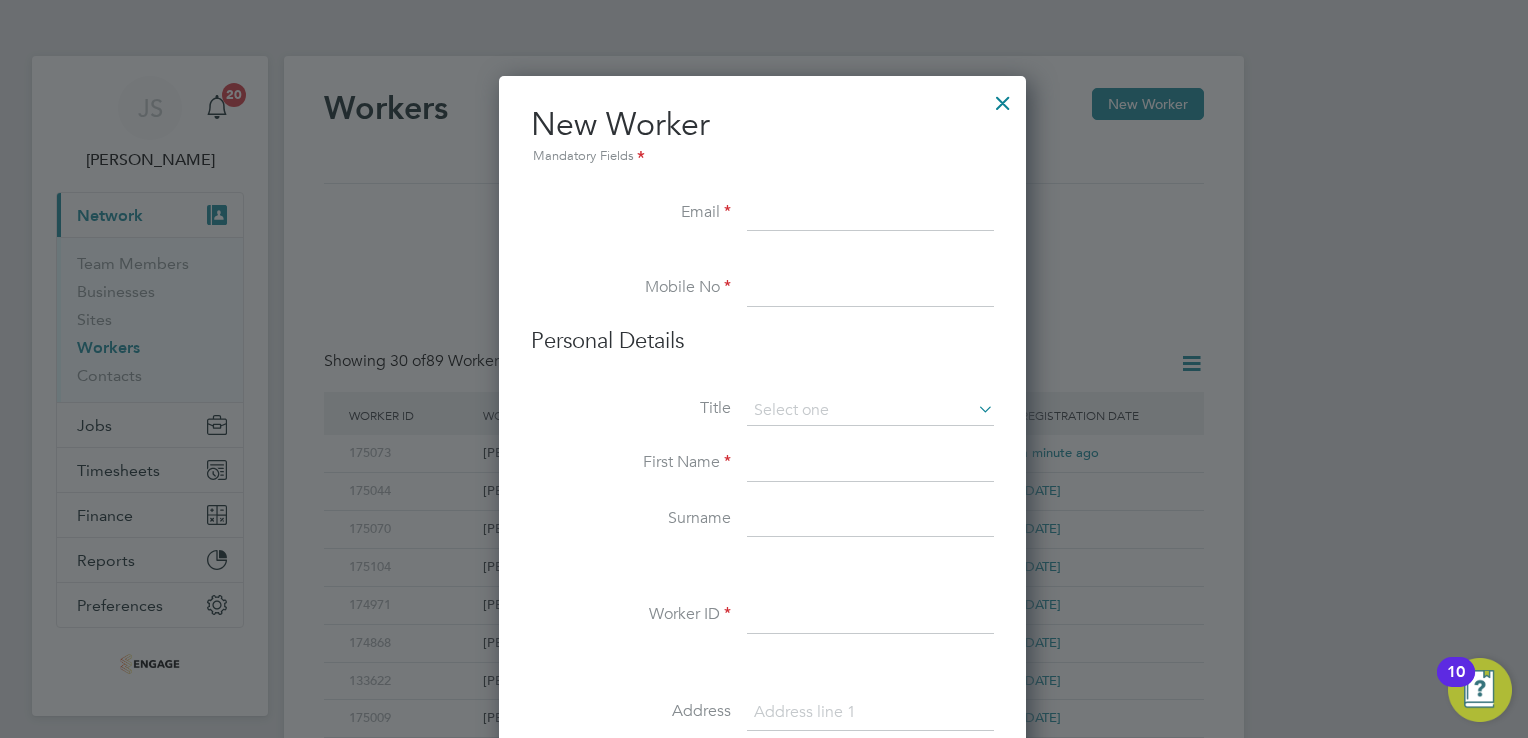 click at bounding box center [870, 464] 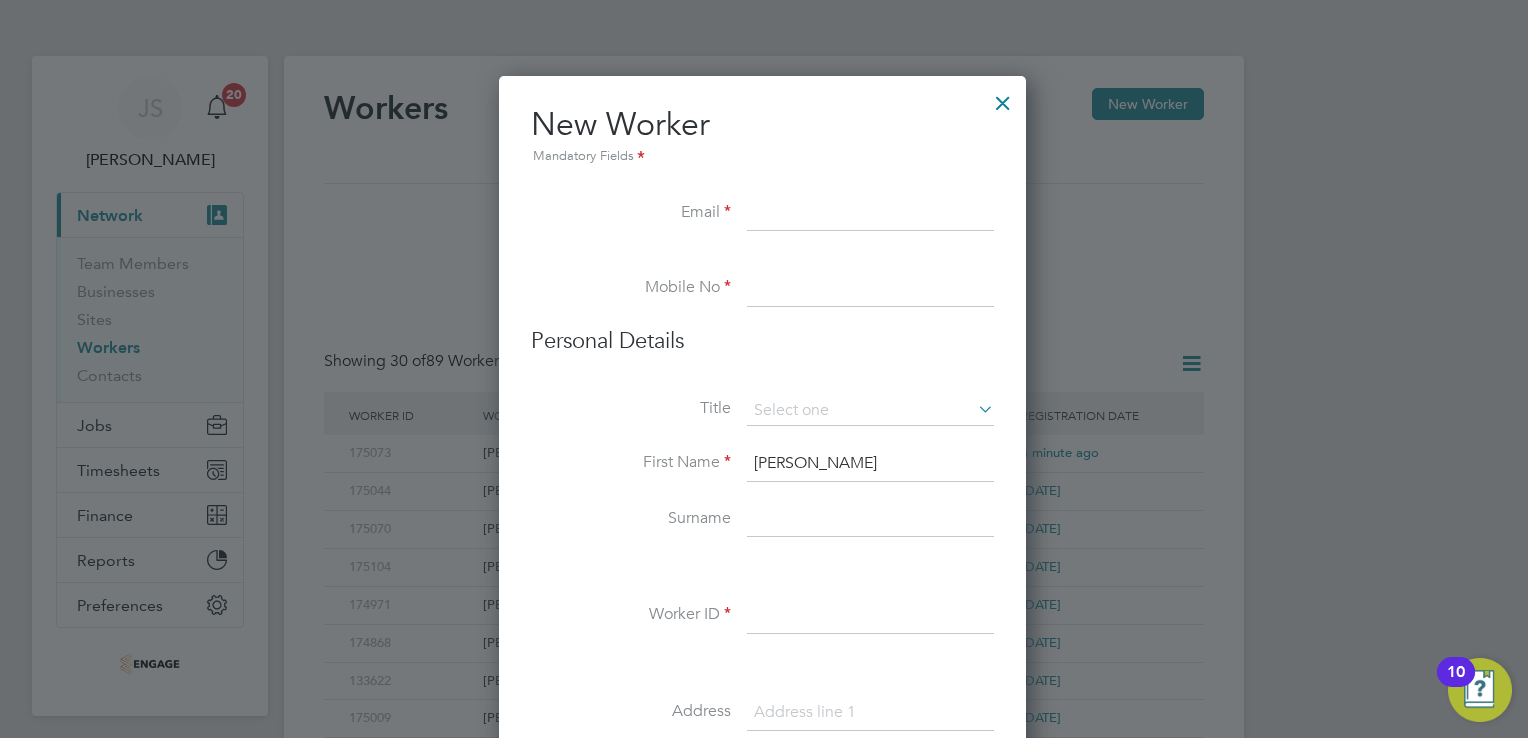 type on "Ali" 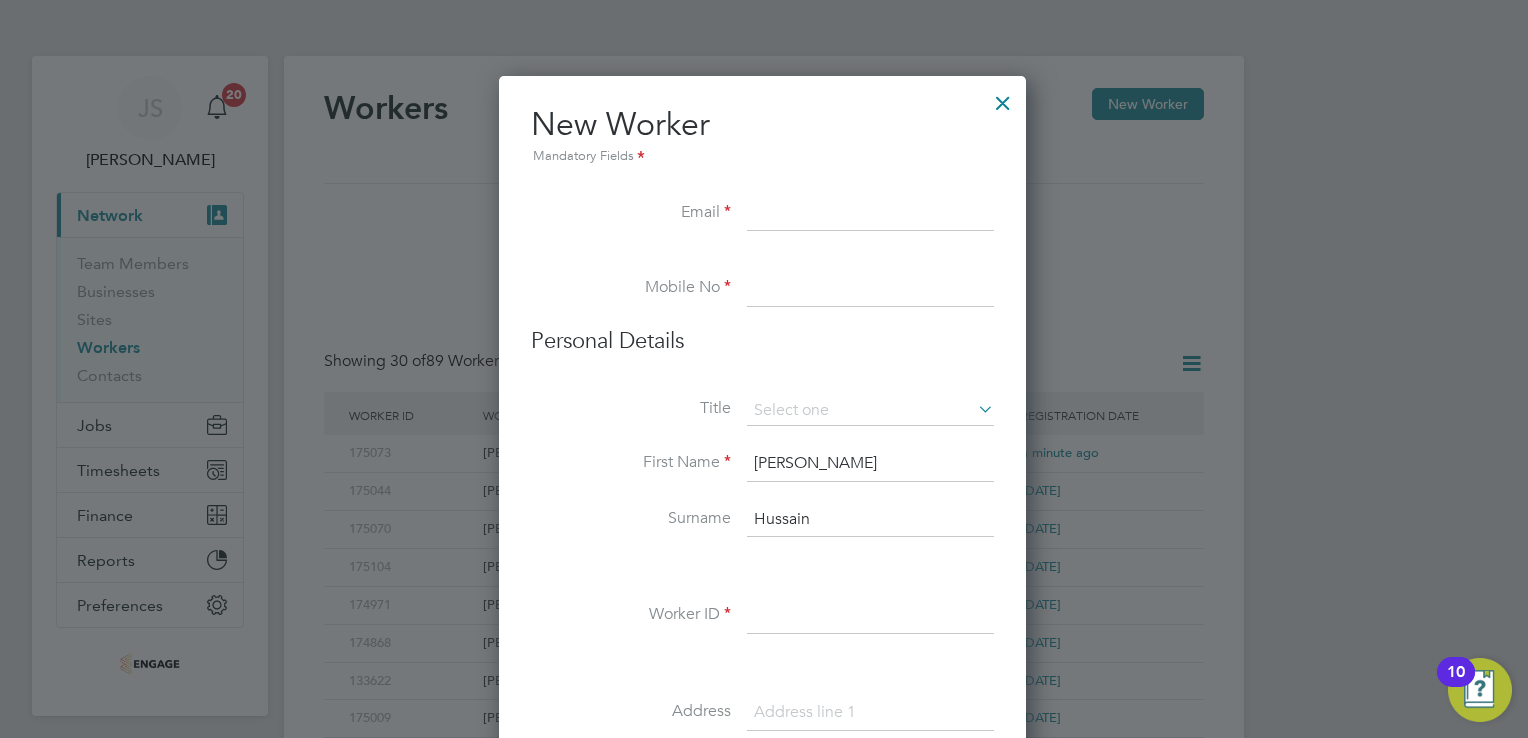 type on "Aliibhussain@gmail.com" 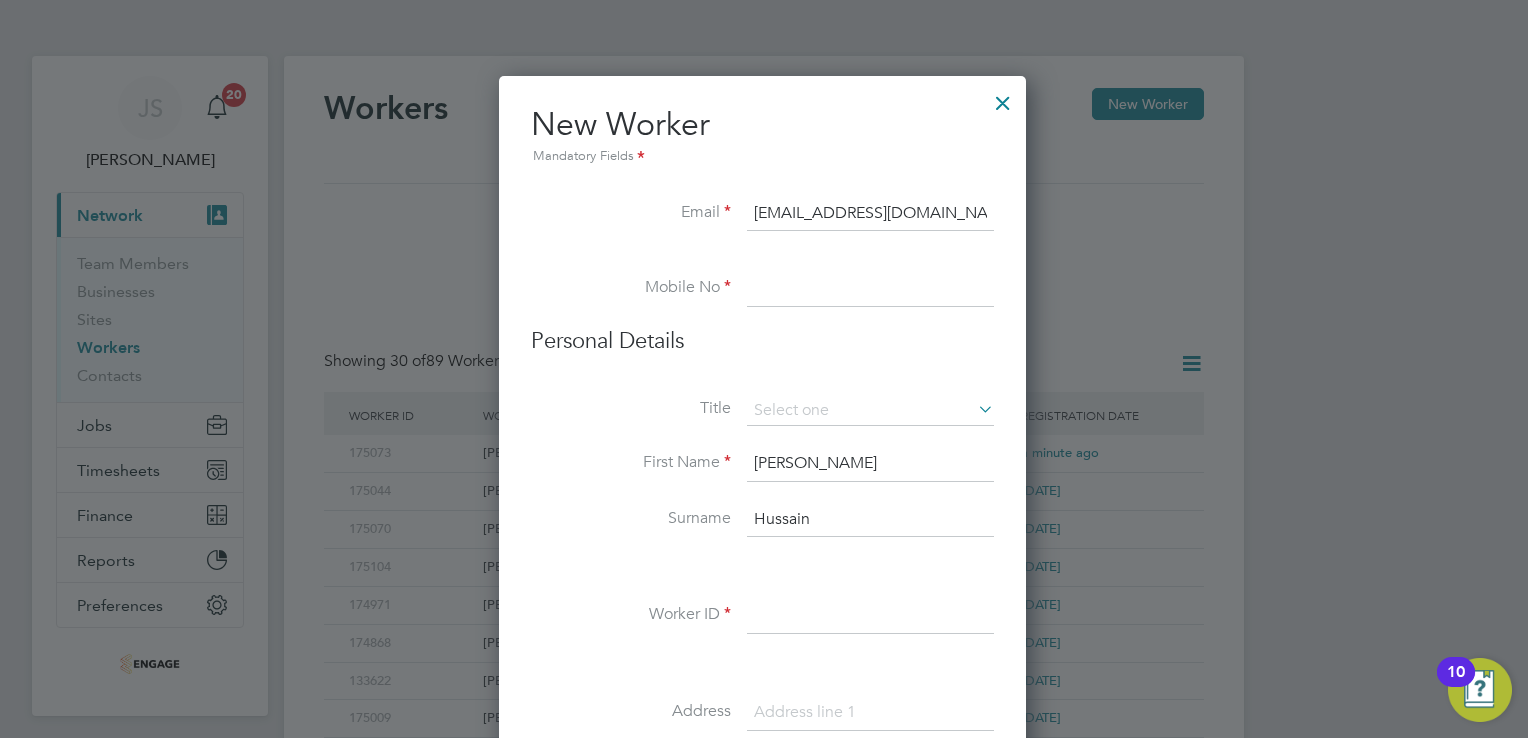 type on "07743 212868" 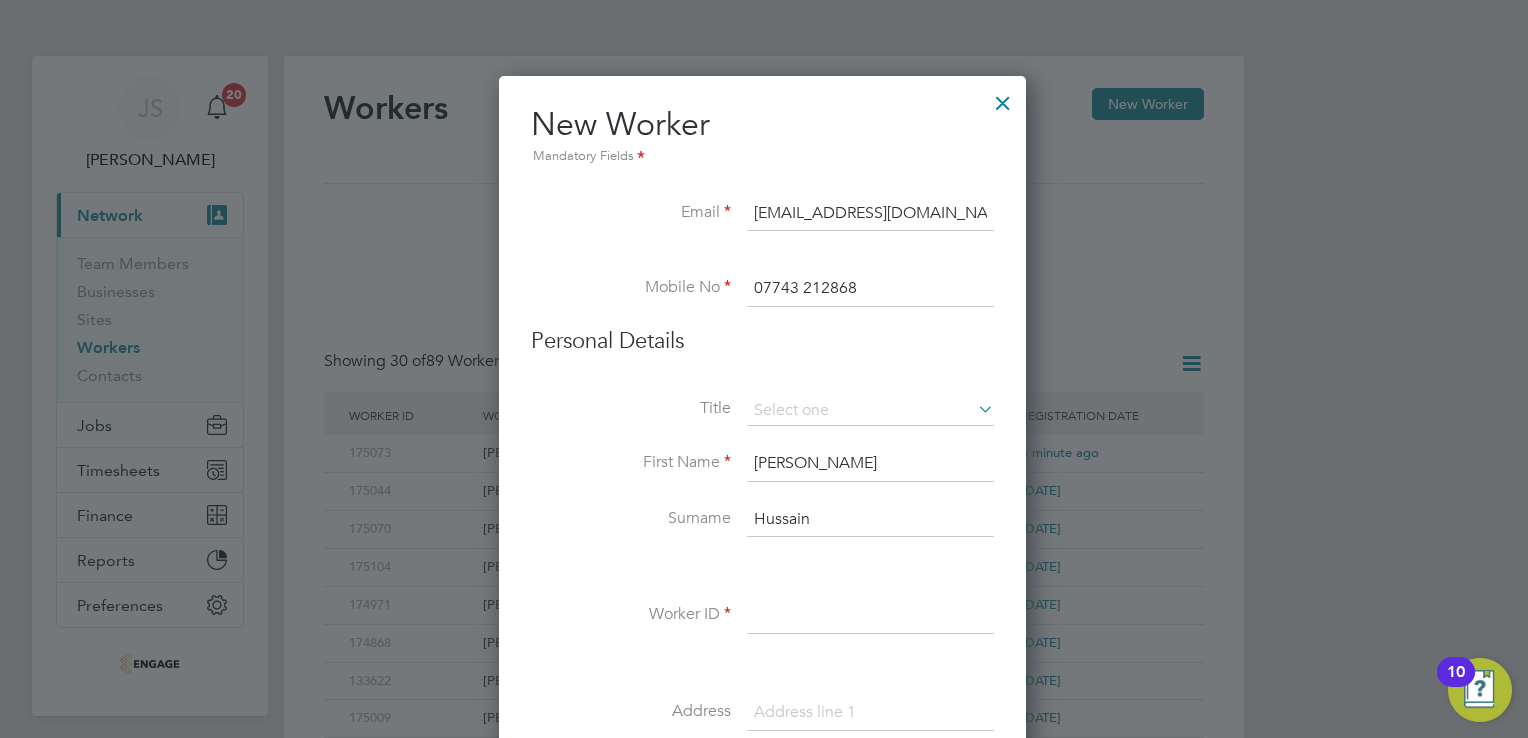 type on "175164" 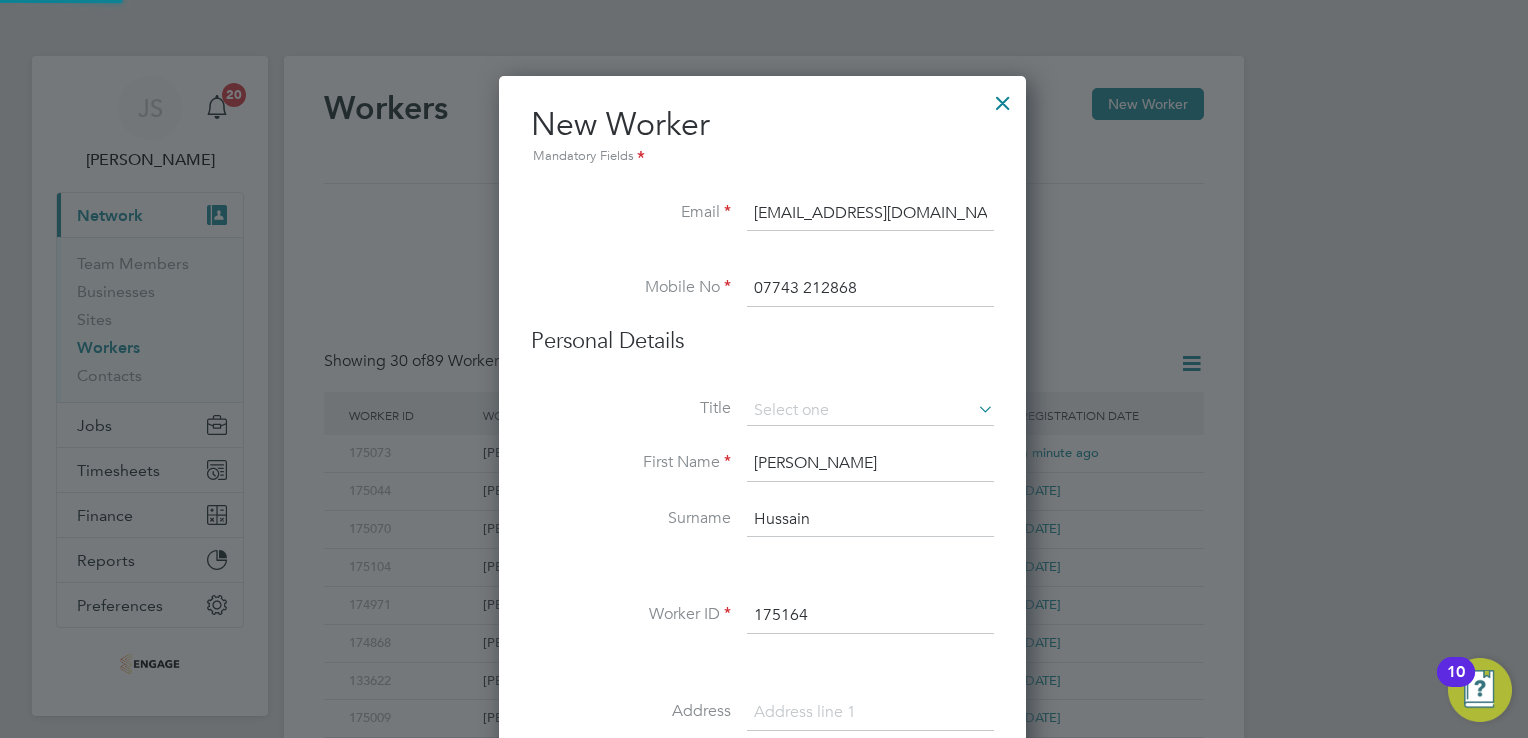 type 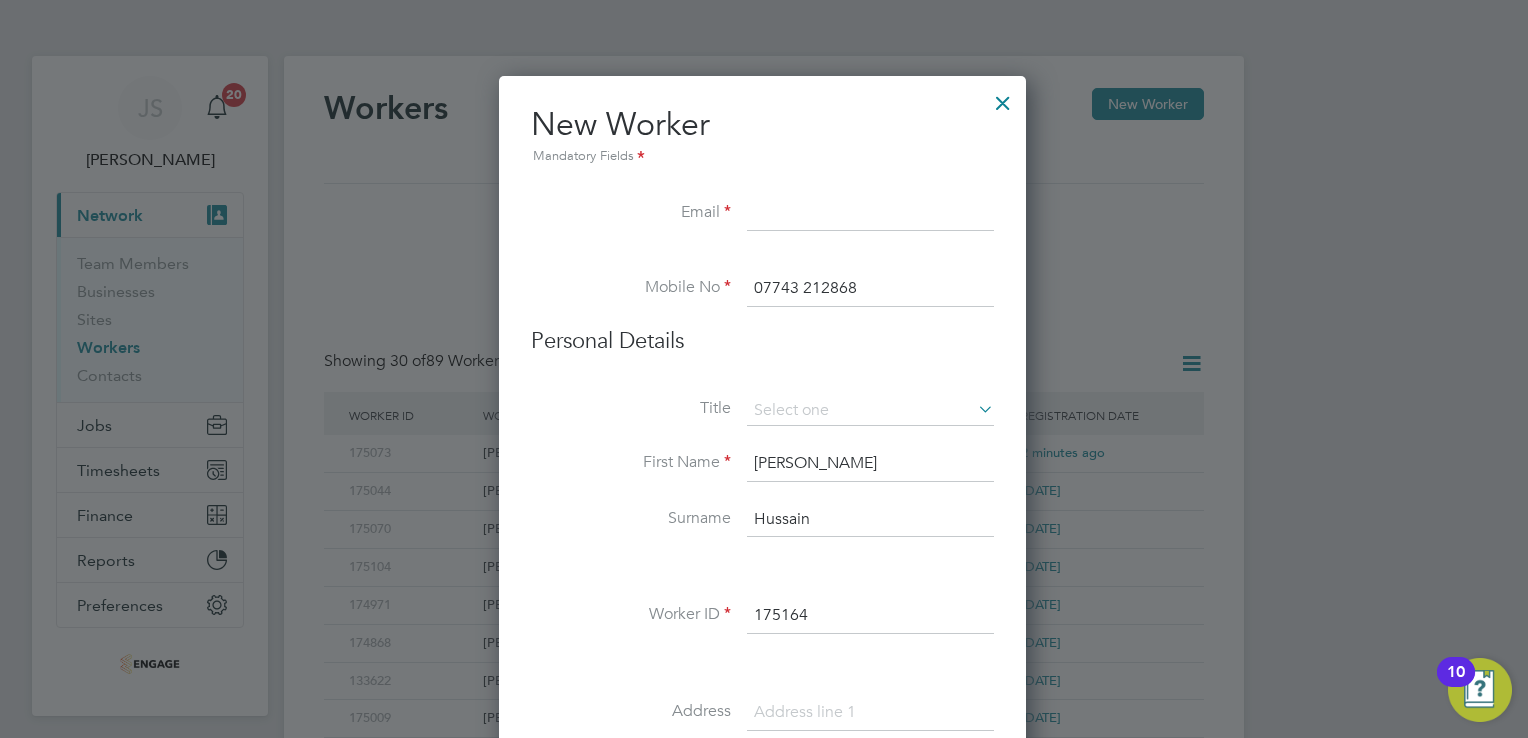type on "Hussain" 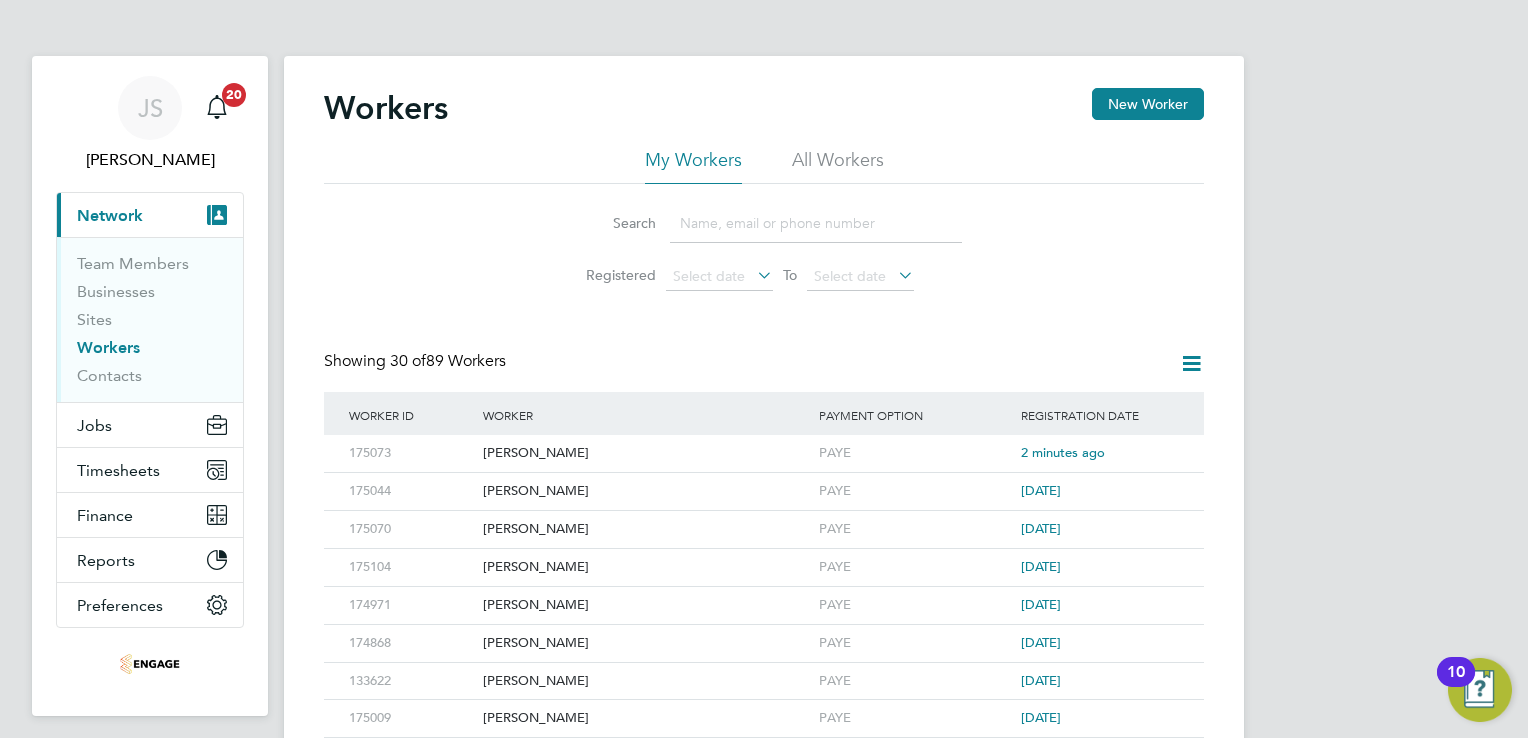 click on "Search   Registered
Select date
To
Select date" 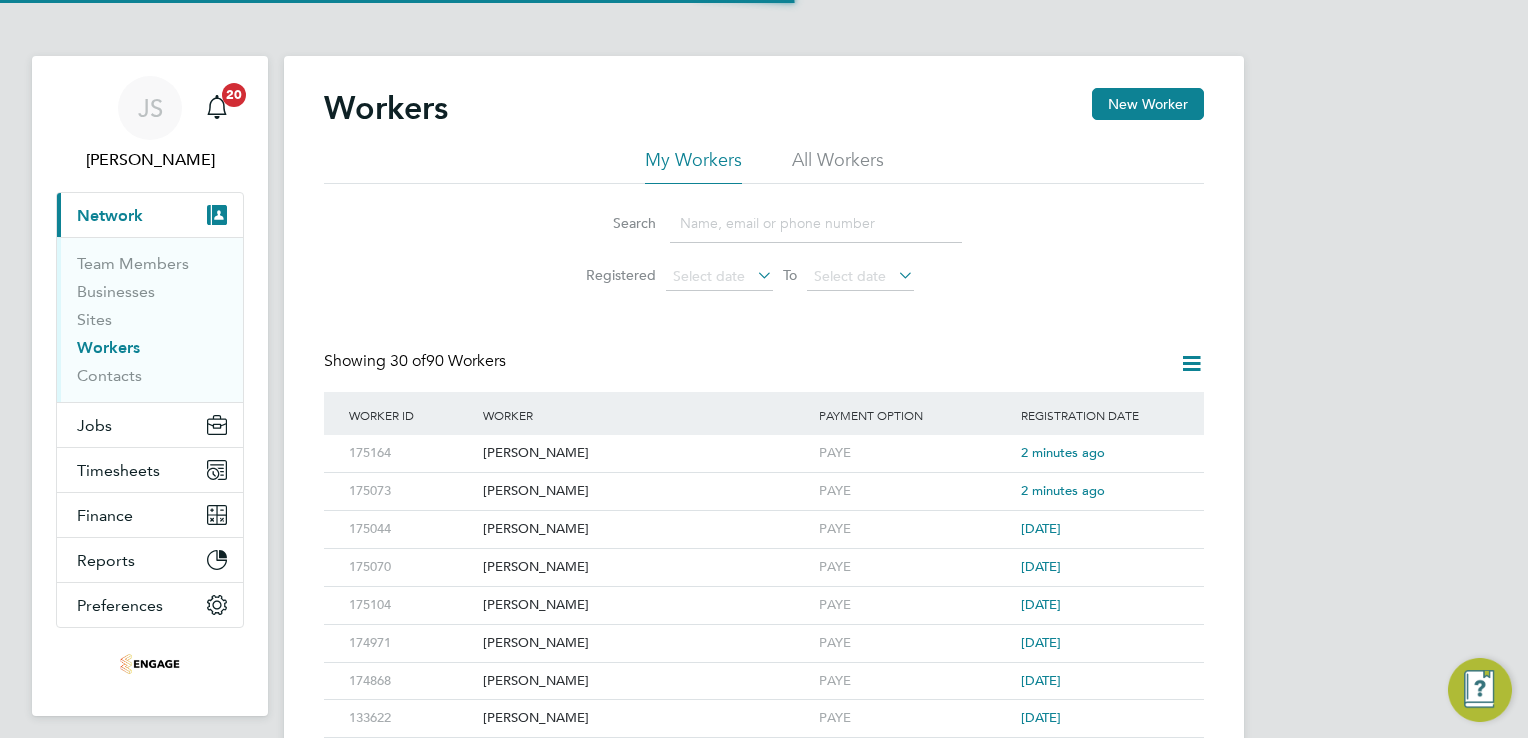 scroll, scrollTop: 0, scrollLeft: 0, axis: both 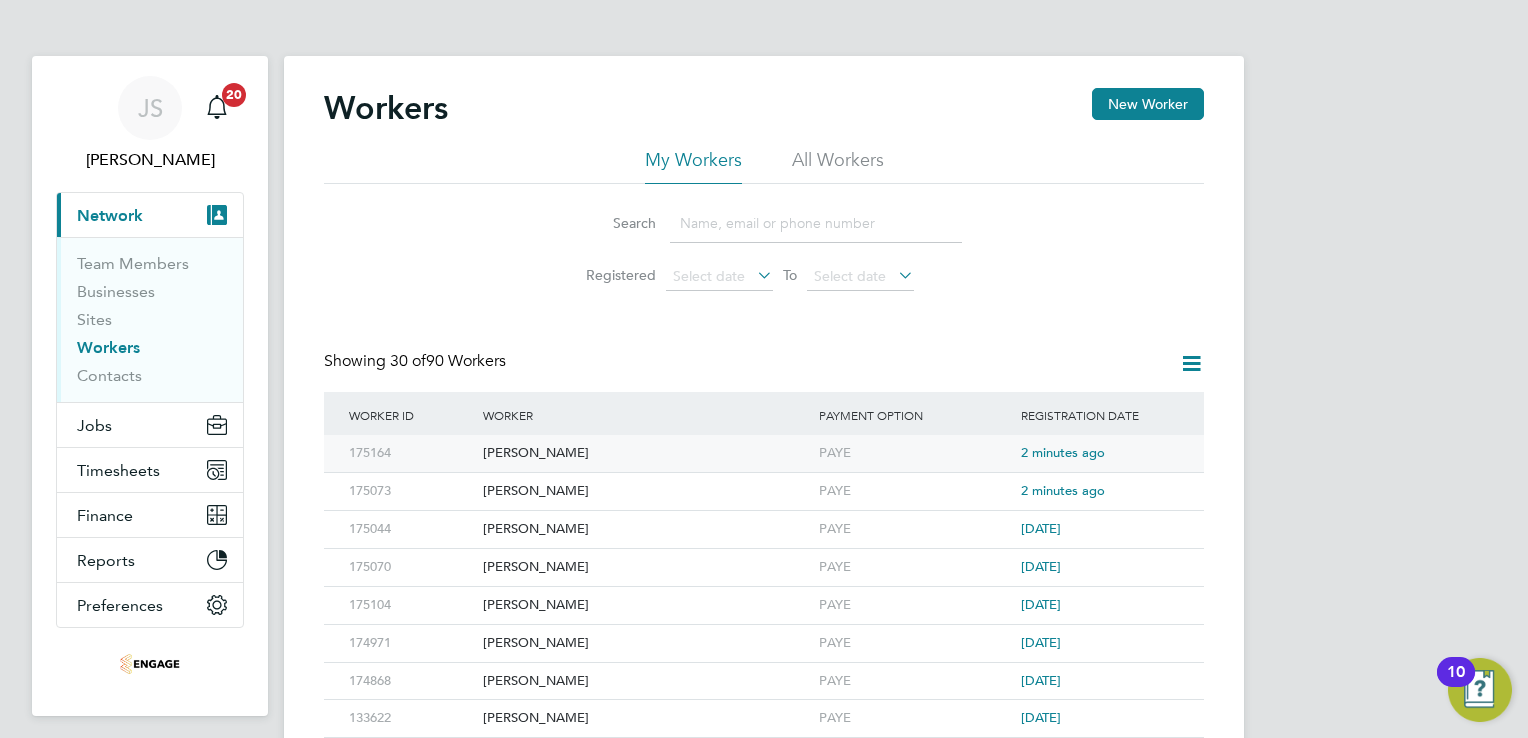 click on "[PERSON_NAME]" 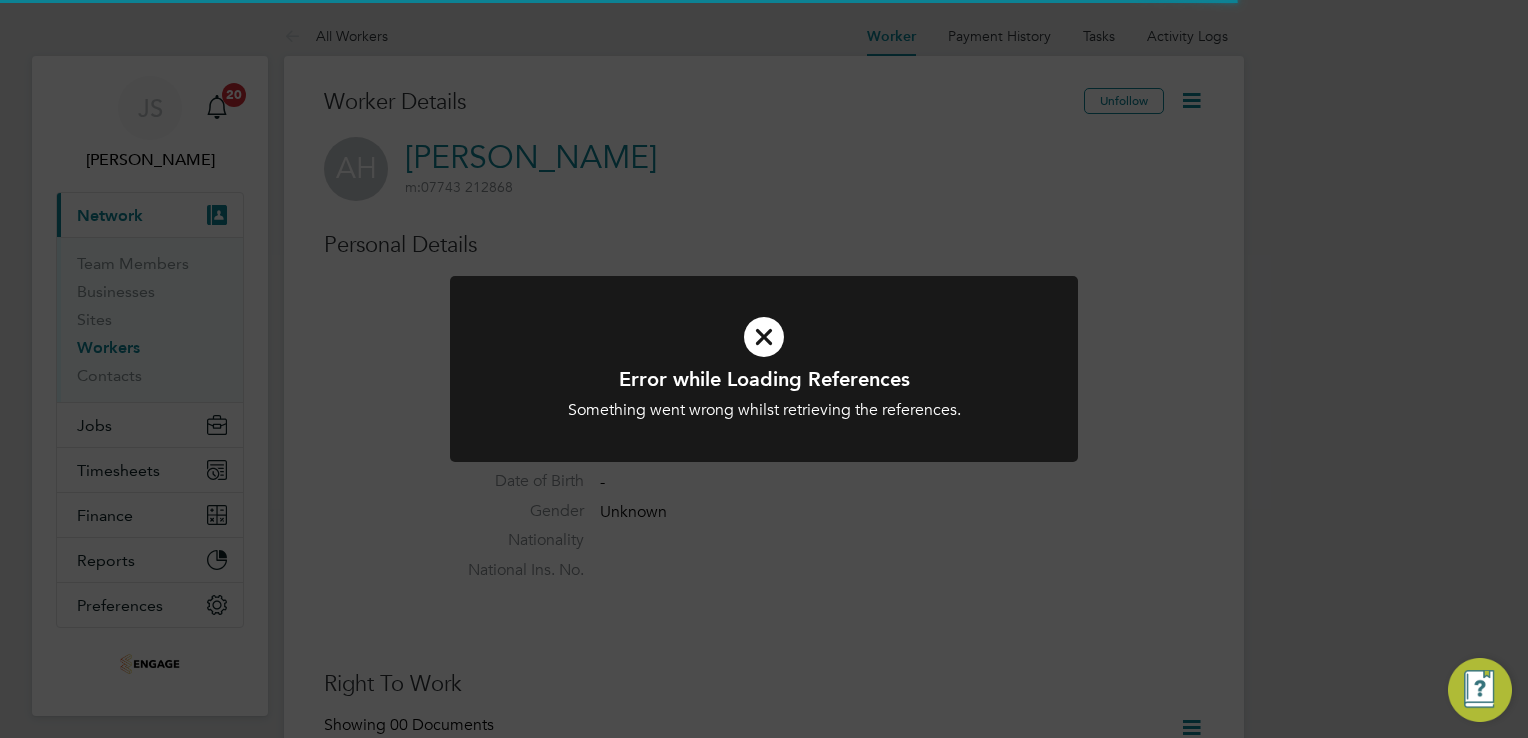scroll, scrollTop: 0, scrollLeft: 0, axis: both 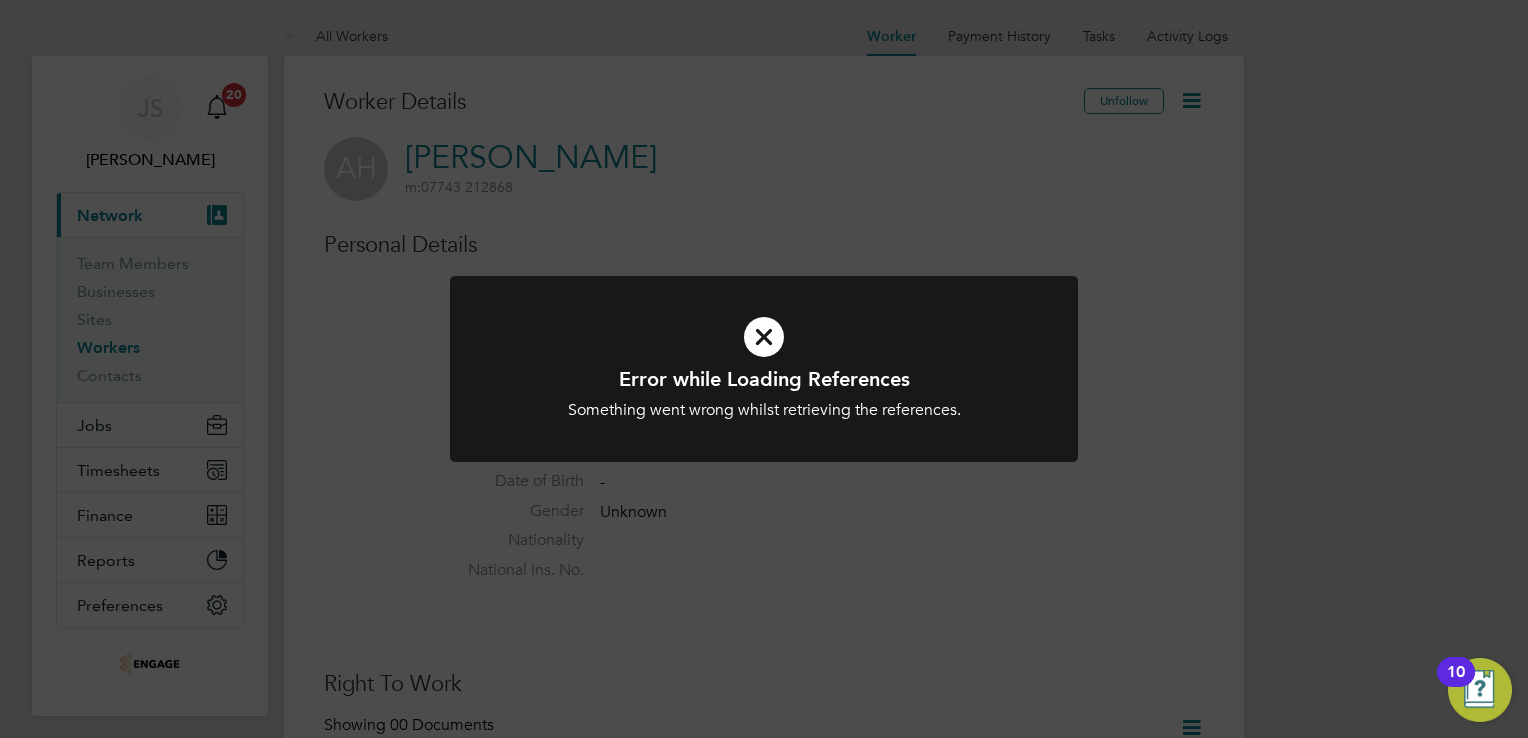 click at bounding box center (764, 337) 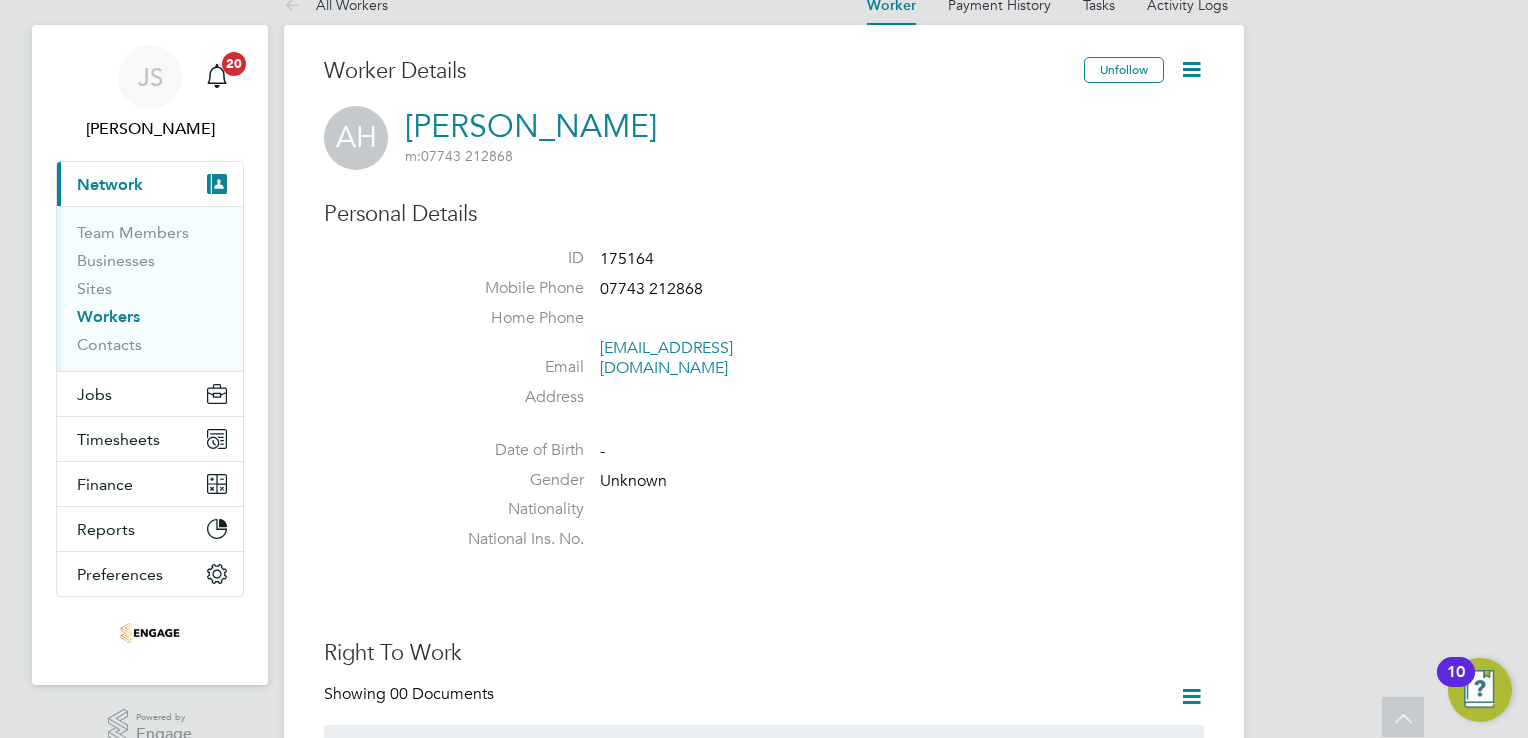 scroll, scrollTop: 0, scrollLeft: 0, axis: both 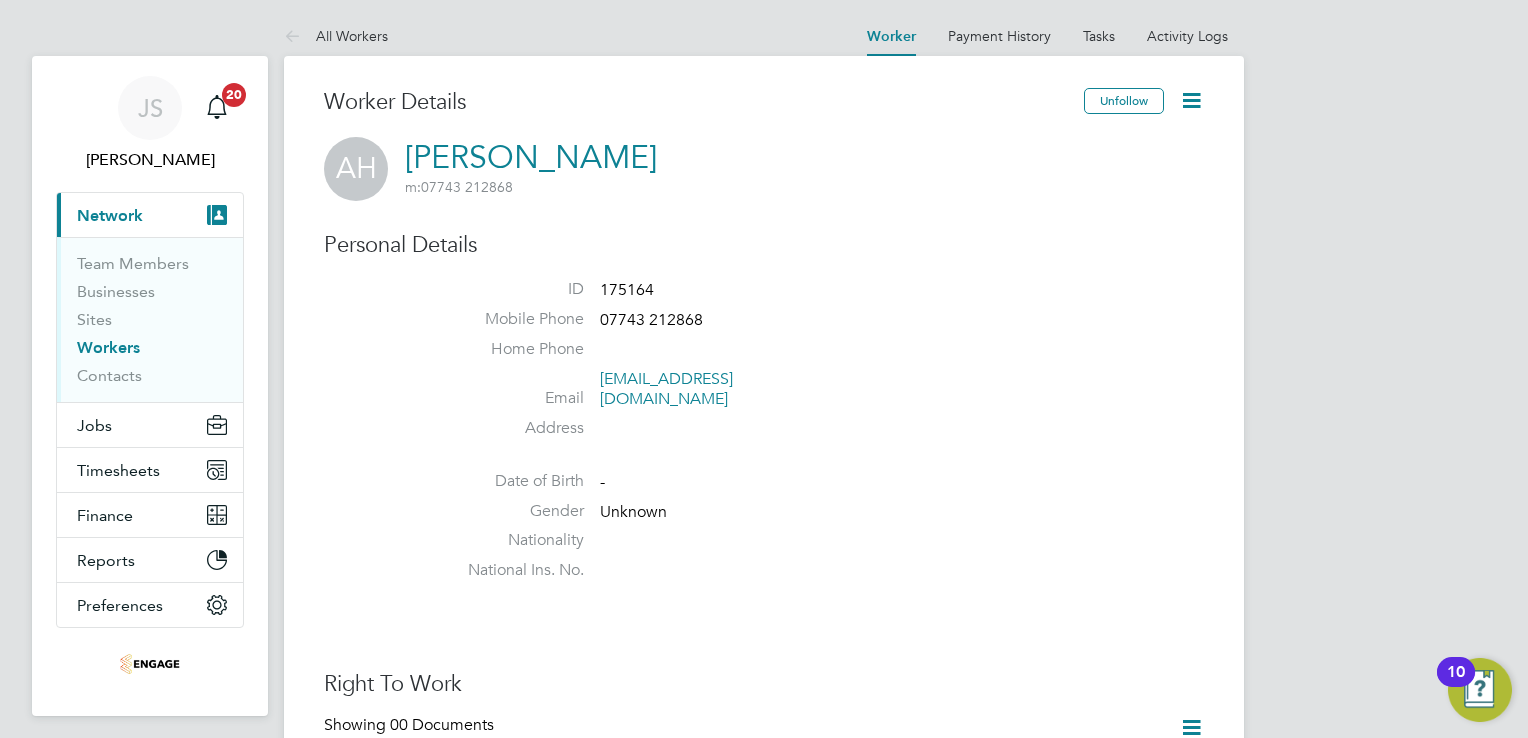 click on "All Workers" at bounding box center (336, 36) 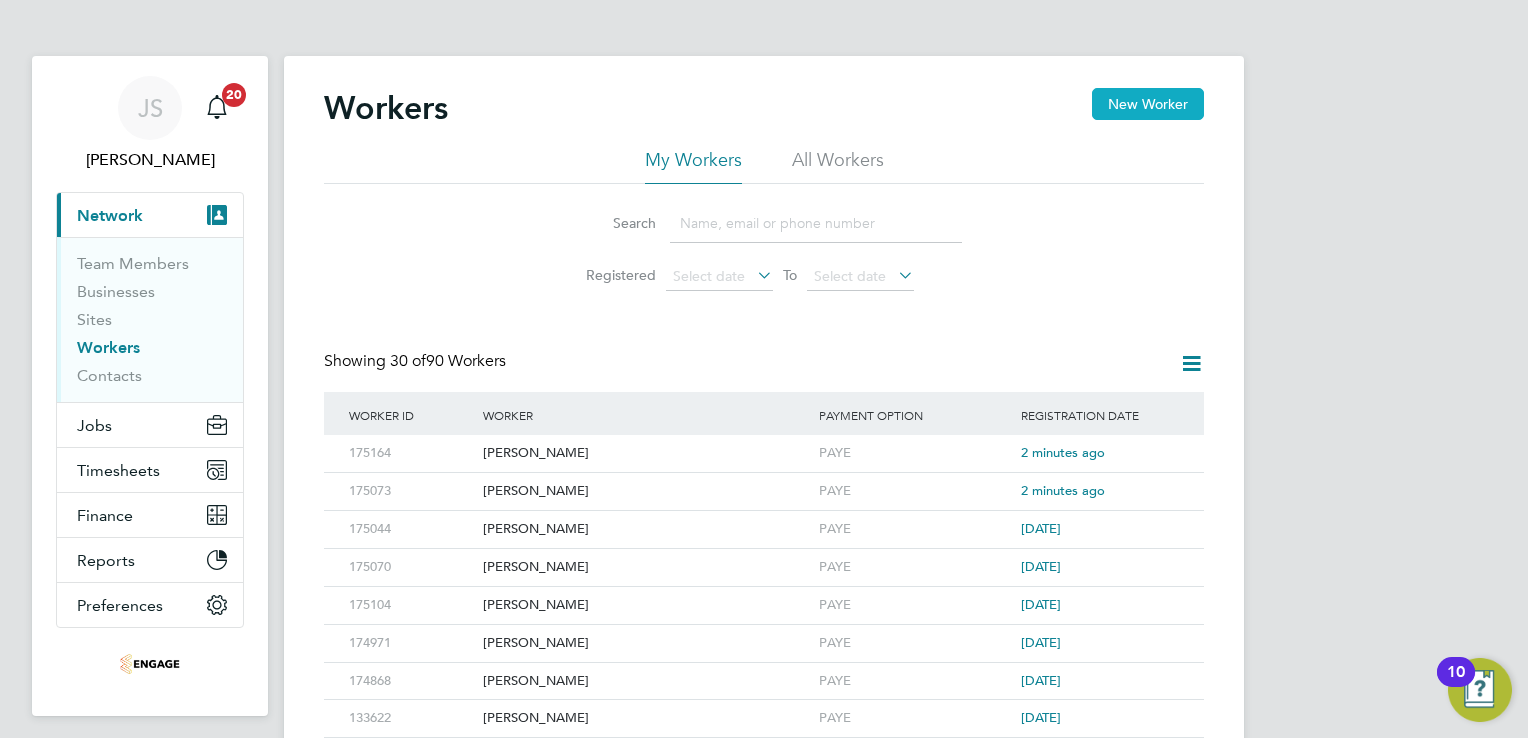click on "New Worker" 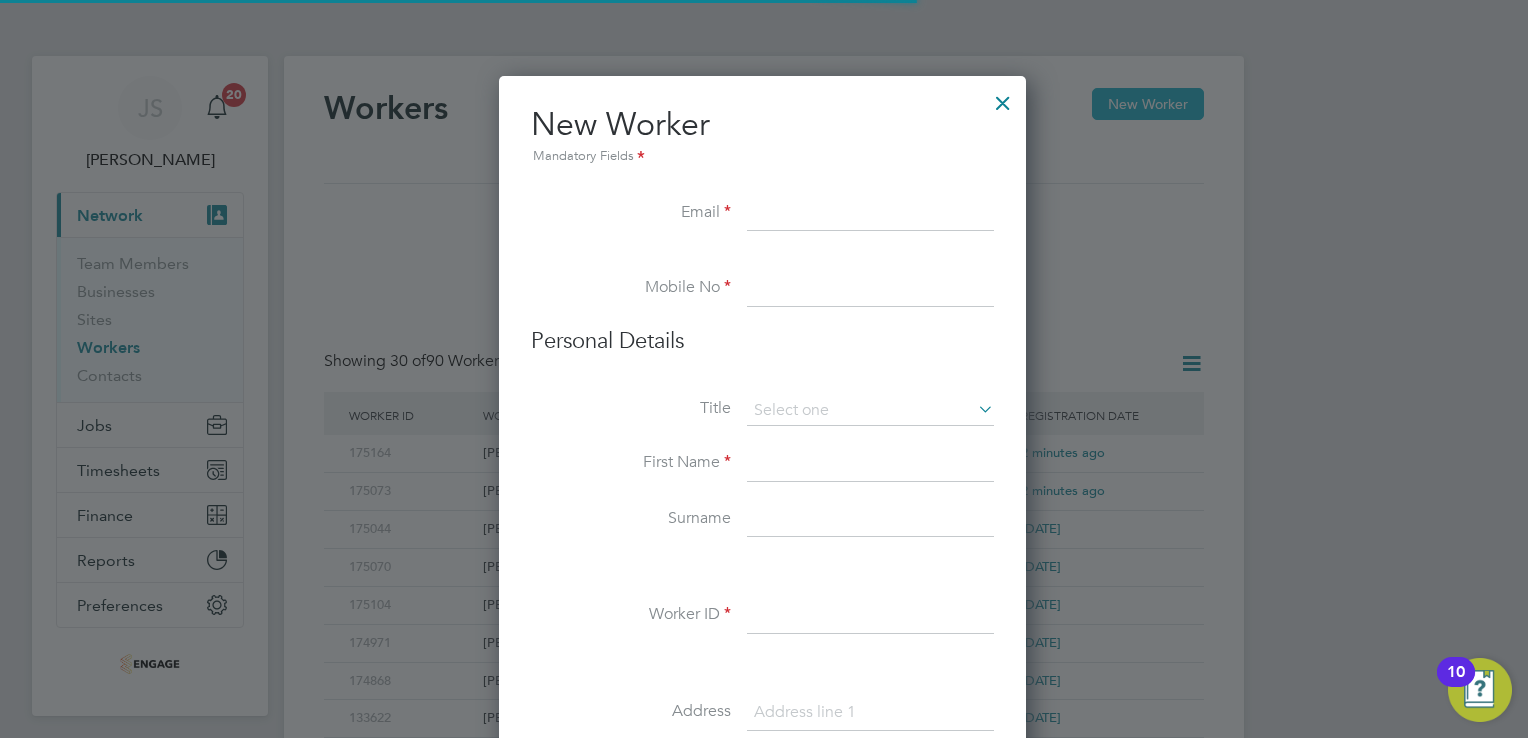 scroll, scrollTop: 10, scrollLeft: 10, axis: both 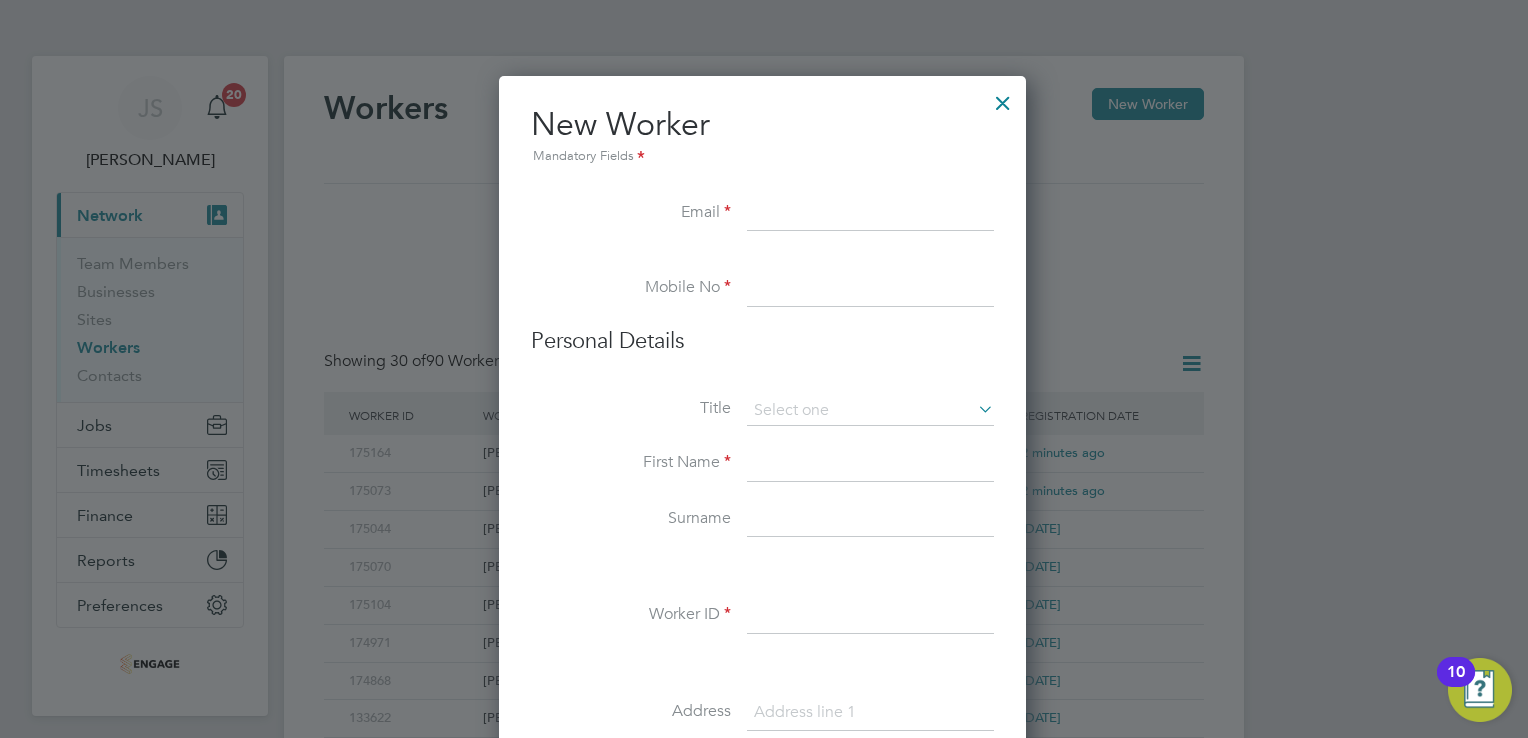 drag, startPoint x: 768, startPoint y: 474, endPoint x: 742, endPoint y: 468, distance: 26.683329 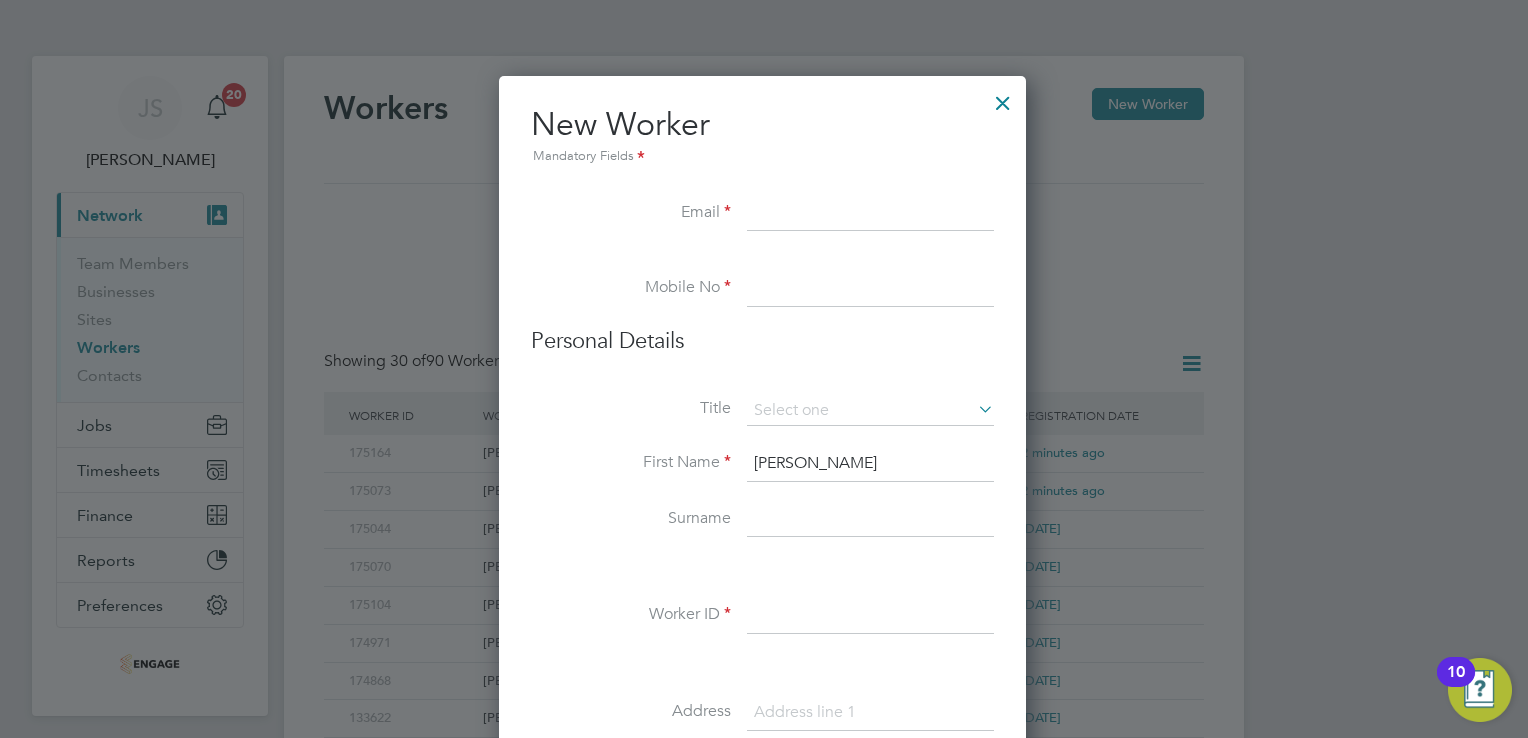 type on "Adam" 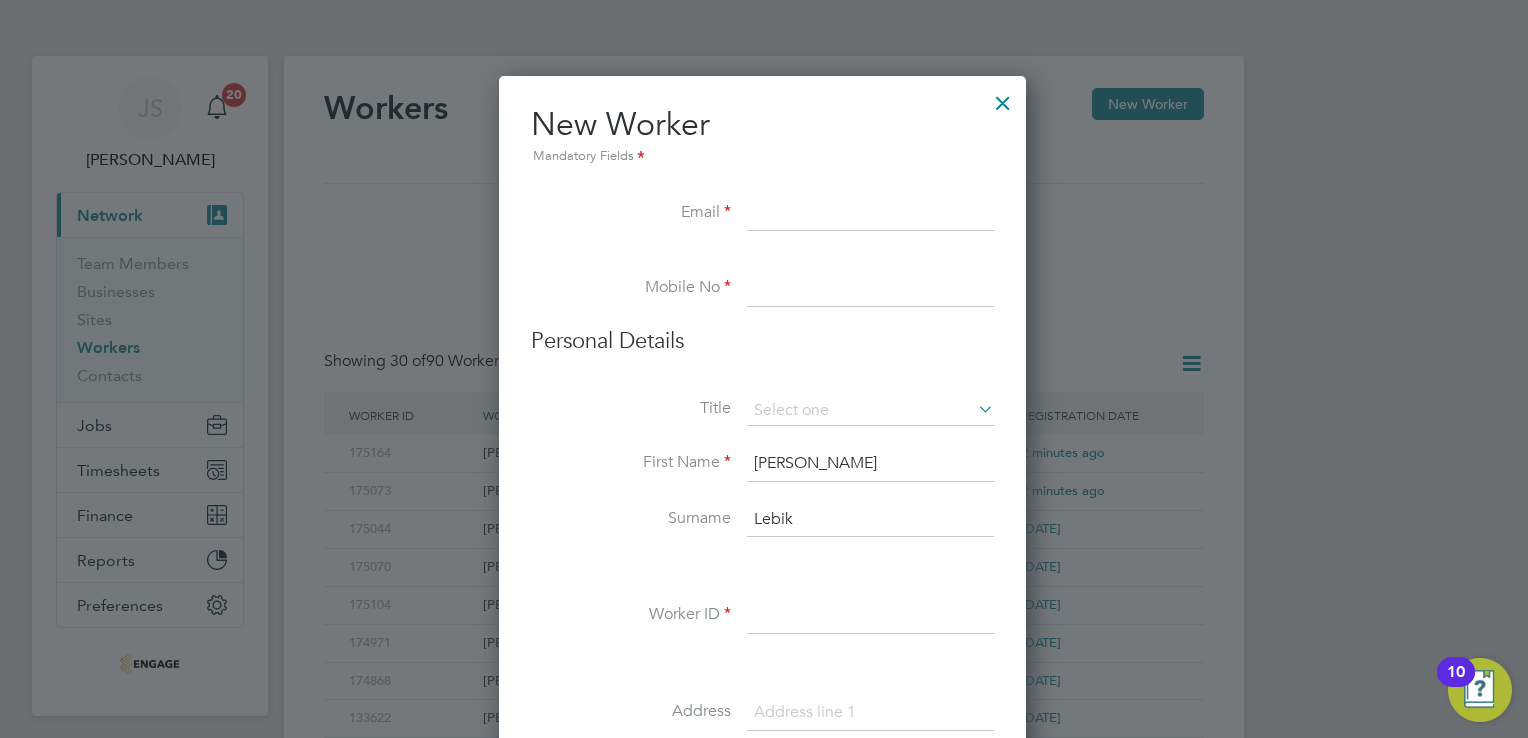 type on "Lebik" 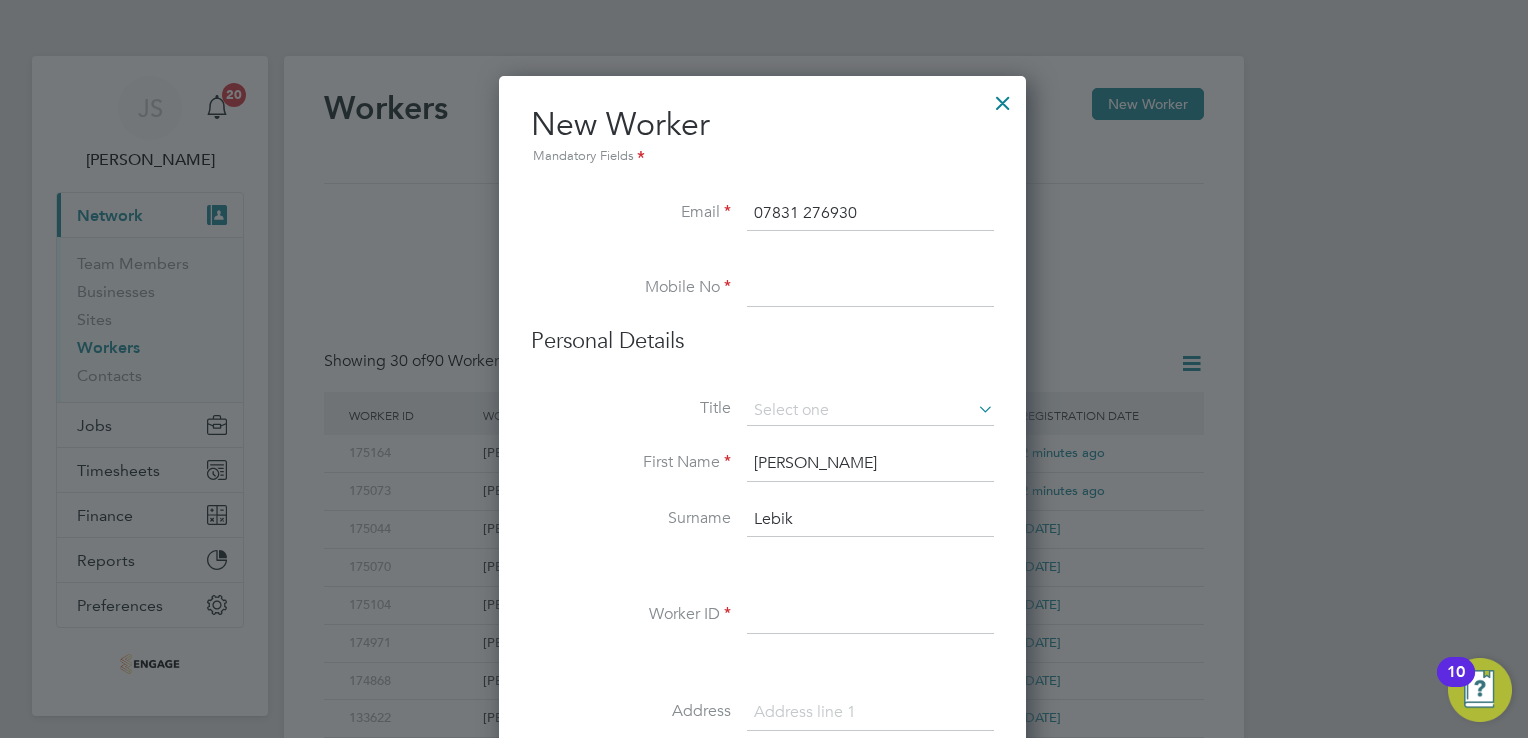type on "07831 276930" 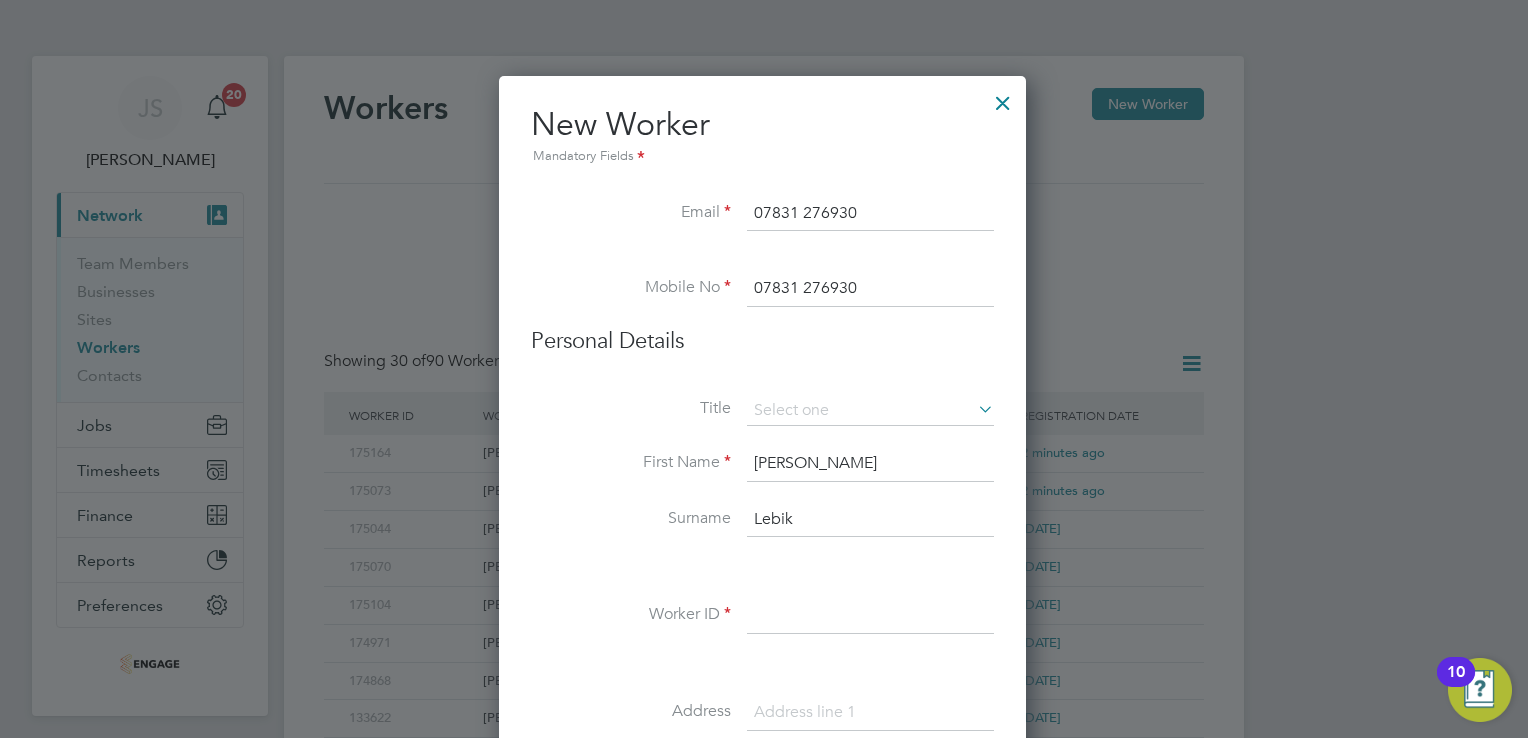 type on "07831 276930" 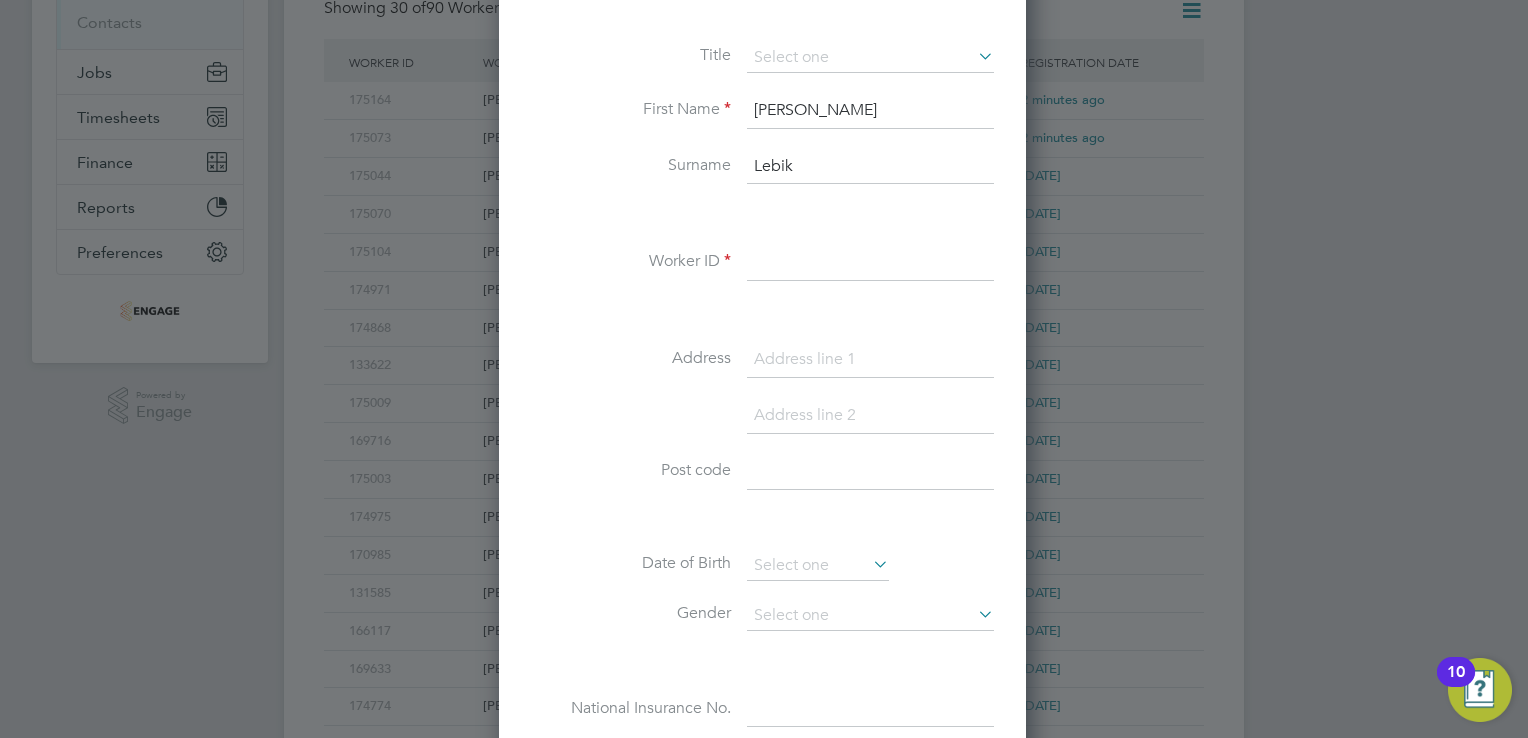 scroll, scrollTop: 400, scrollLeft: 0, axis: vertical 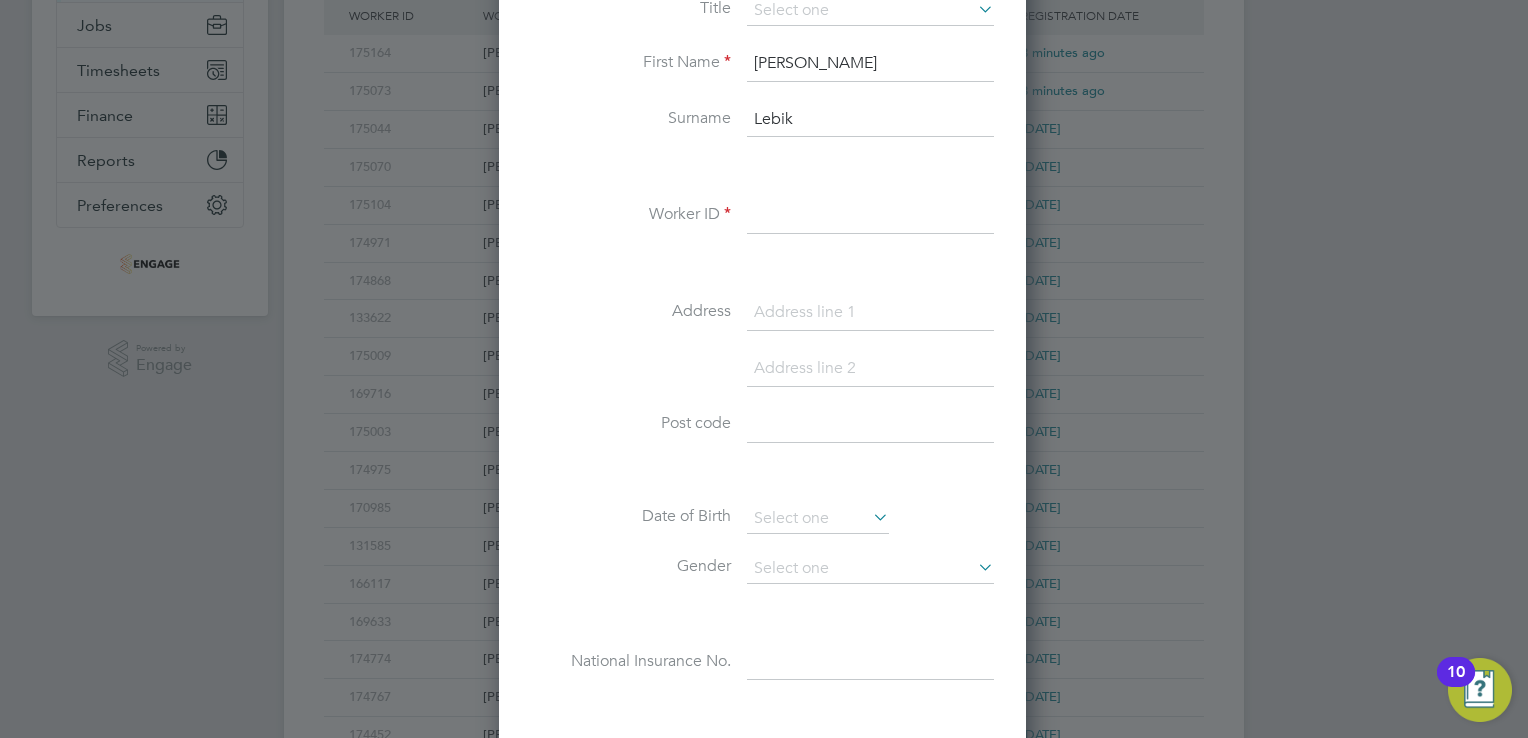 type on "ada422120@gmail.com" 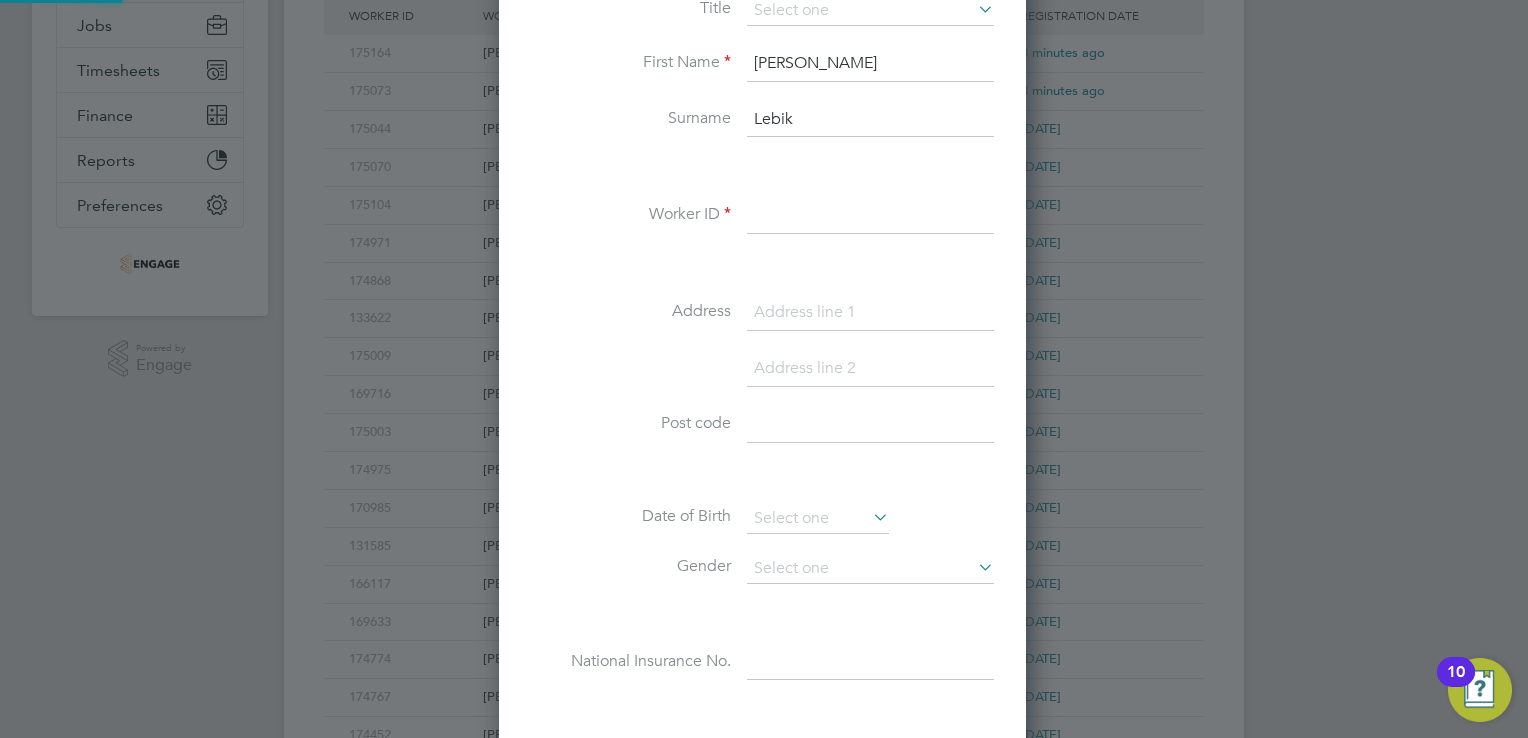 drag, startPoint x: 766, startPoint y: 215, endPoint x: 538, endPoint y: 225, distance: 228.2192 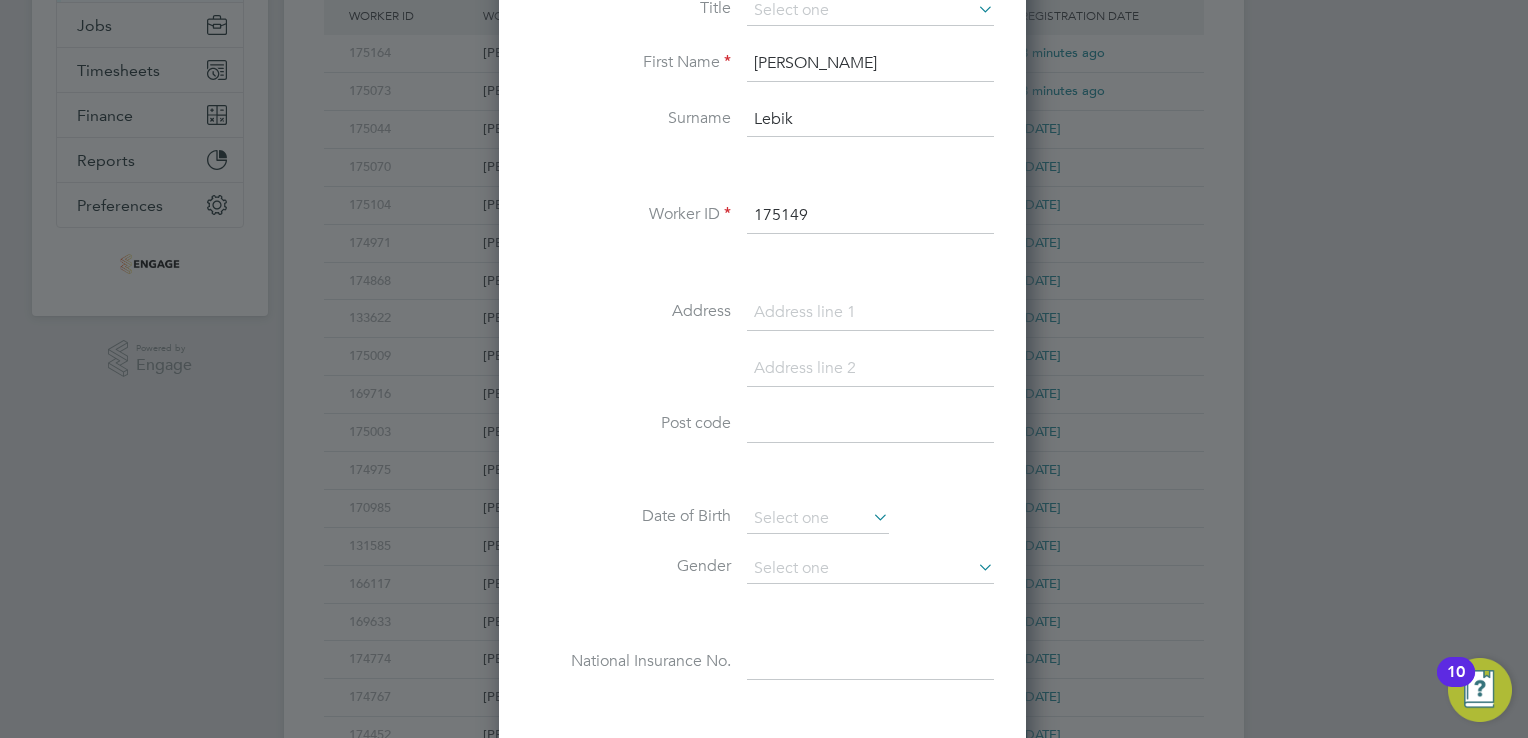 type on "175149" 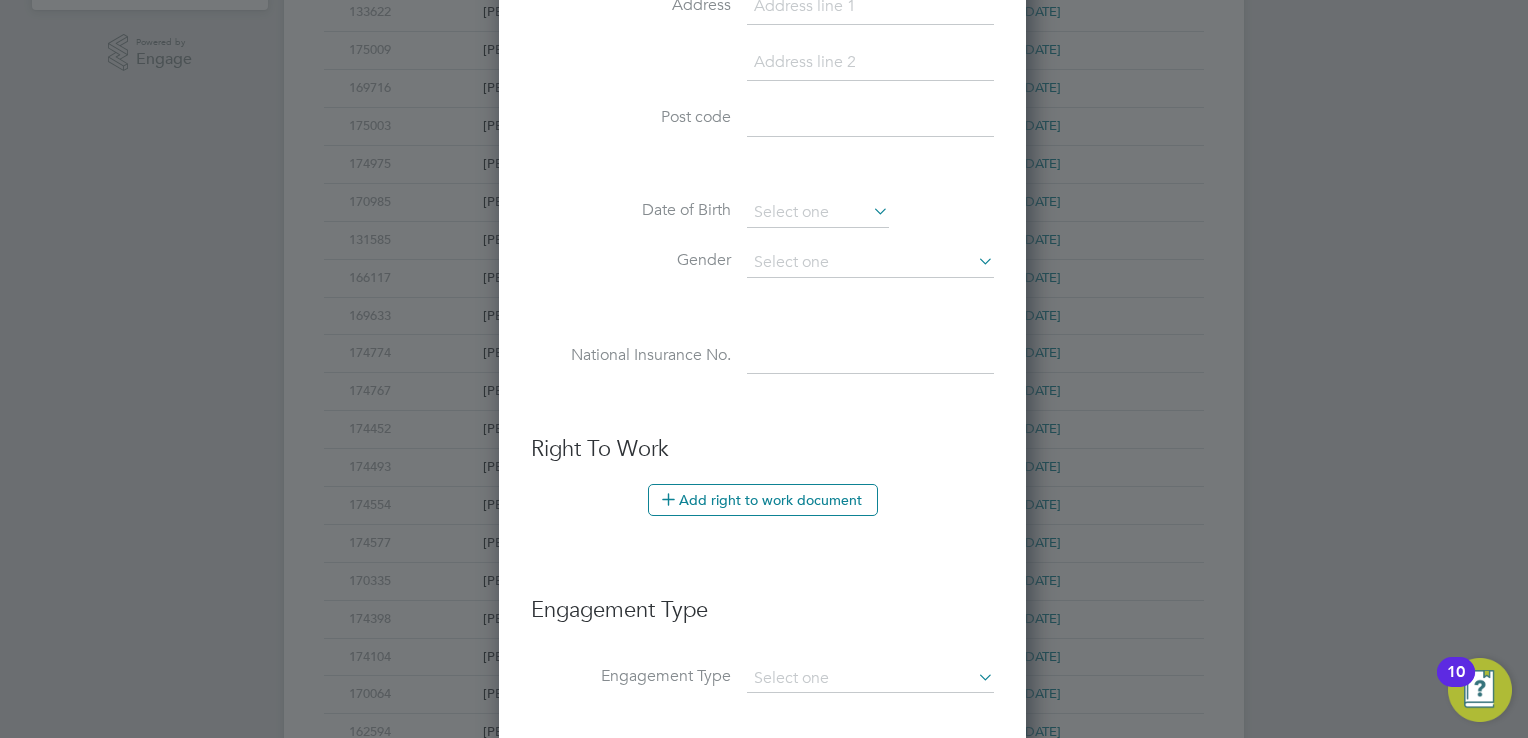 scroll, scrollTop: 1000, scrollLeft: 0, axis: vertical 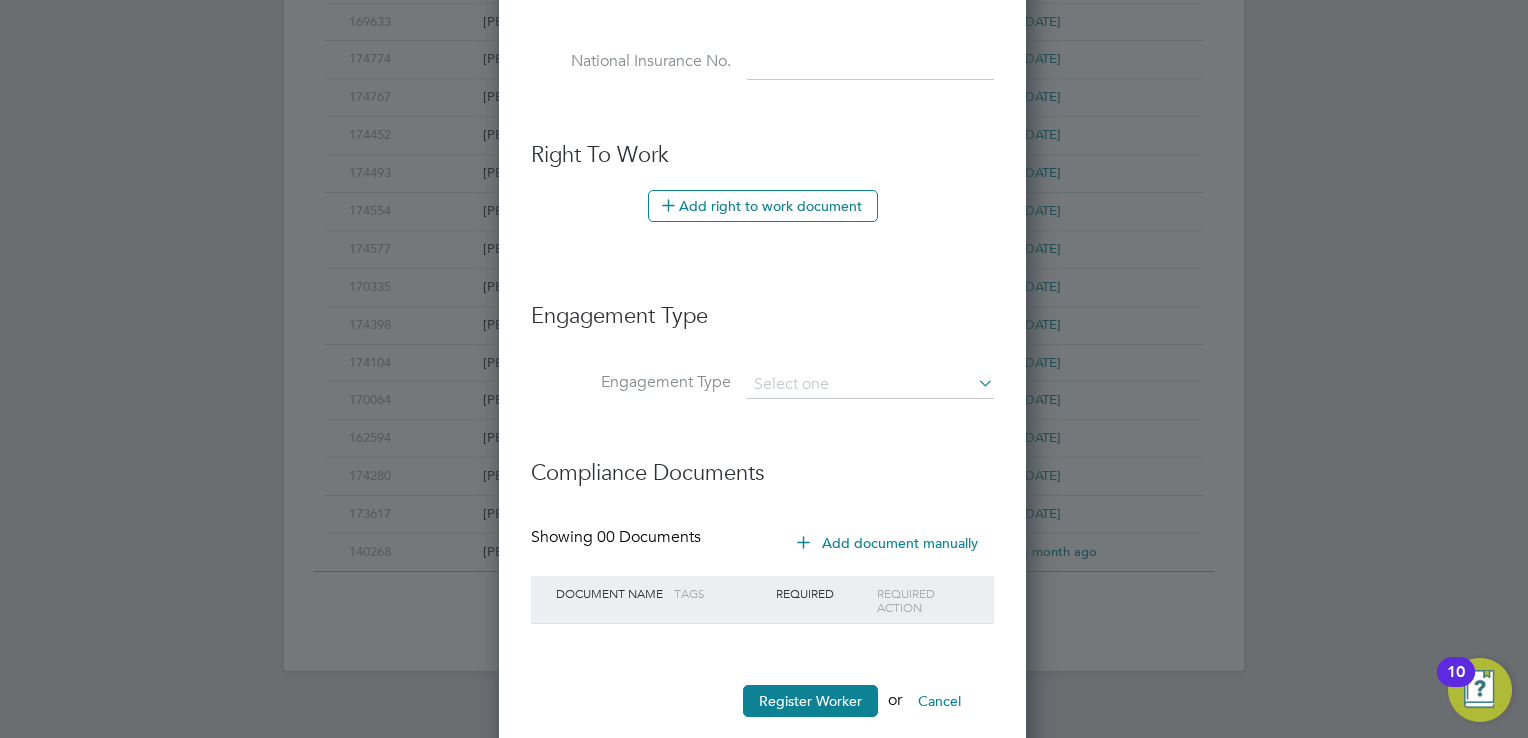 click on "Engagement Type" at bounding box center [762, 326] 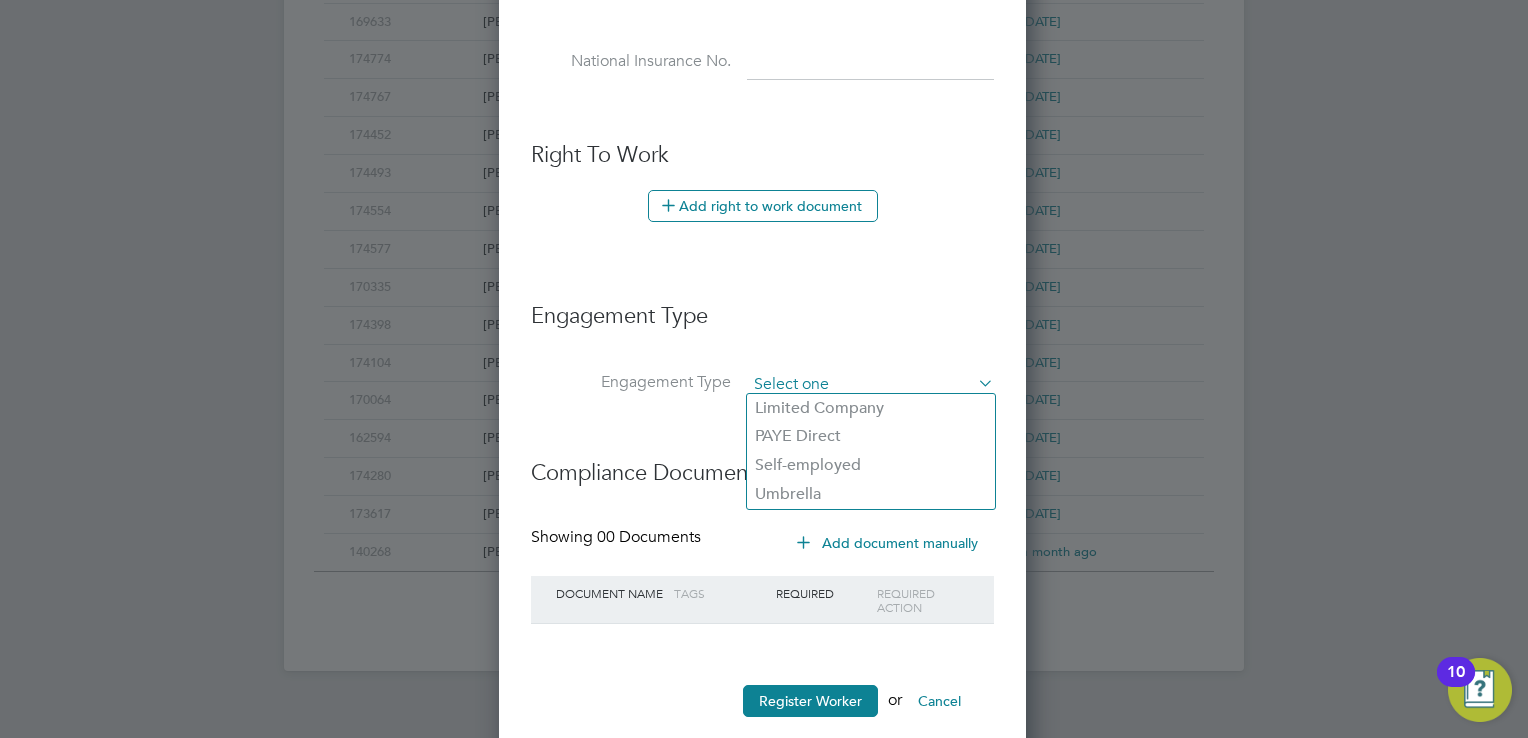 click at bounding box center (870, 385) 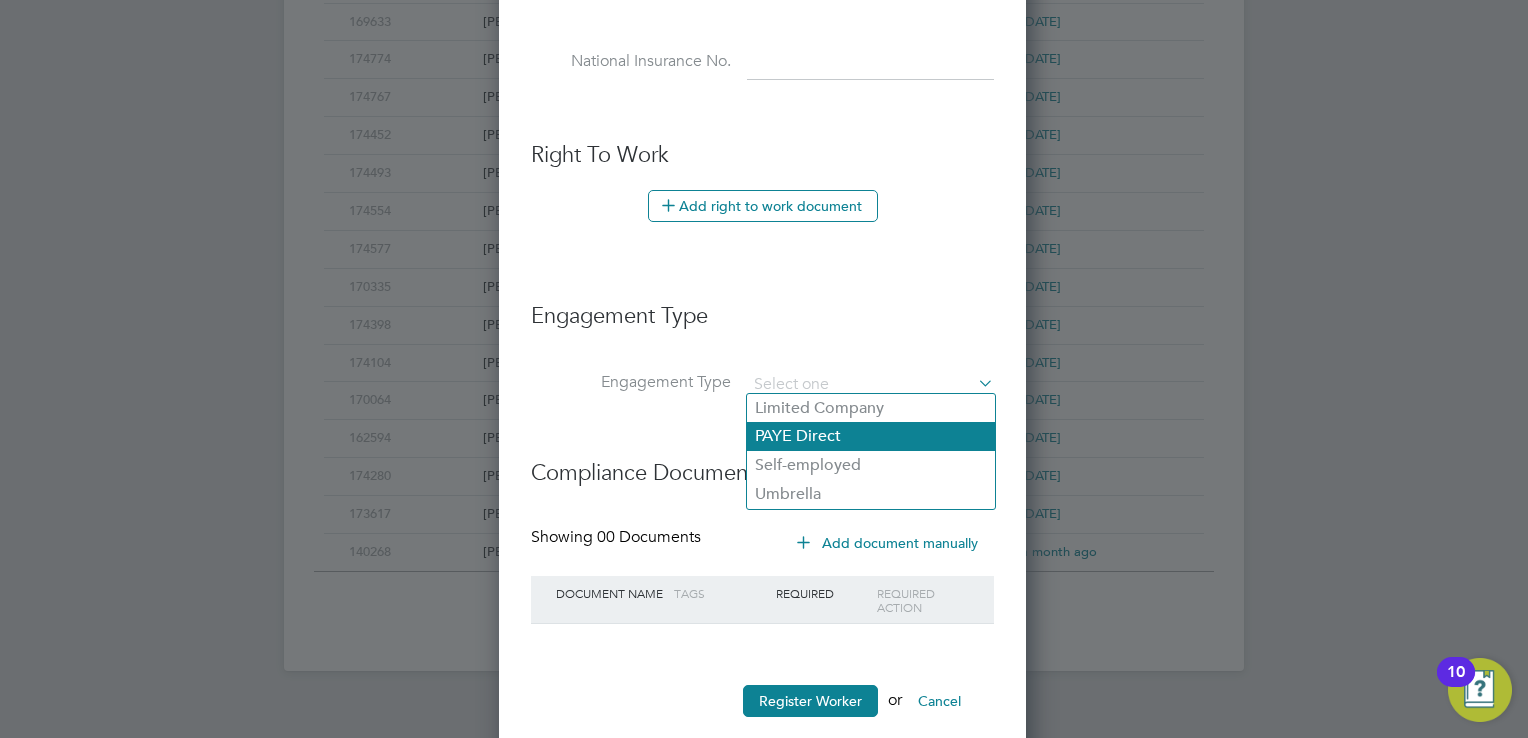 click on "PAYE Direct" 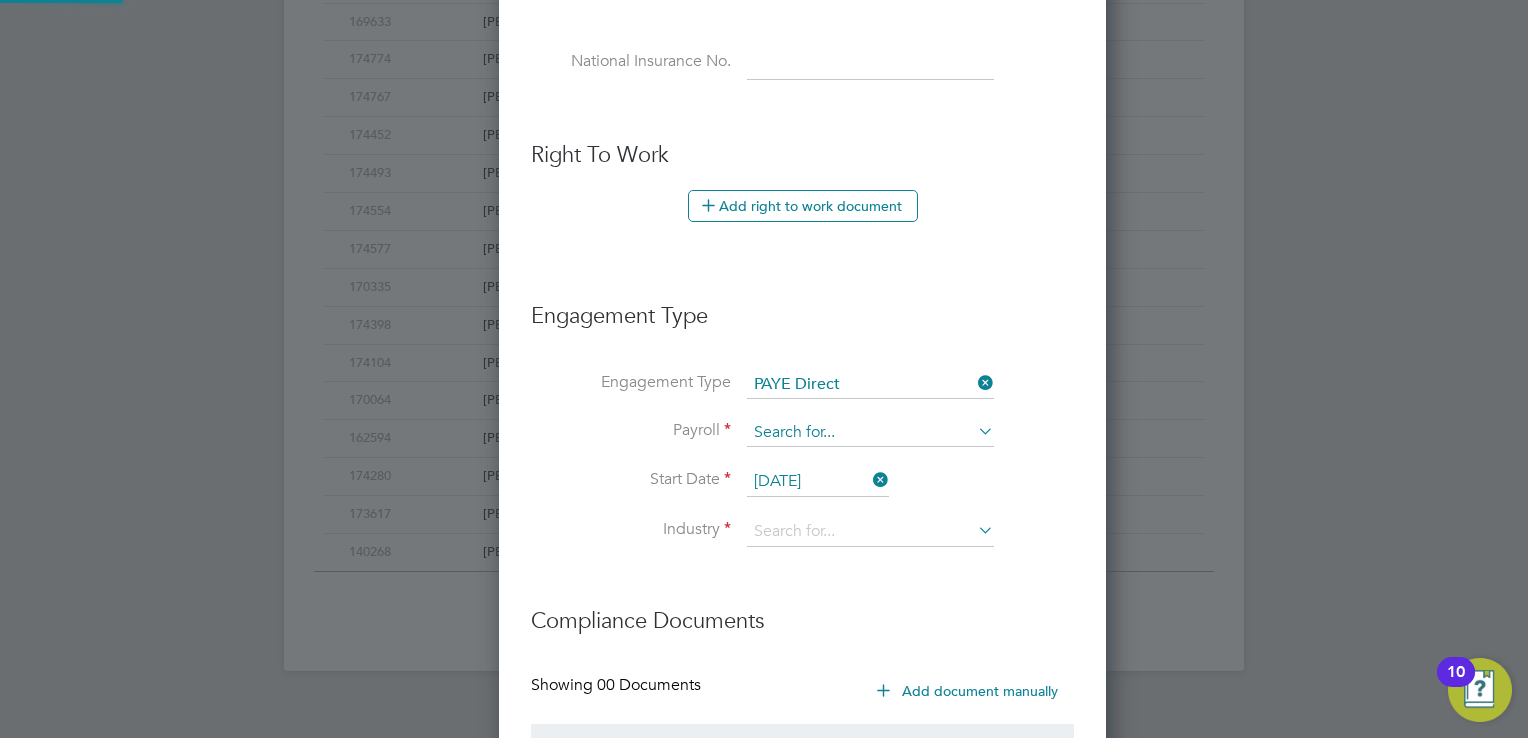 scroll, scrollTop: 10, scrollLeft: 9, axis: both 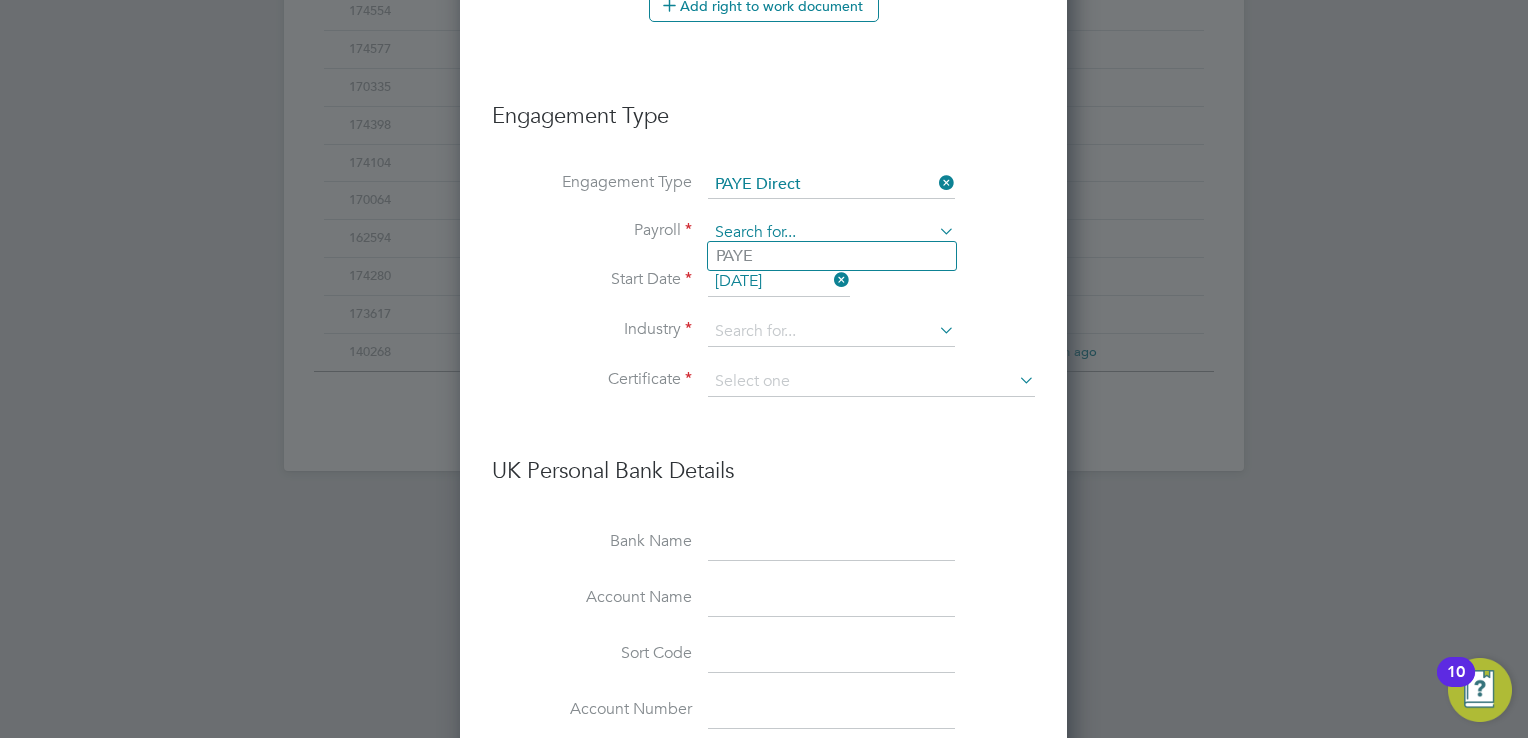 click at bounding box center [831, 233] 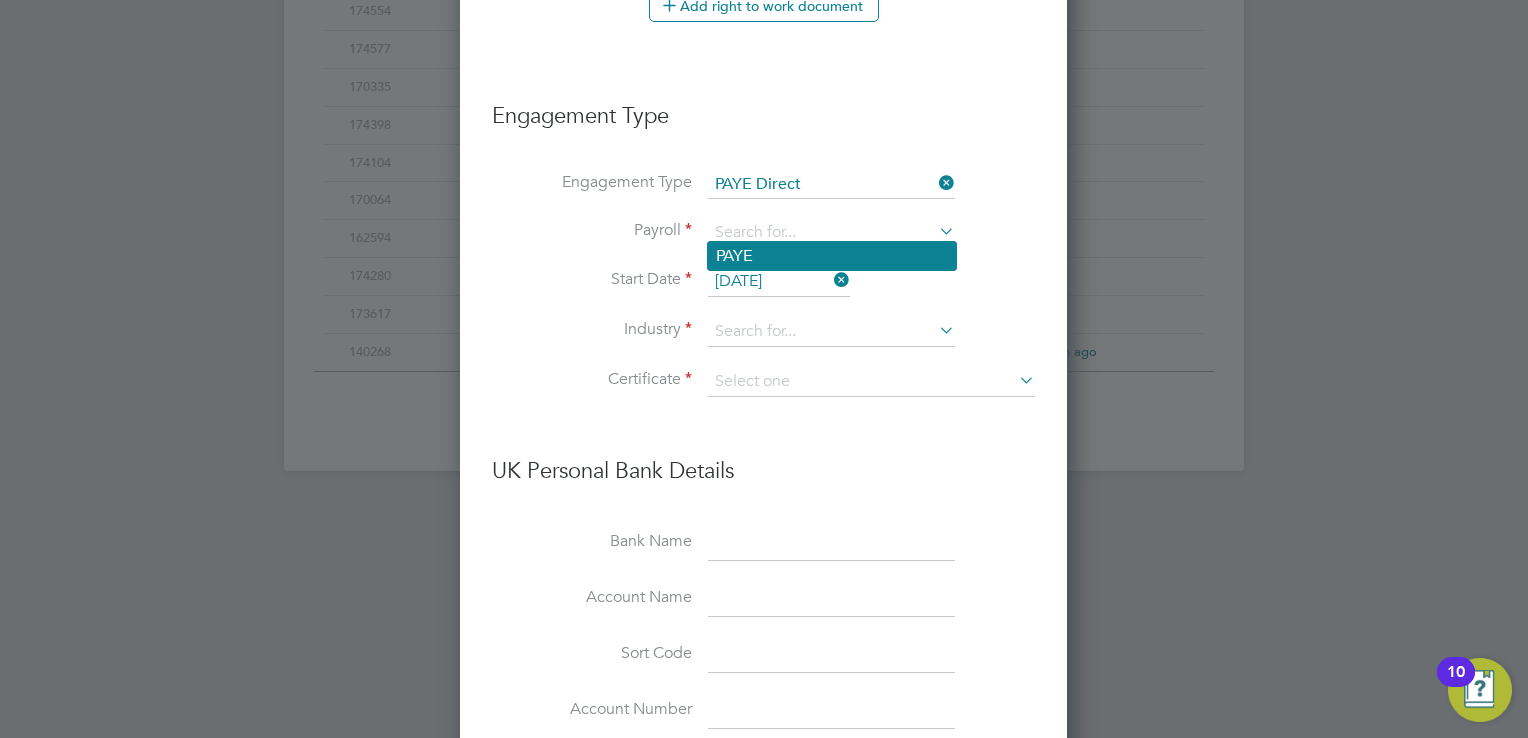 click on "PAYE" 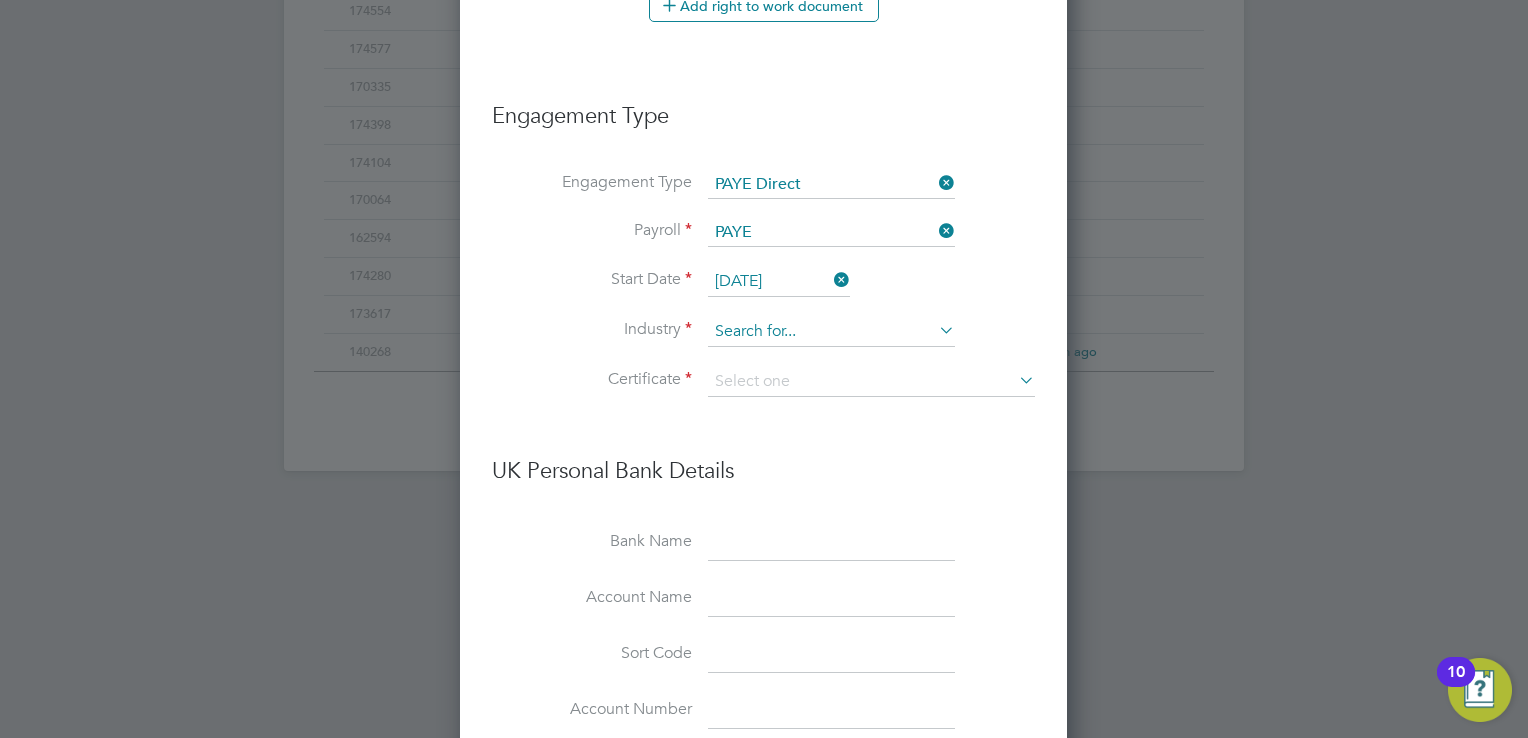click at bounding box center (831, 332) 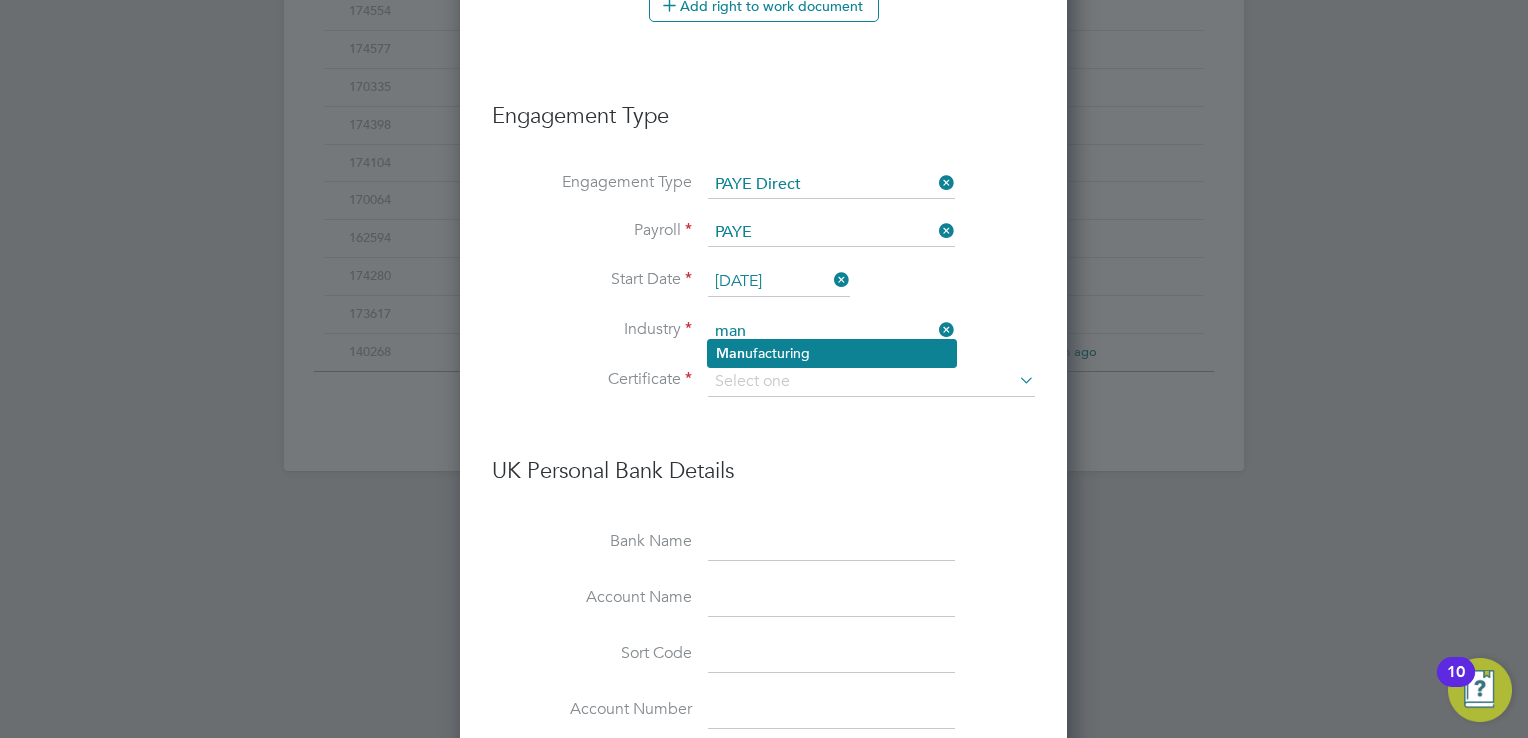 click on "Man ufacturing" 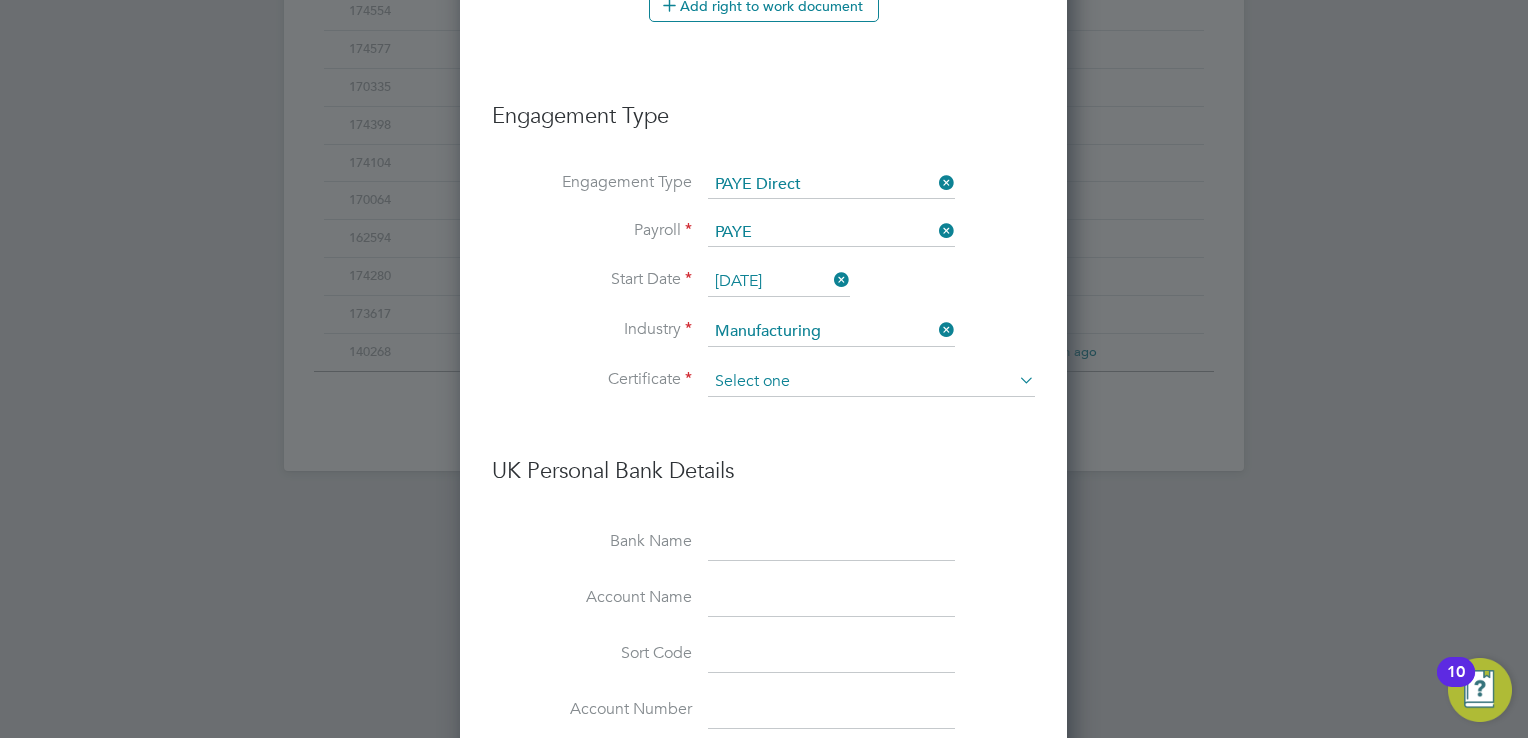 click at bounding box center (871, 382) 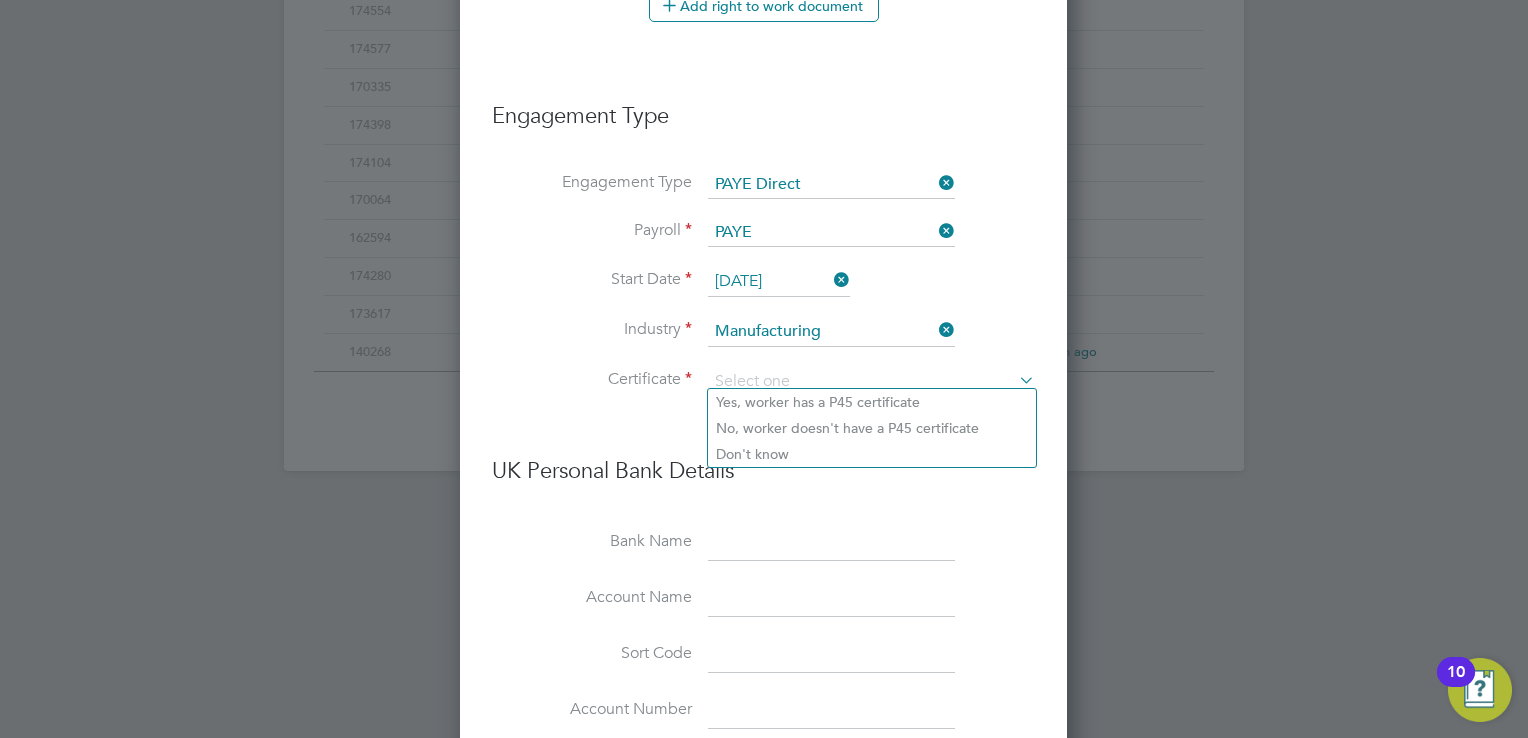 click on "UK Personal Bank Details" at bounding box center (763, 461) 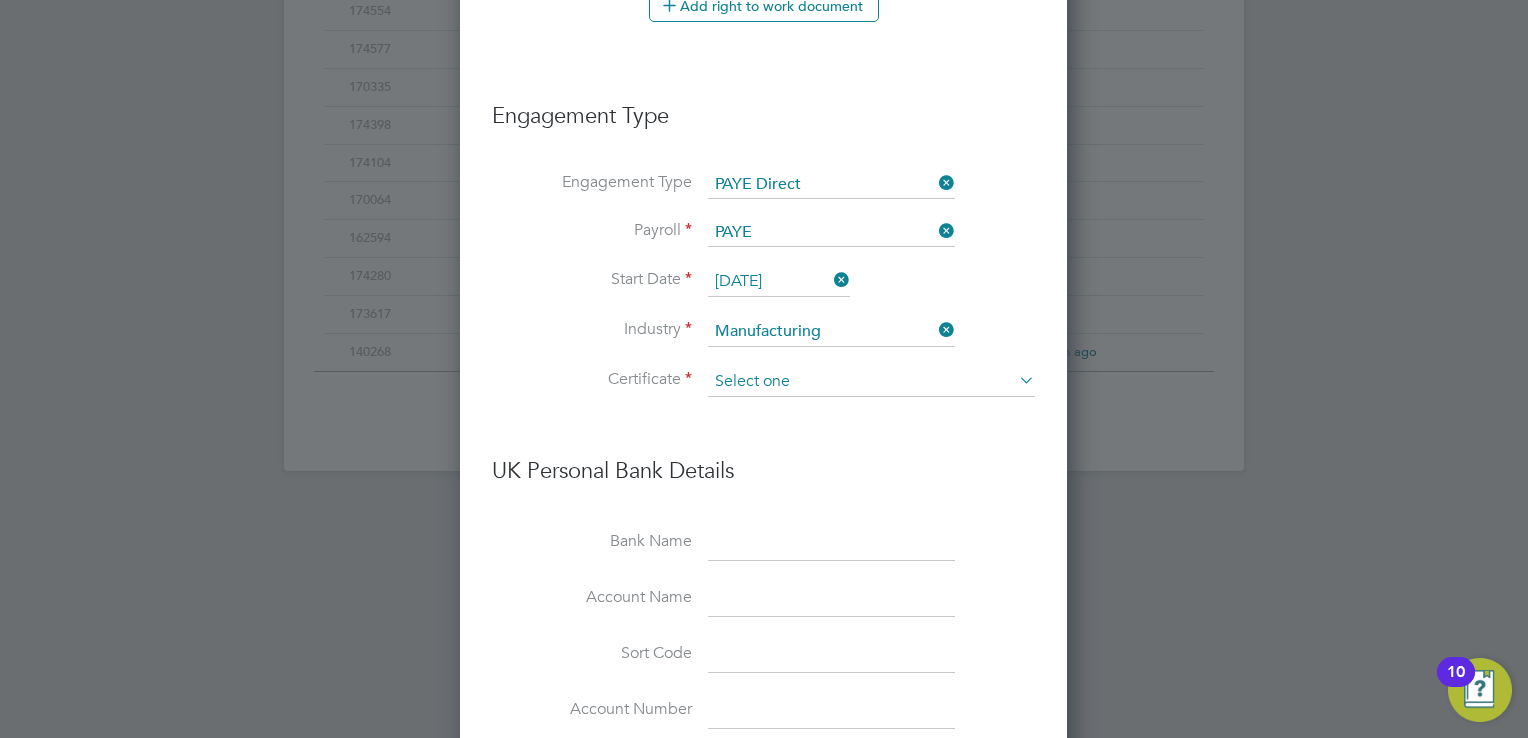 click at bounding box center (871, 382) 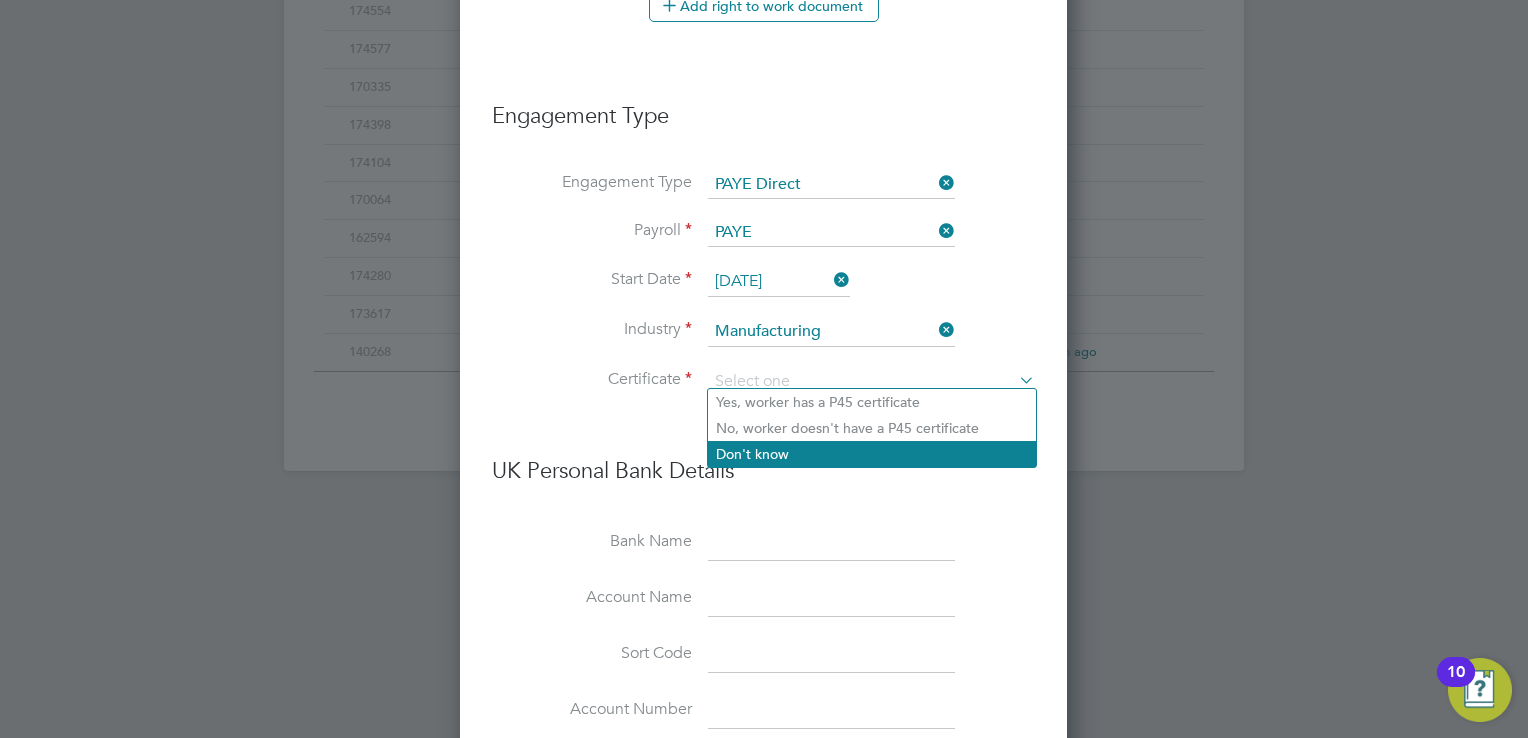 click on "Don't know" 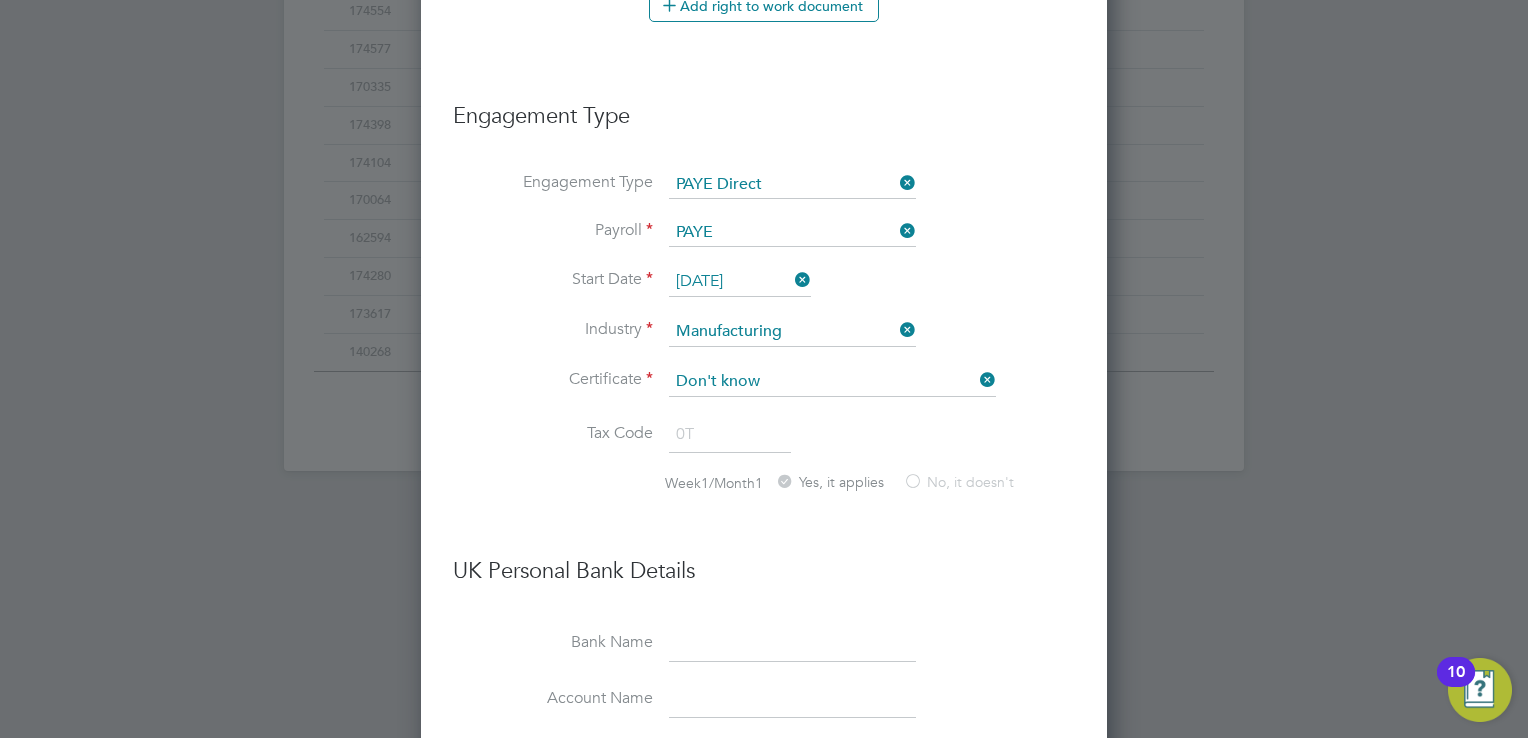 scroll, scrollTop: 10, scrollLeft: 9, axis: both 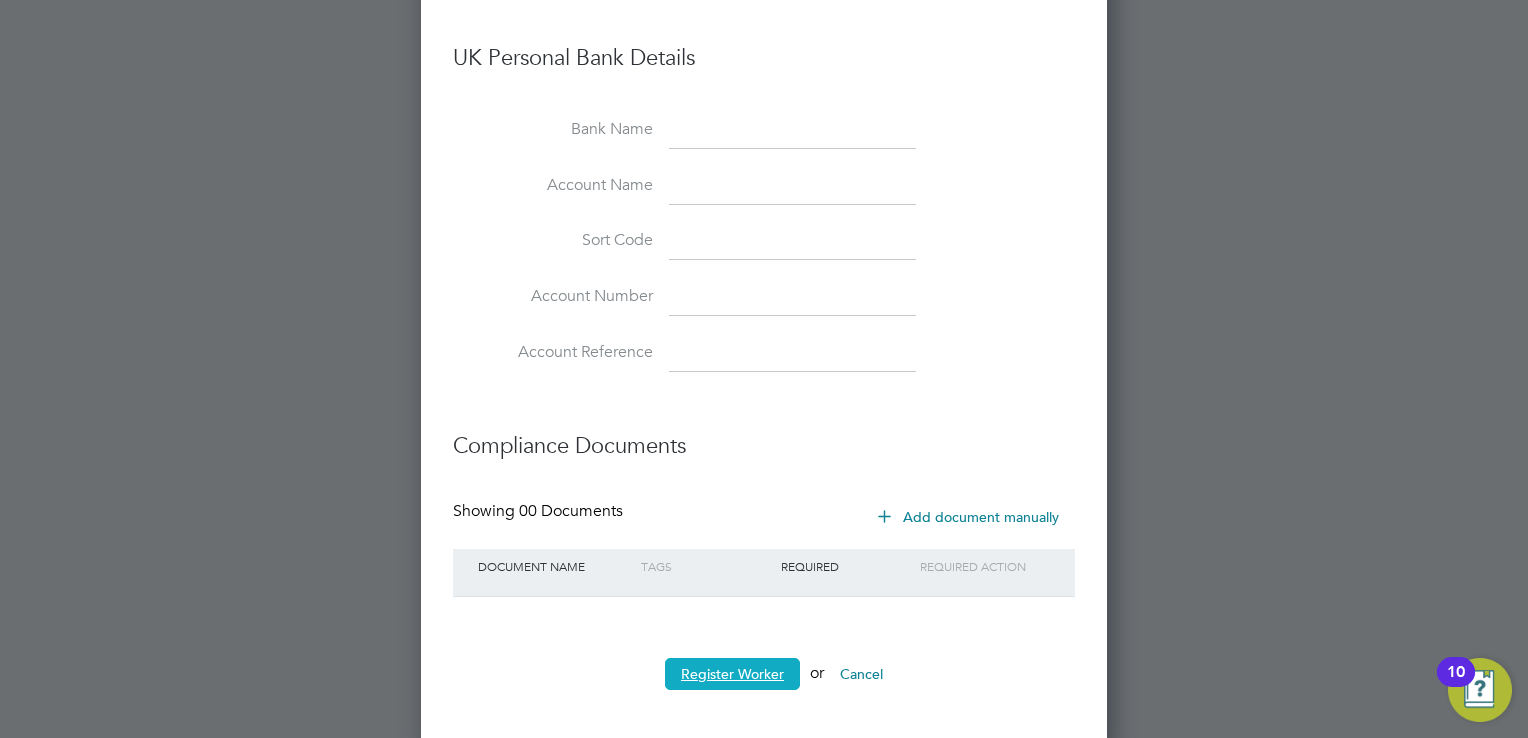 click on "Register Worker" at bounding box center (732, 674) 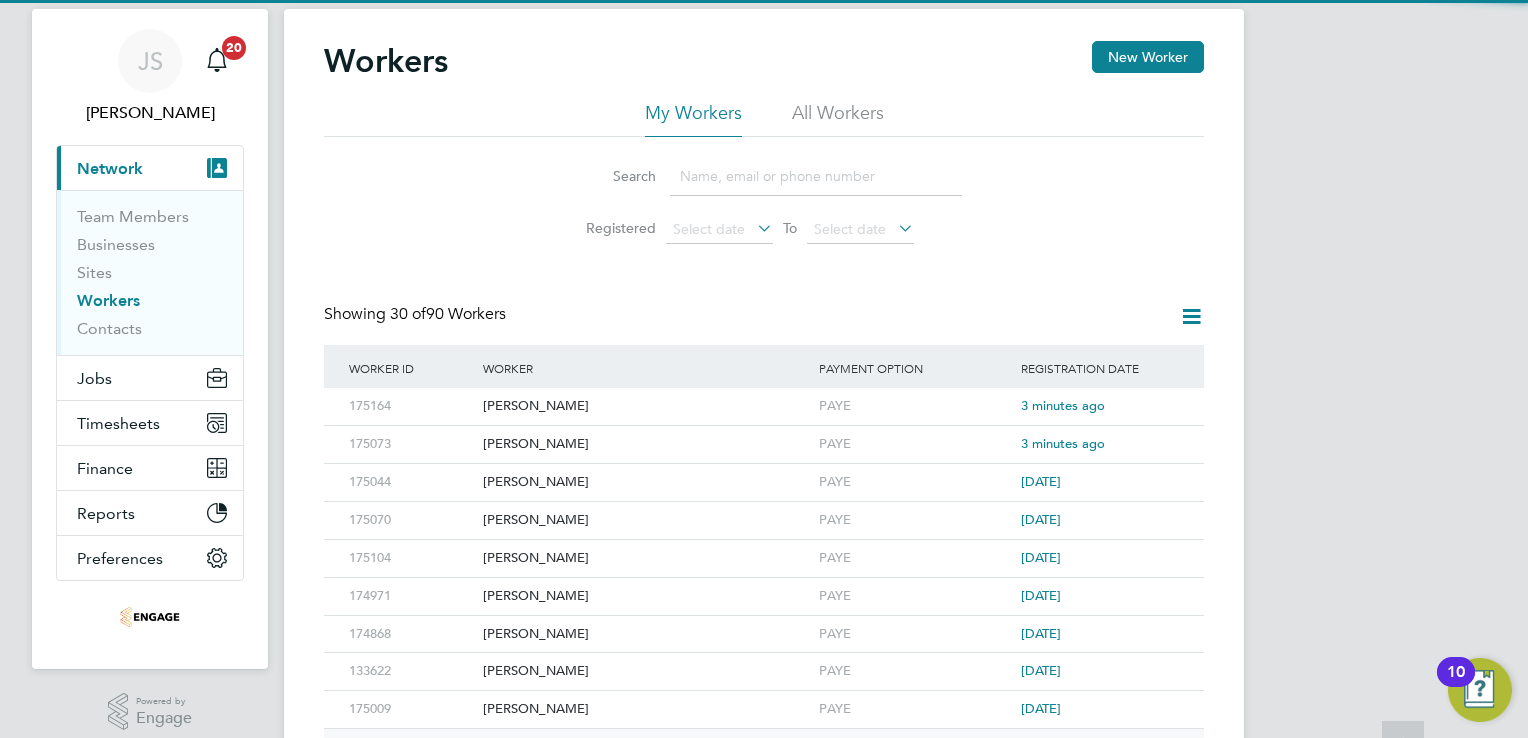 scroll, scrollTop: 0, scrollLeft: 0, axis: both 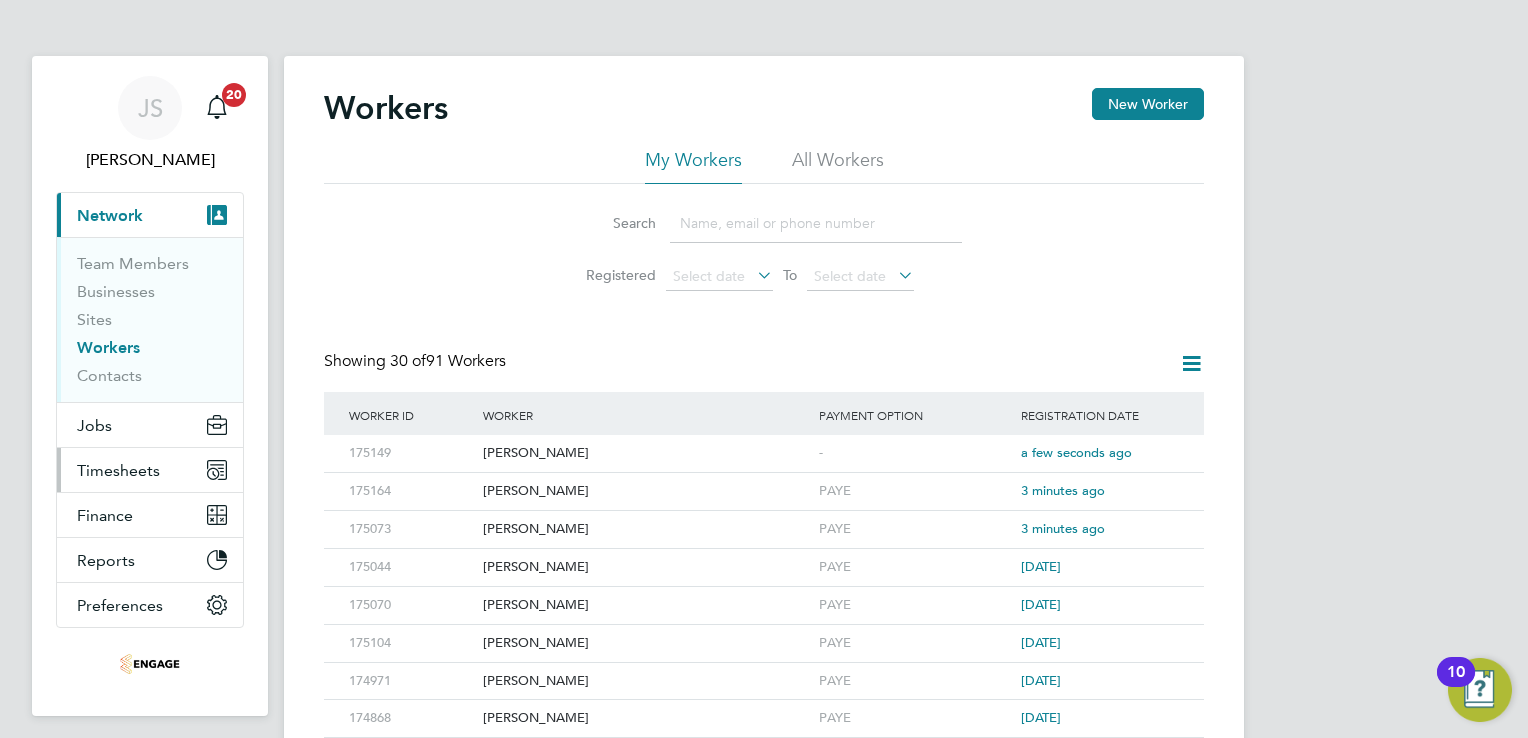 click on "Timesheets" at bounding box center (118, 470) 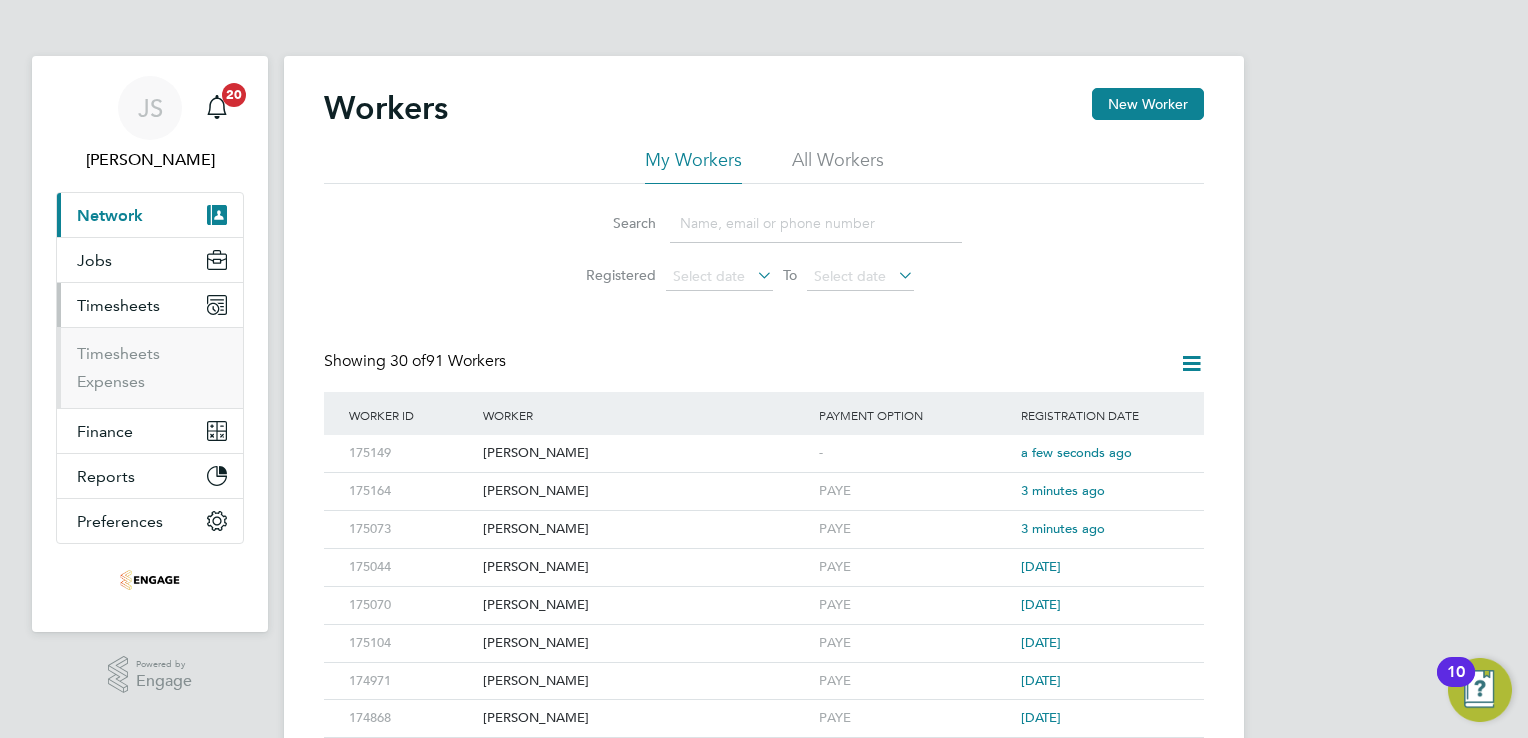 click on "Network" at bounding box center [110, 215] 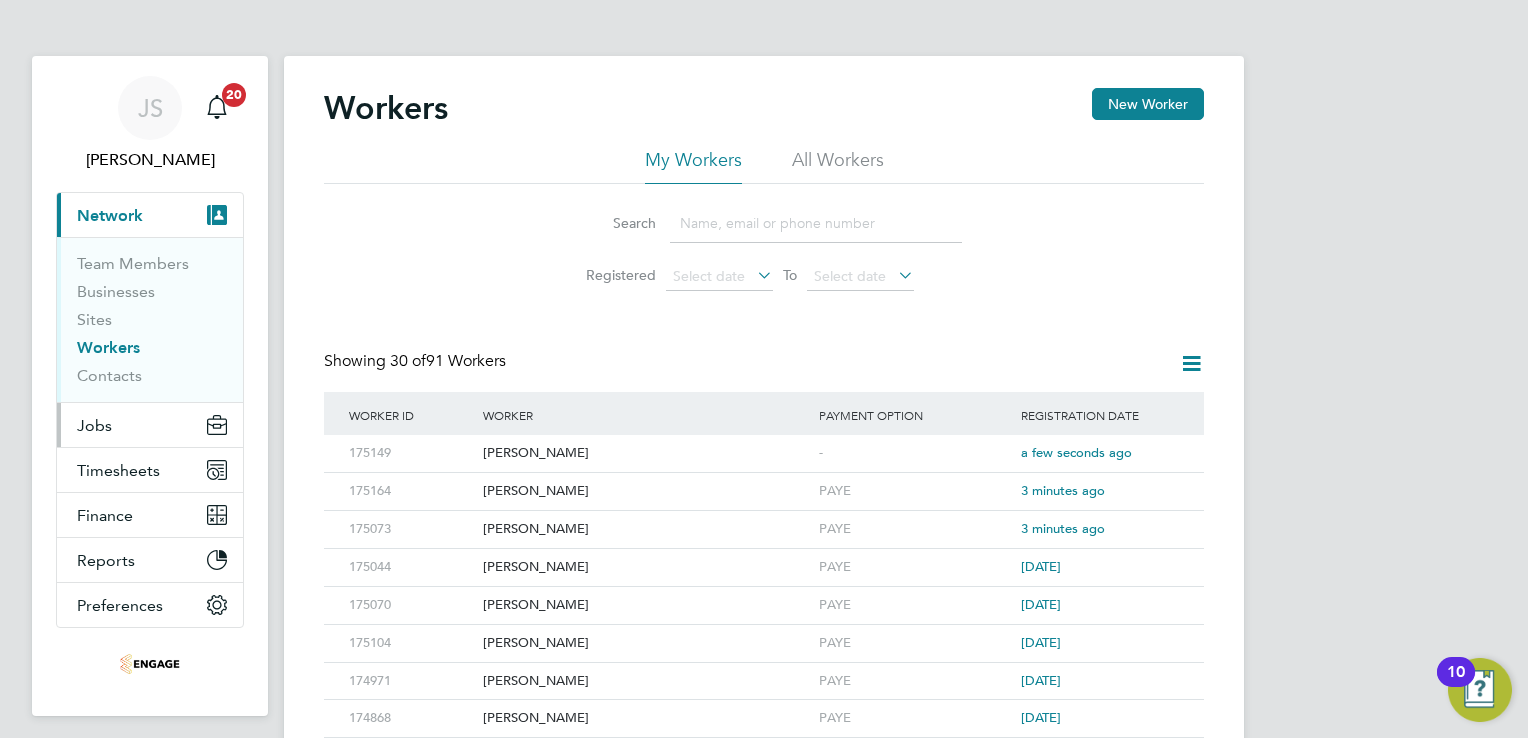click on "Jobs" at bounding box center (94, 425) 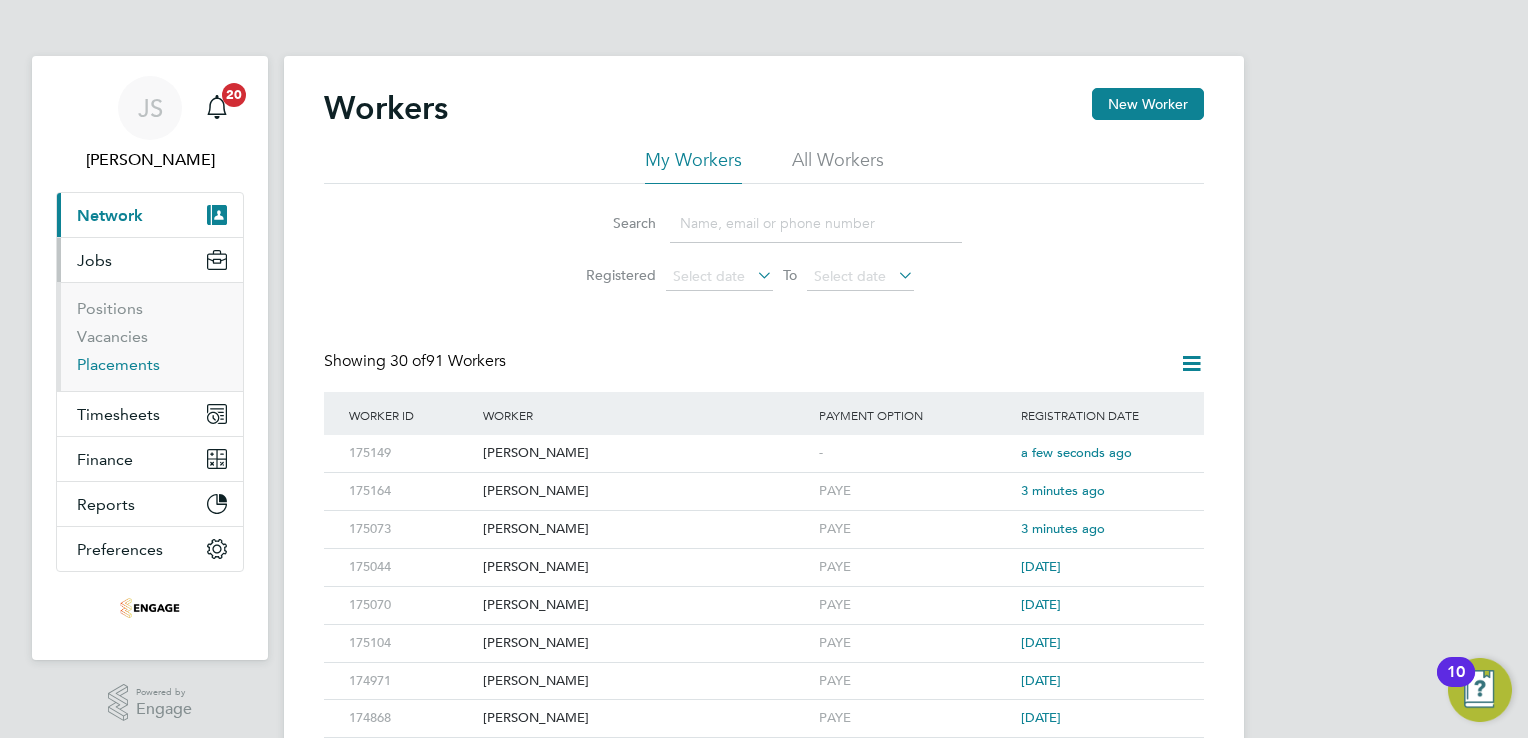 click on "Placements" at bounding box center [118, 364] 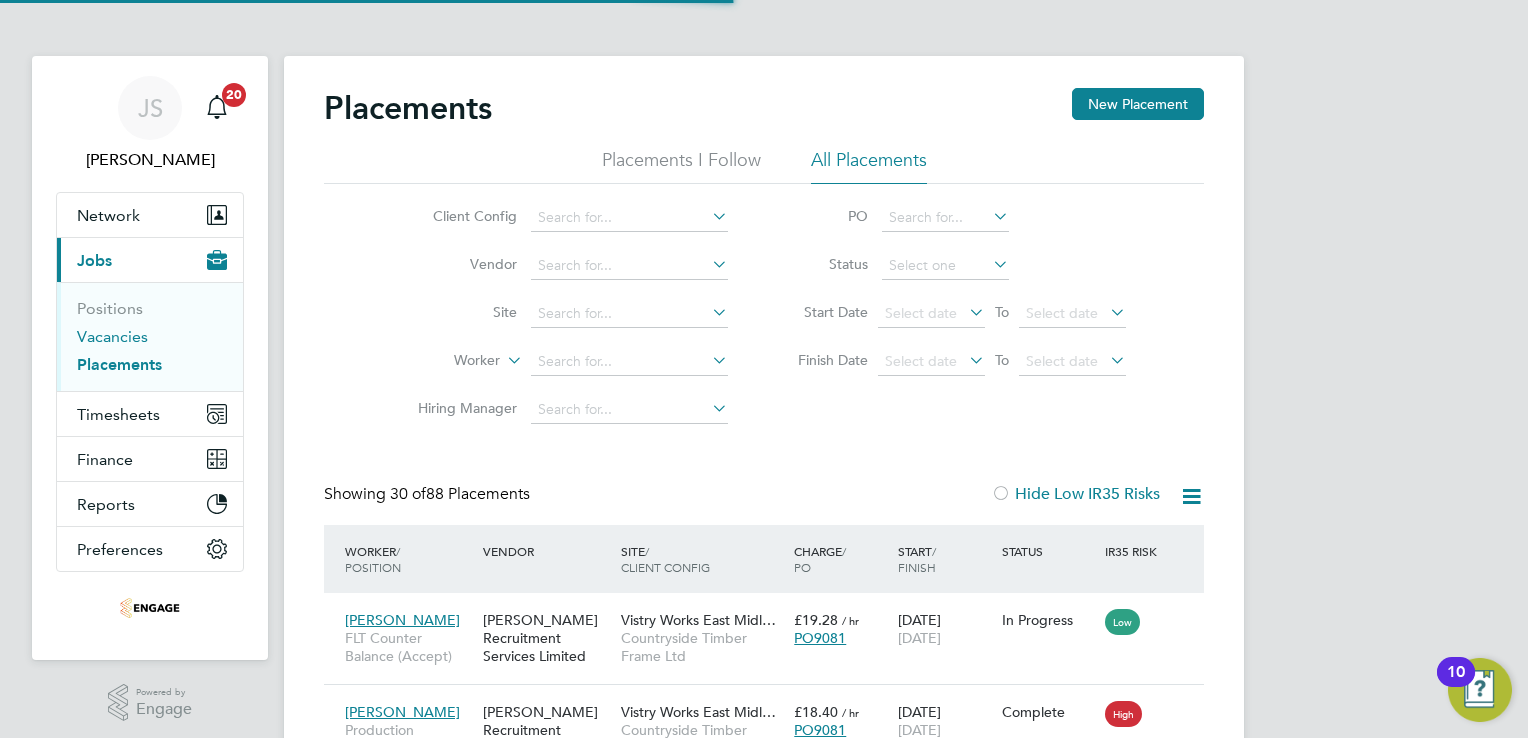 scroll, scrollTop: 10, scrollLeft: 9, axis: both 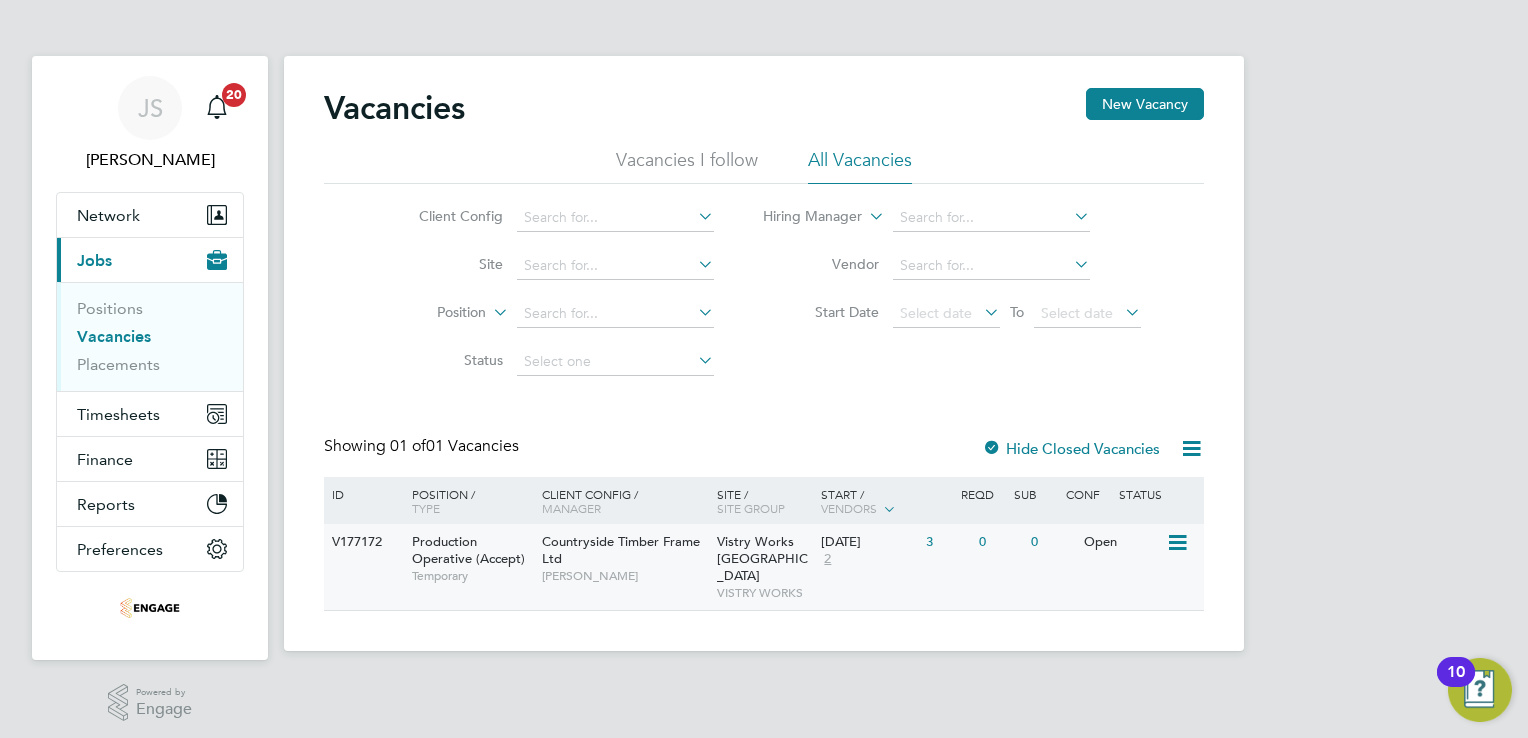 click on "Open" 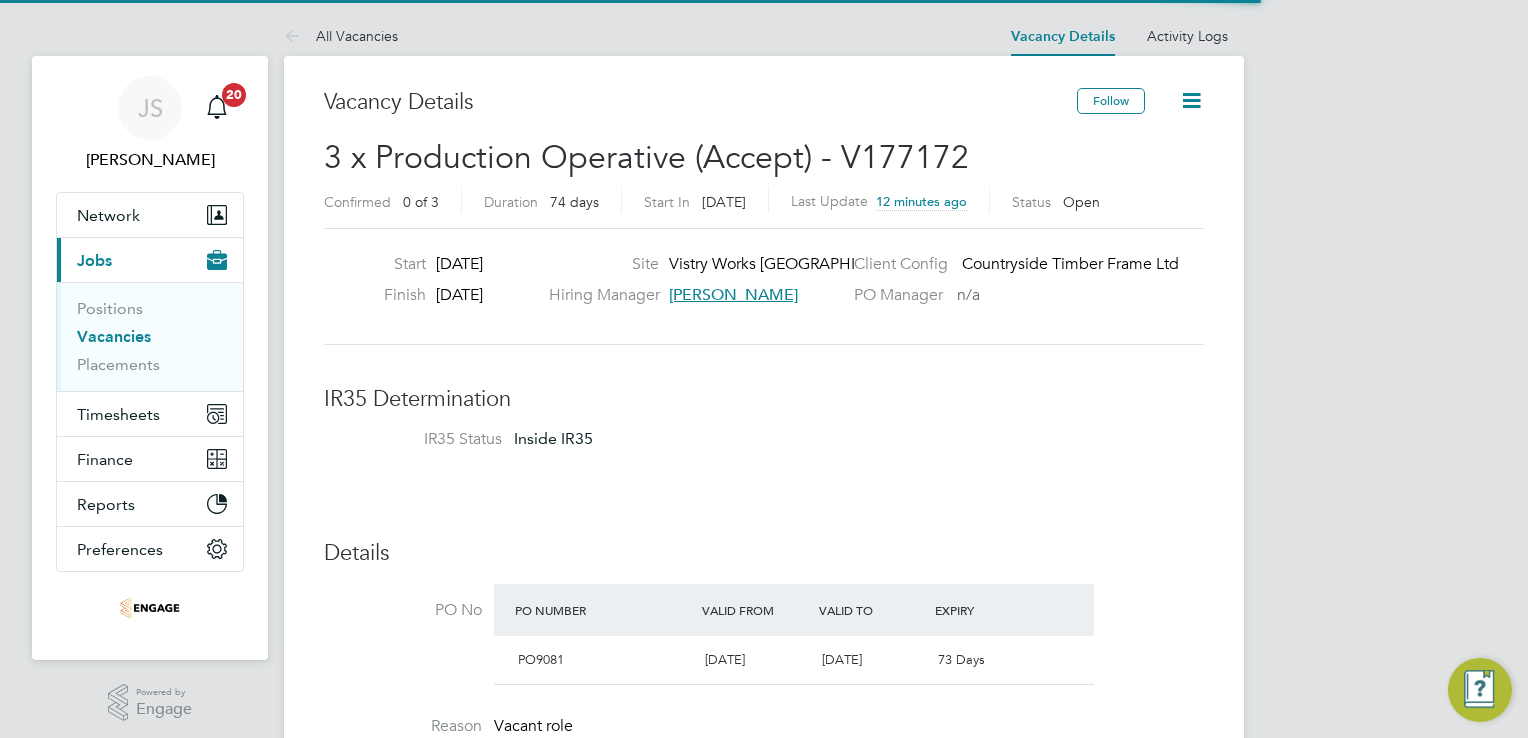 scroll, scrollTop: 78, scrollLeft: 0, axis: vertical 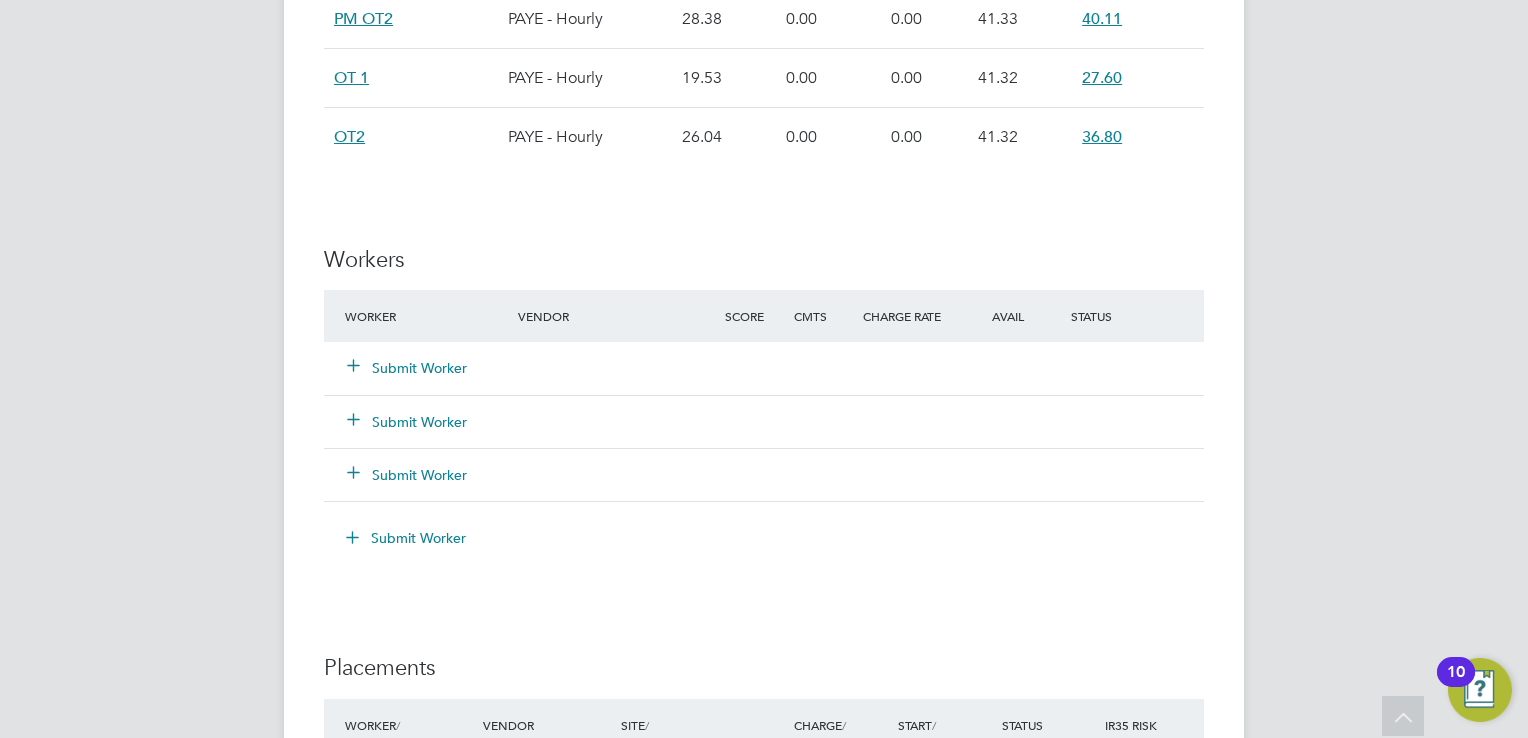 click on "Submit Worker" 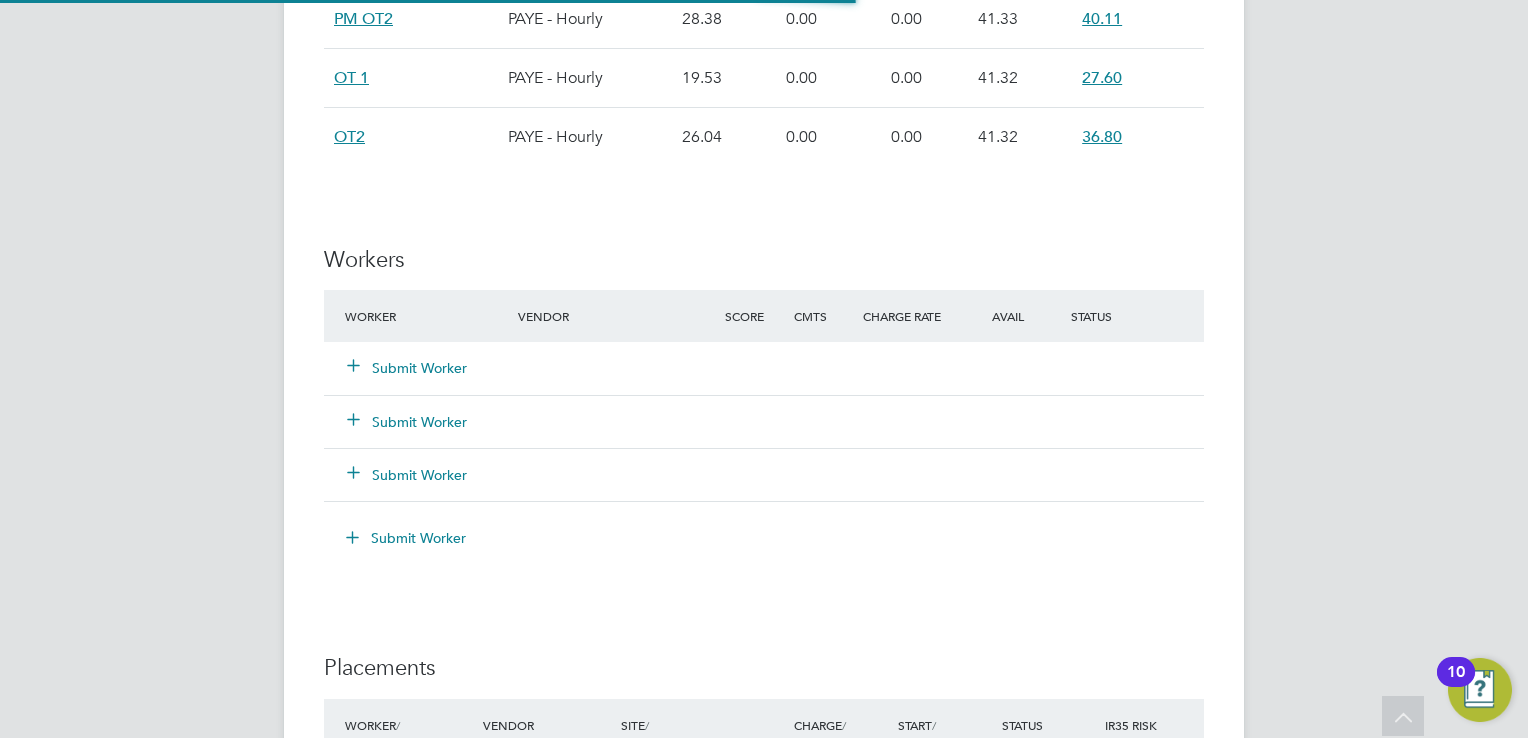 scroll, scrollTop: 9, scrollLeft: 10, axis: both 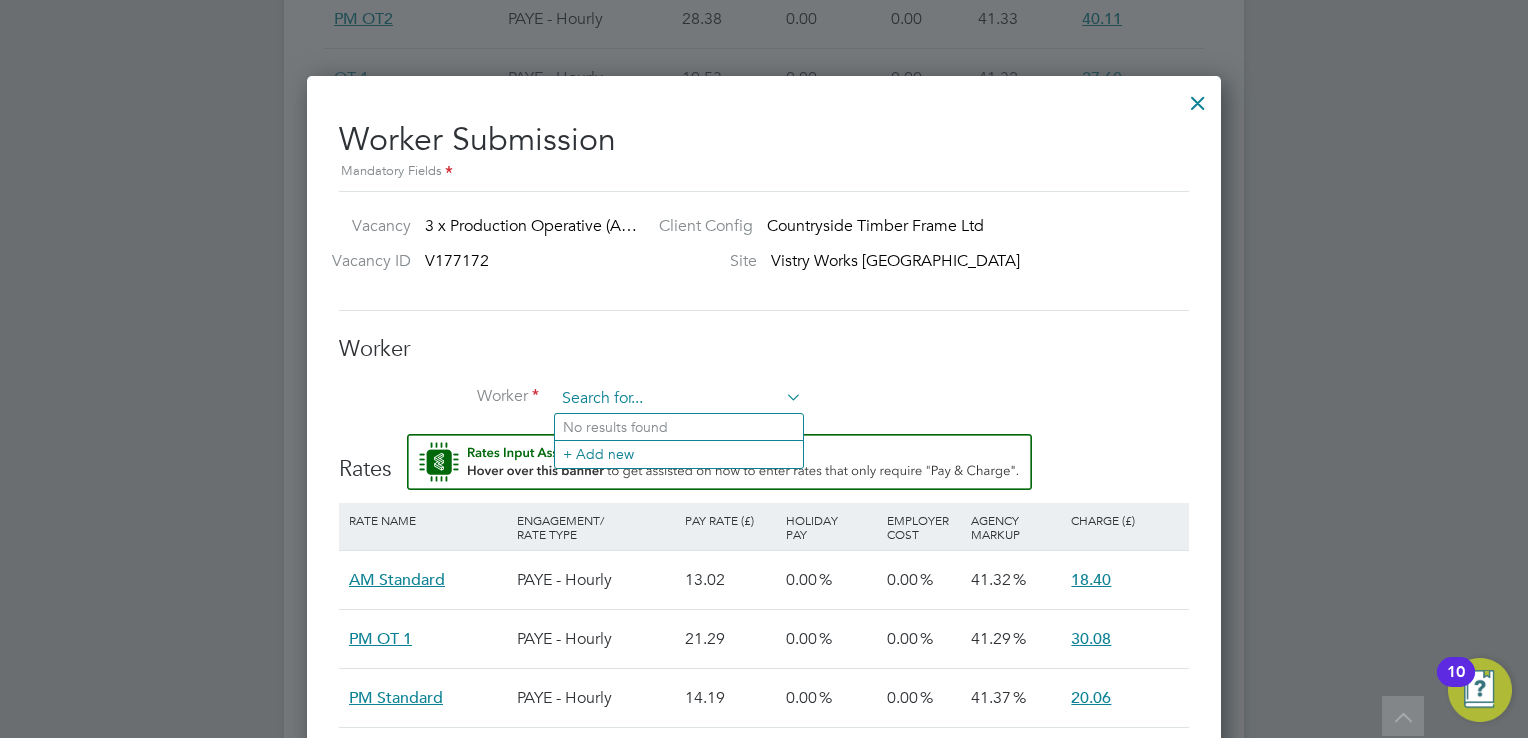 click at bounding box center (678, 399) 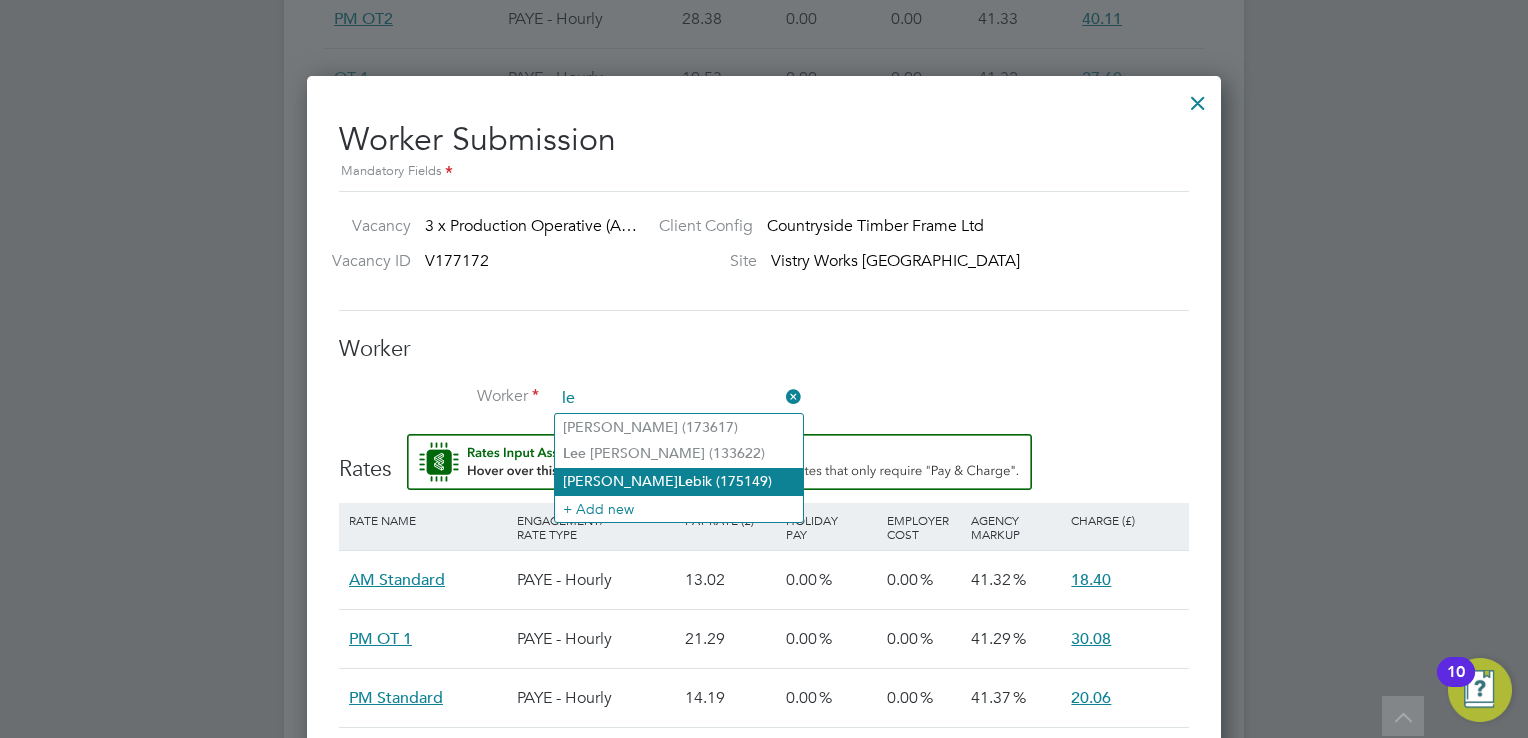 click on "Adam  Le bik (175149)" 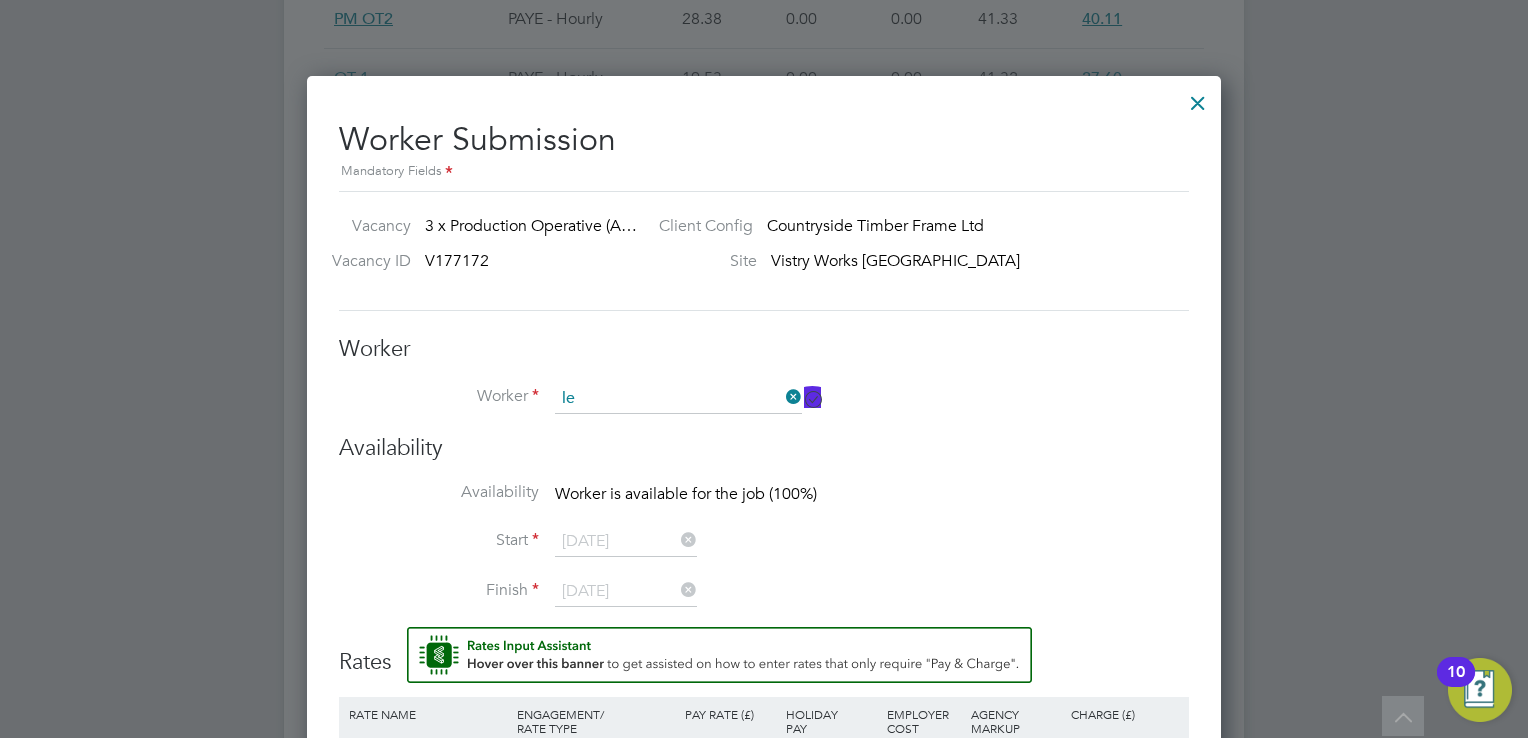 type on "Adam Lebik (175149)" 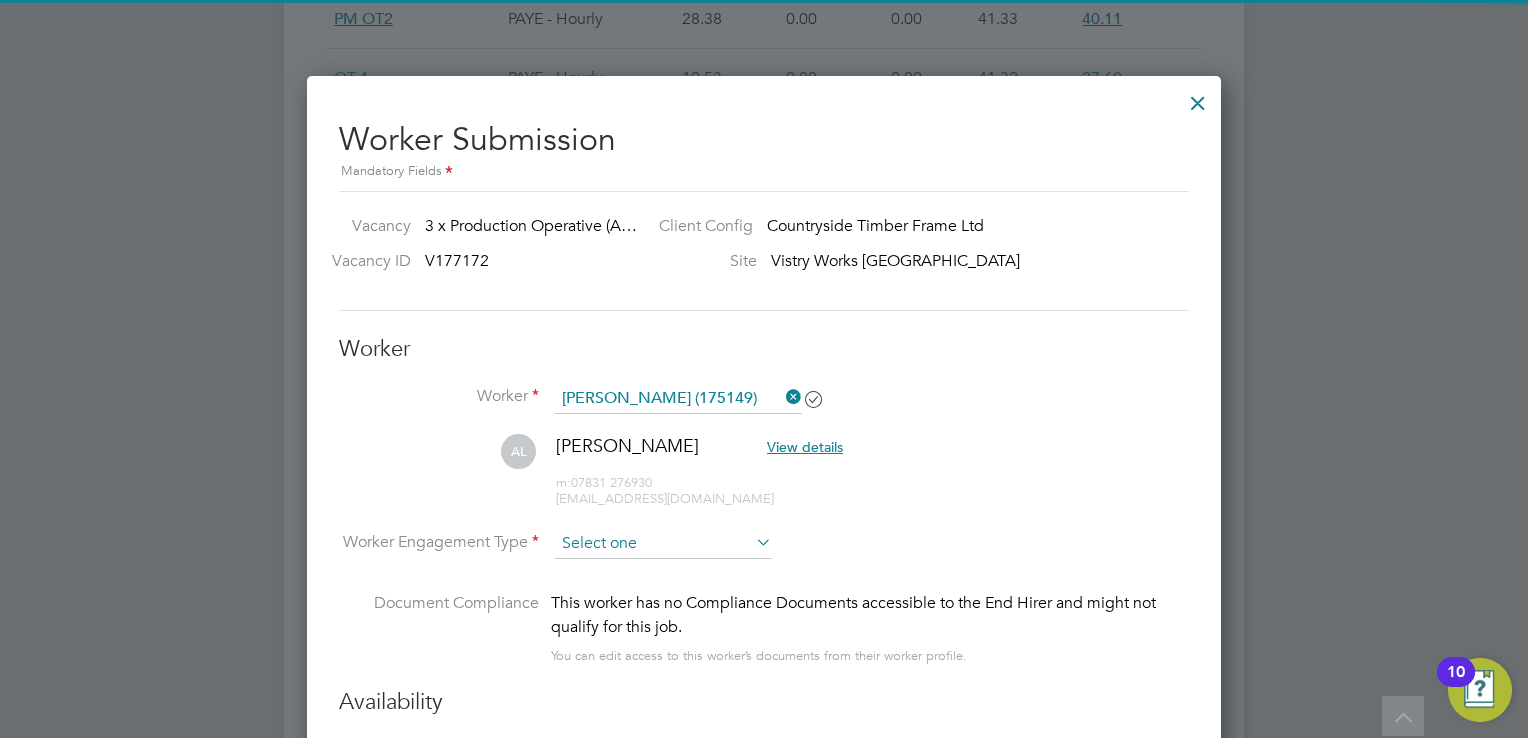 click at bounding box center [663, 544] 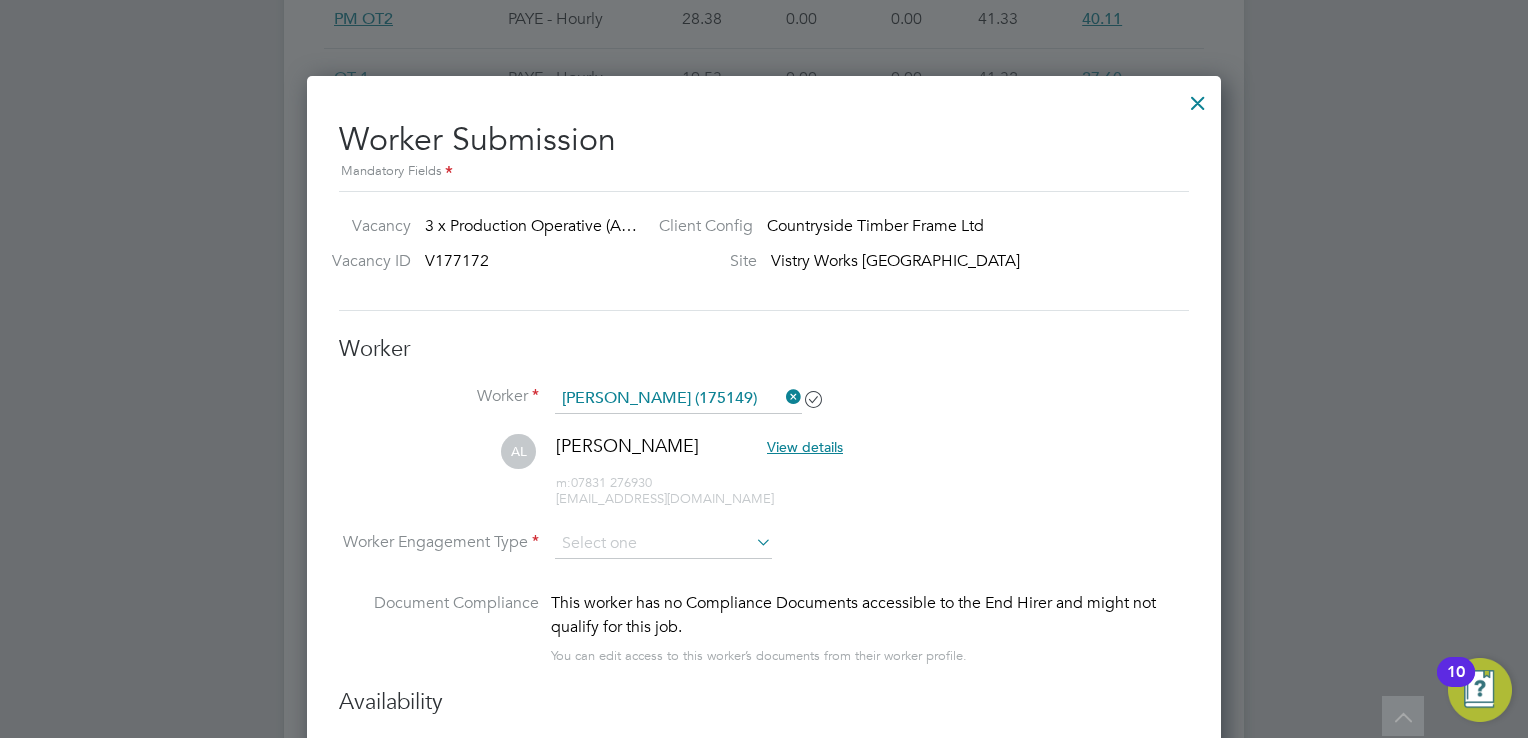 click on "PAYE" 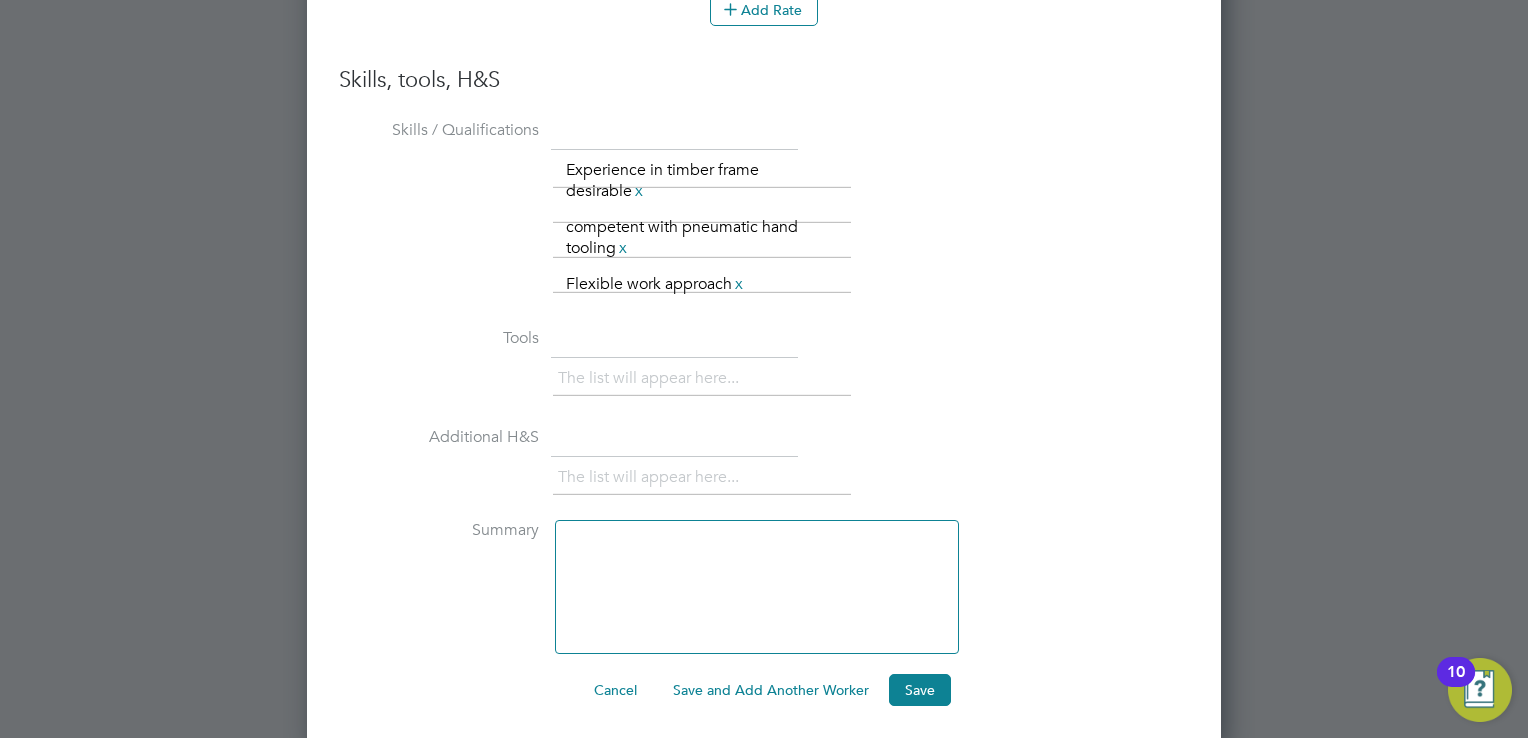click on "Save and Add Another Worker" at bounding box center [771, 690] 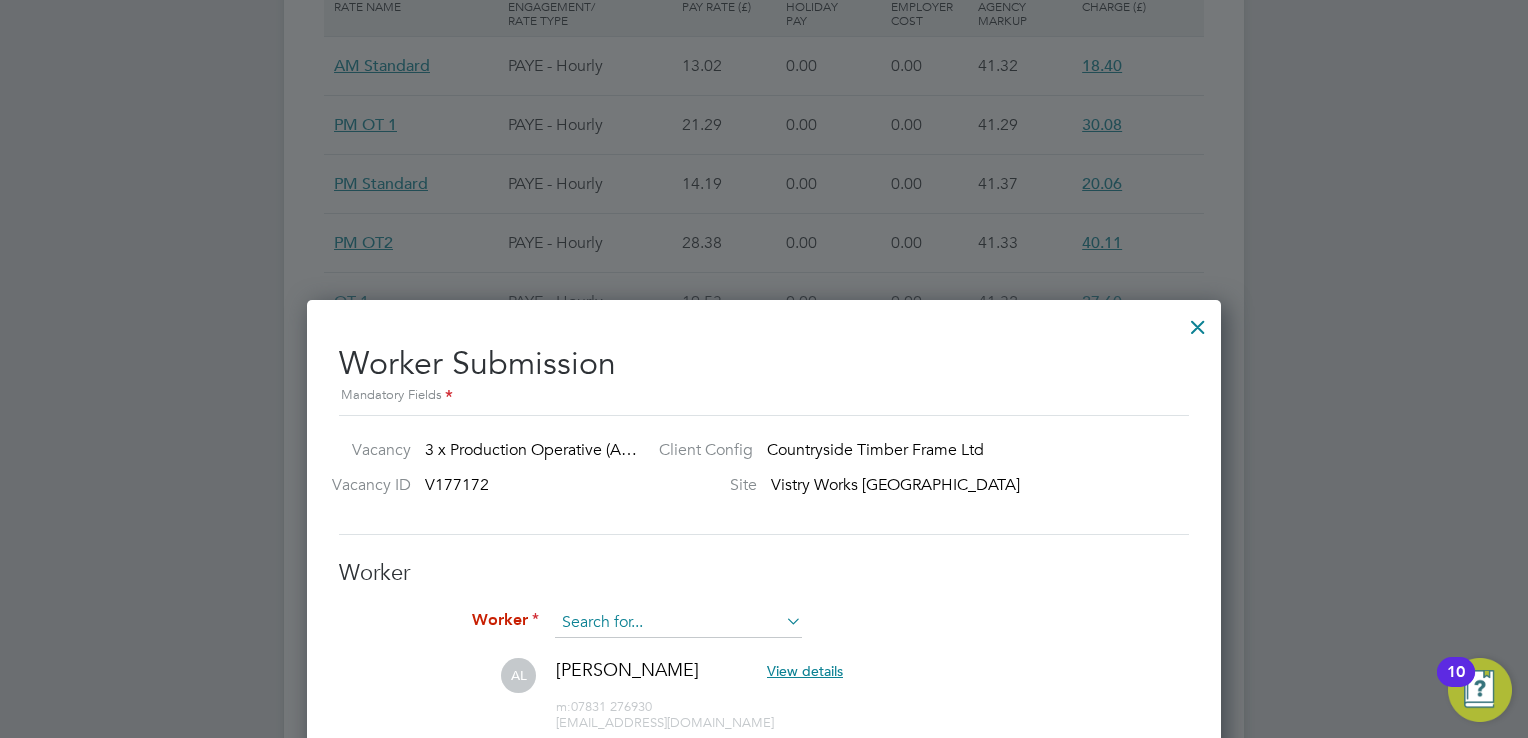 click at bounding box center (678, 623) 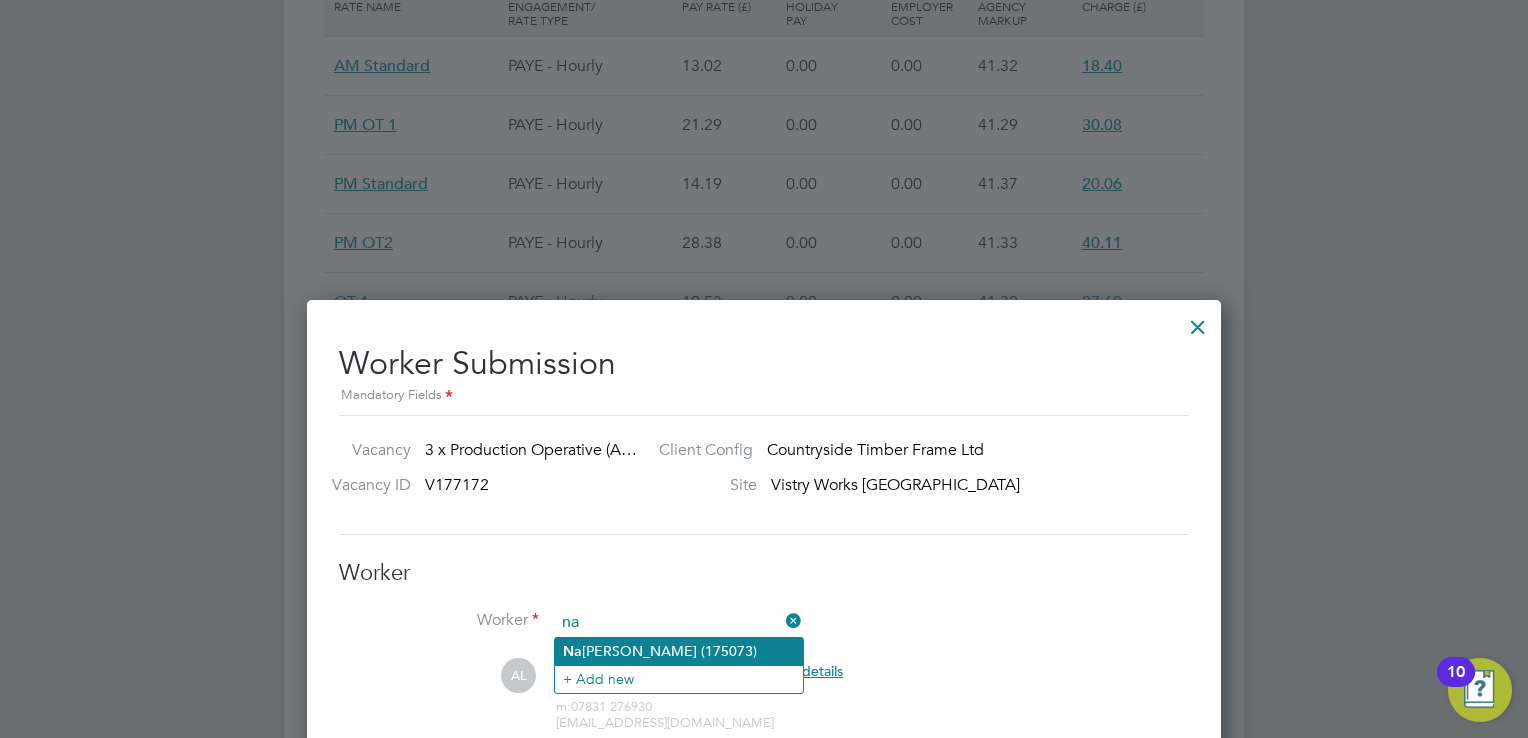 click on "Na talie Smith (175073)" 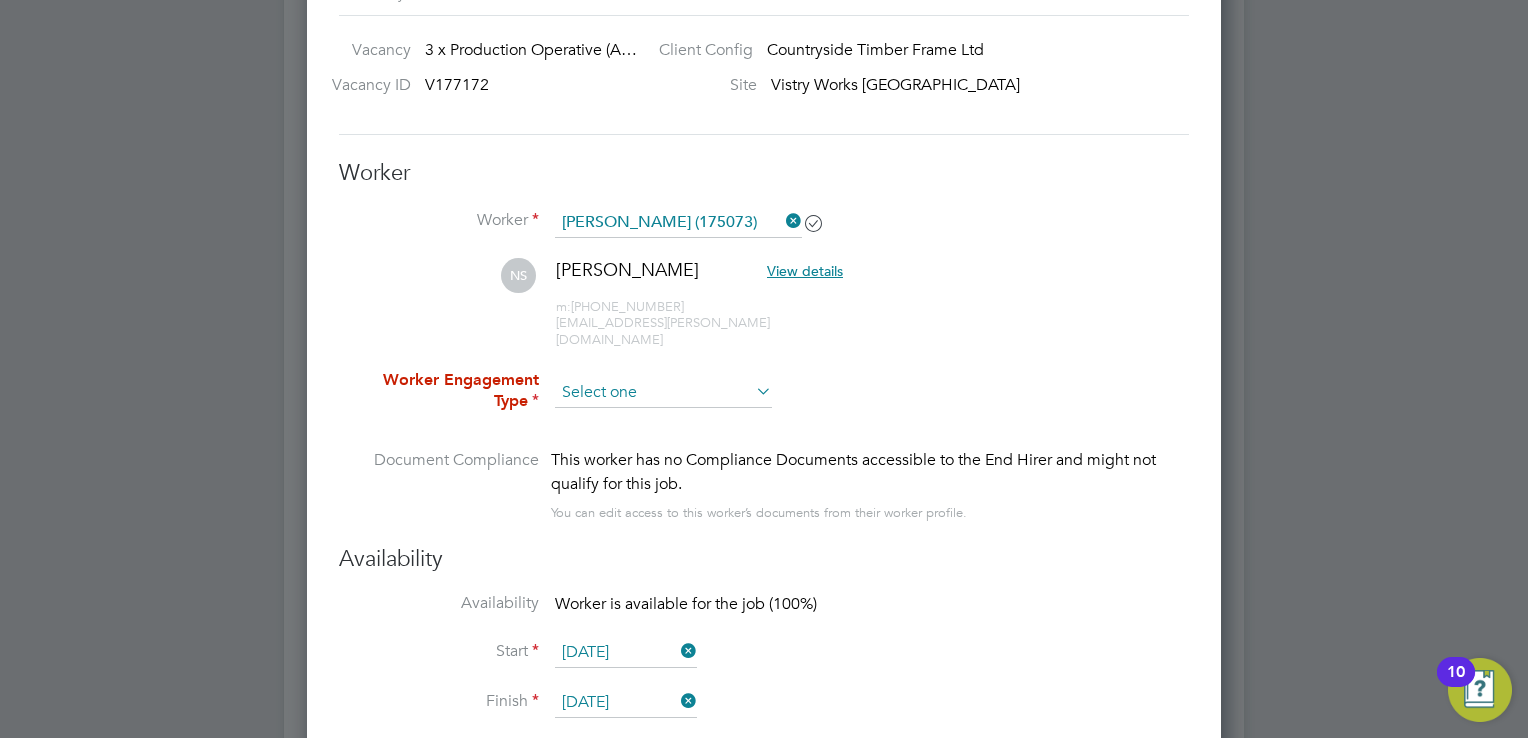 click at bounding box center [663, 393] 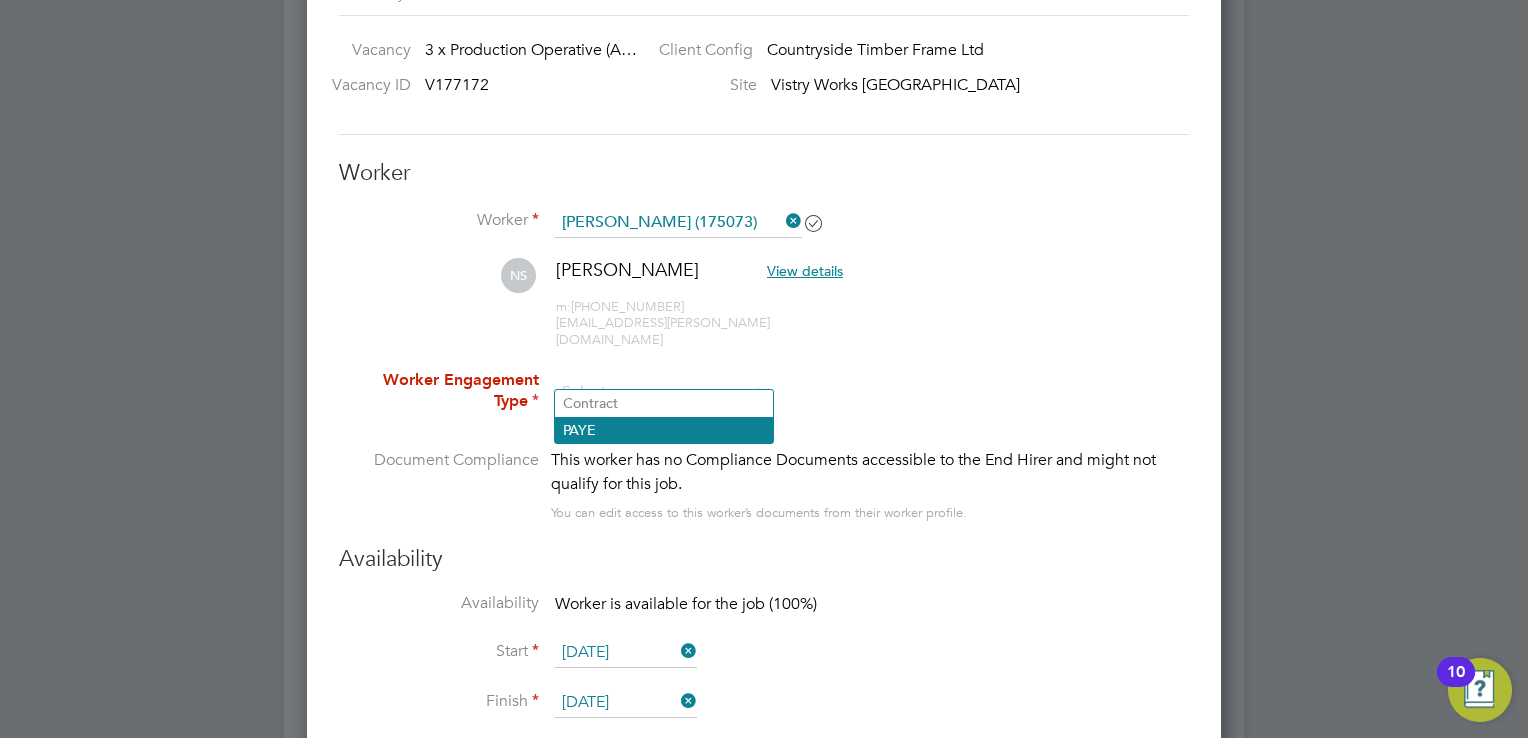 click on "PAYE" 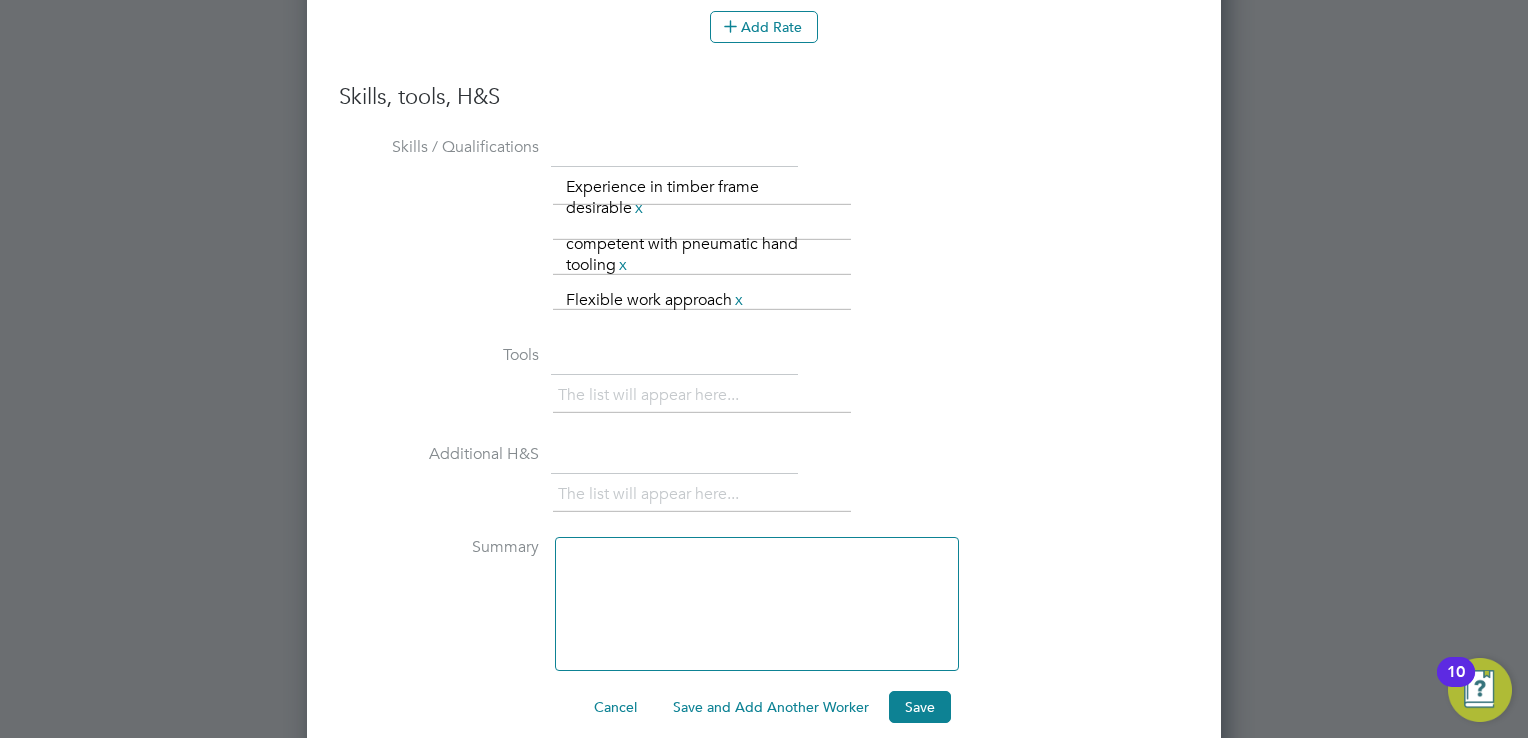 click on "Save and Add Another Worker" at bounding box center [771, 707] 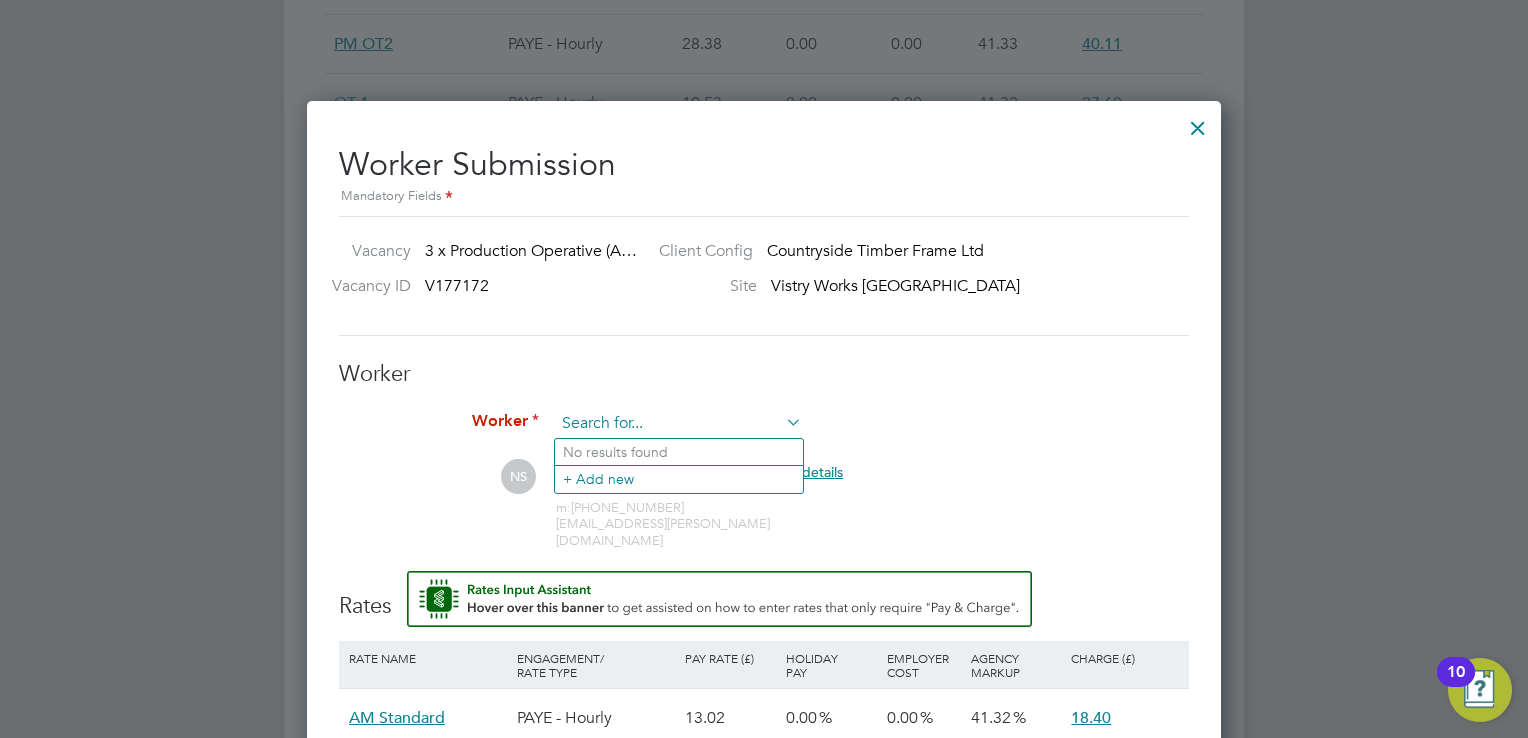 click at bounding box center (678, 424) 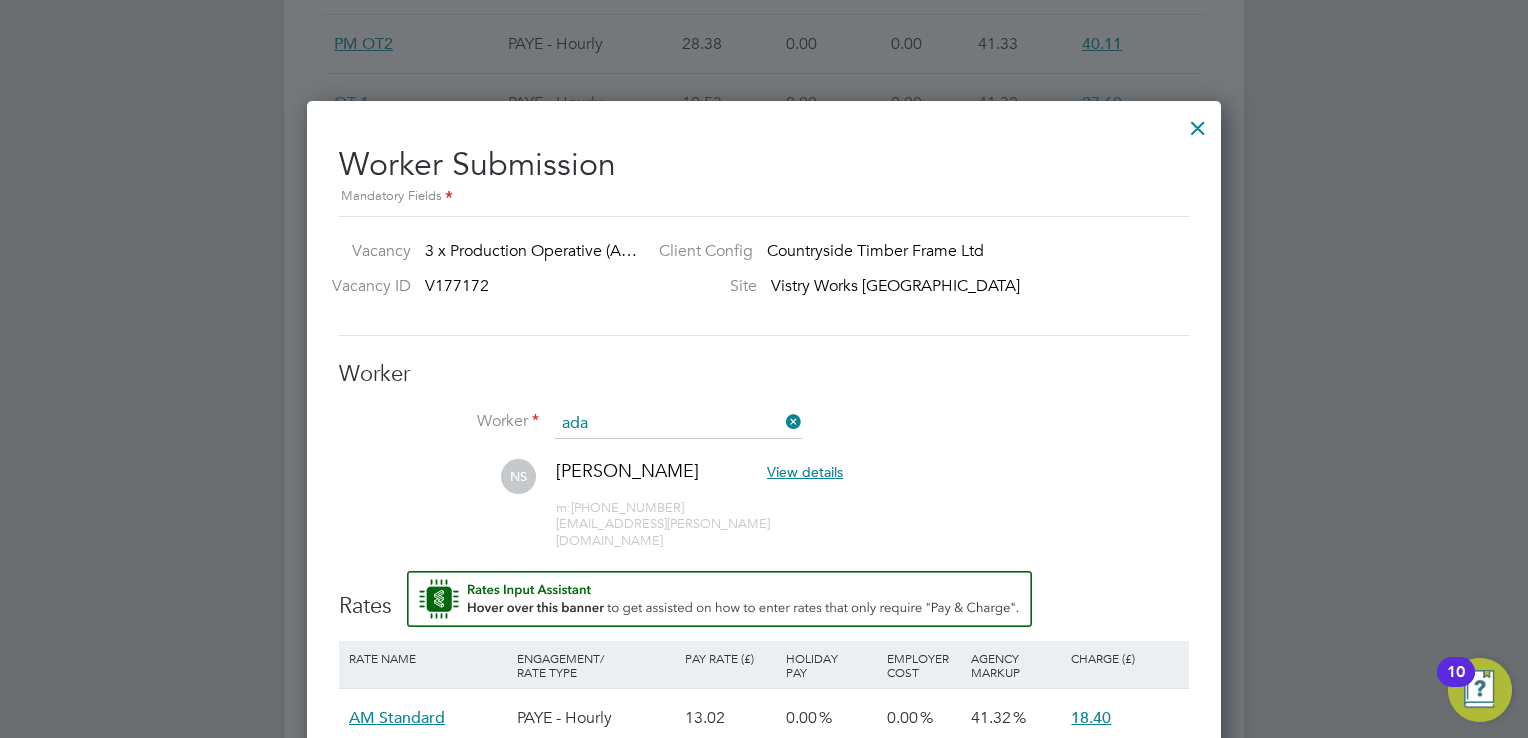 click on "Ada m Lebik (175149)" 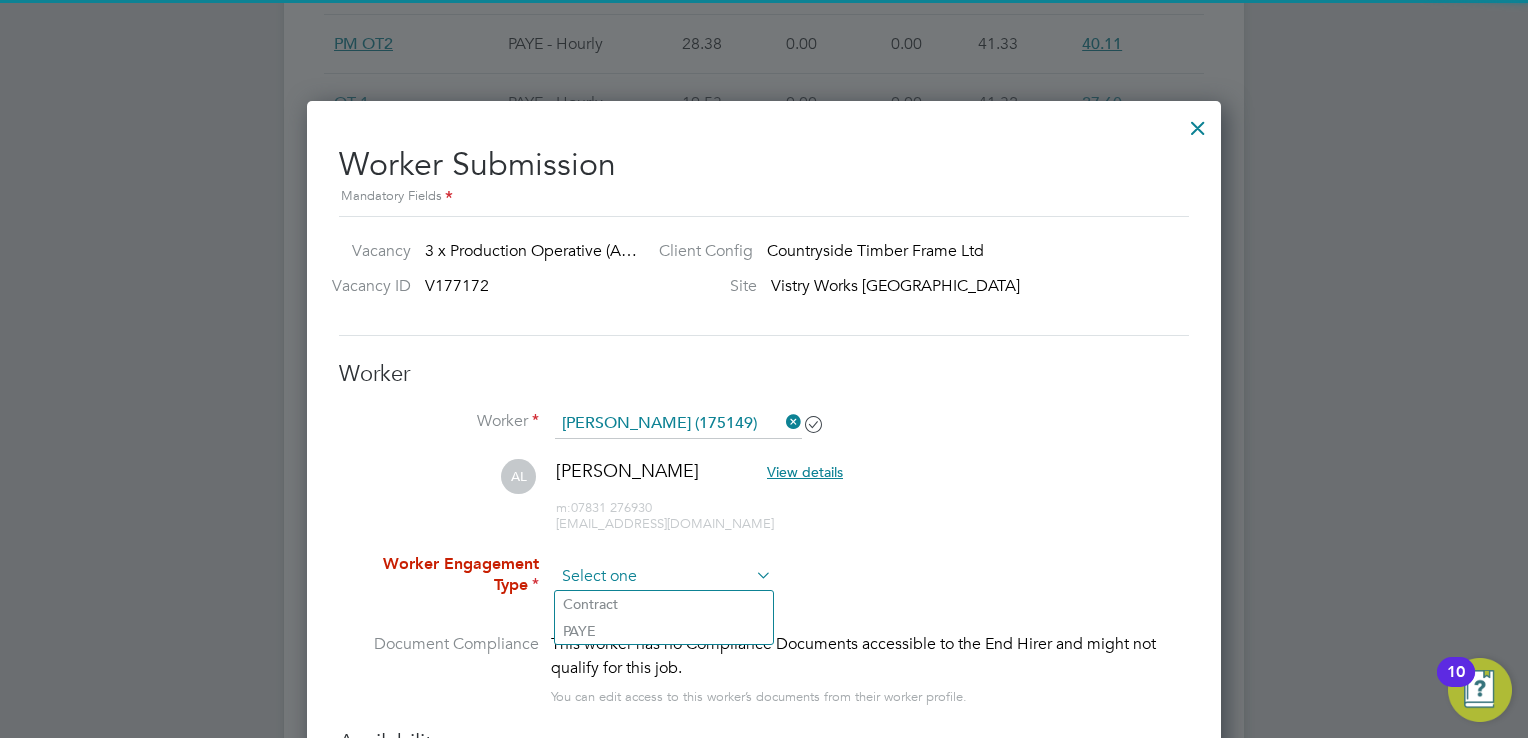 click at bounding box center (663, 577) 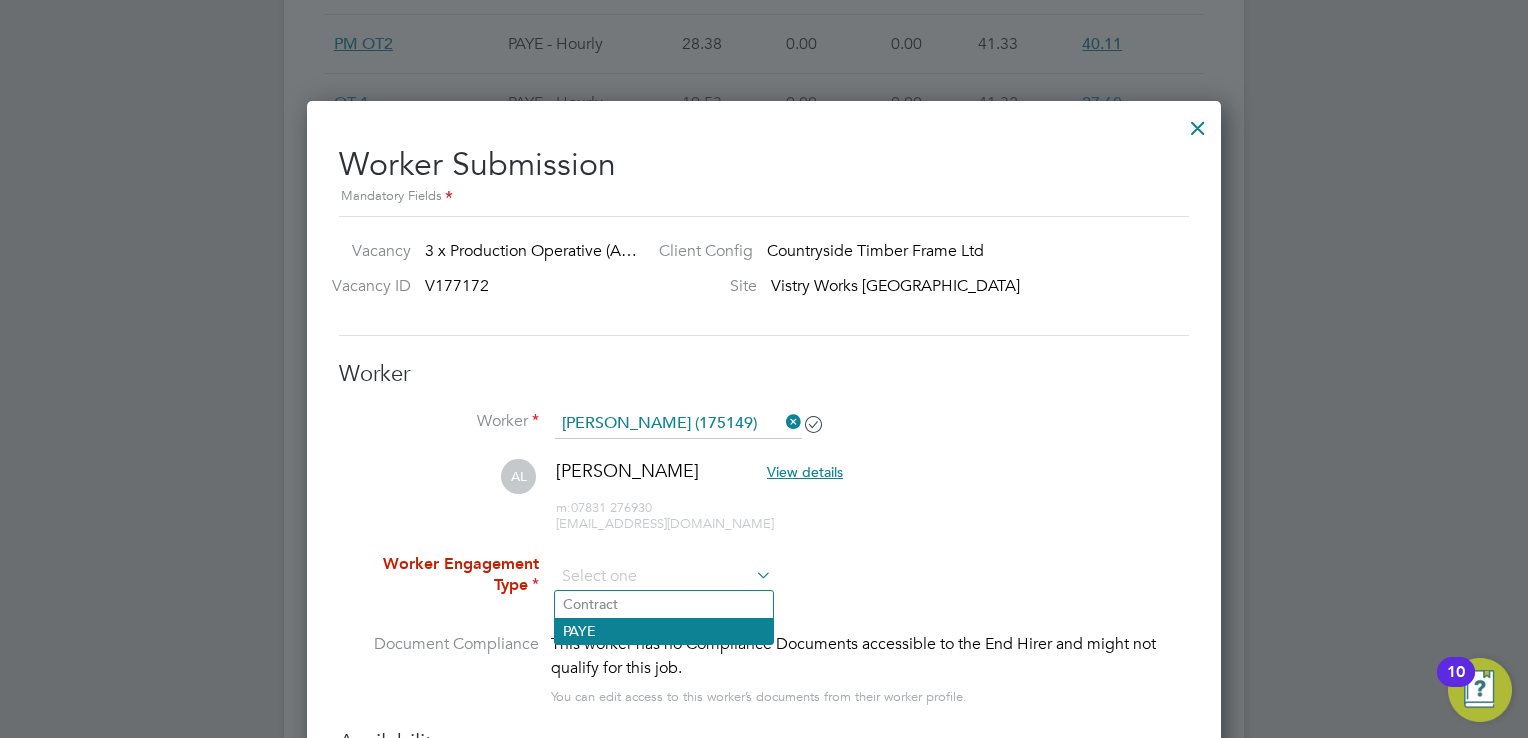 click on "PAYE" 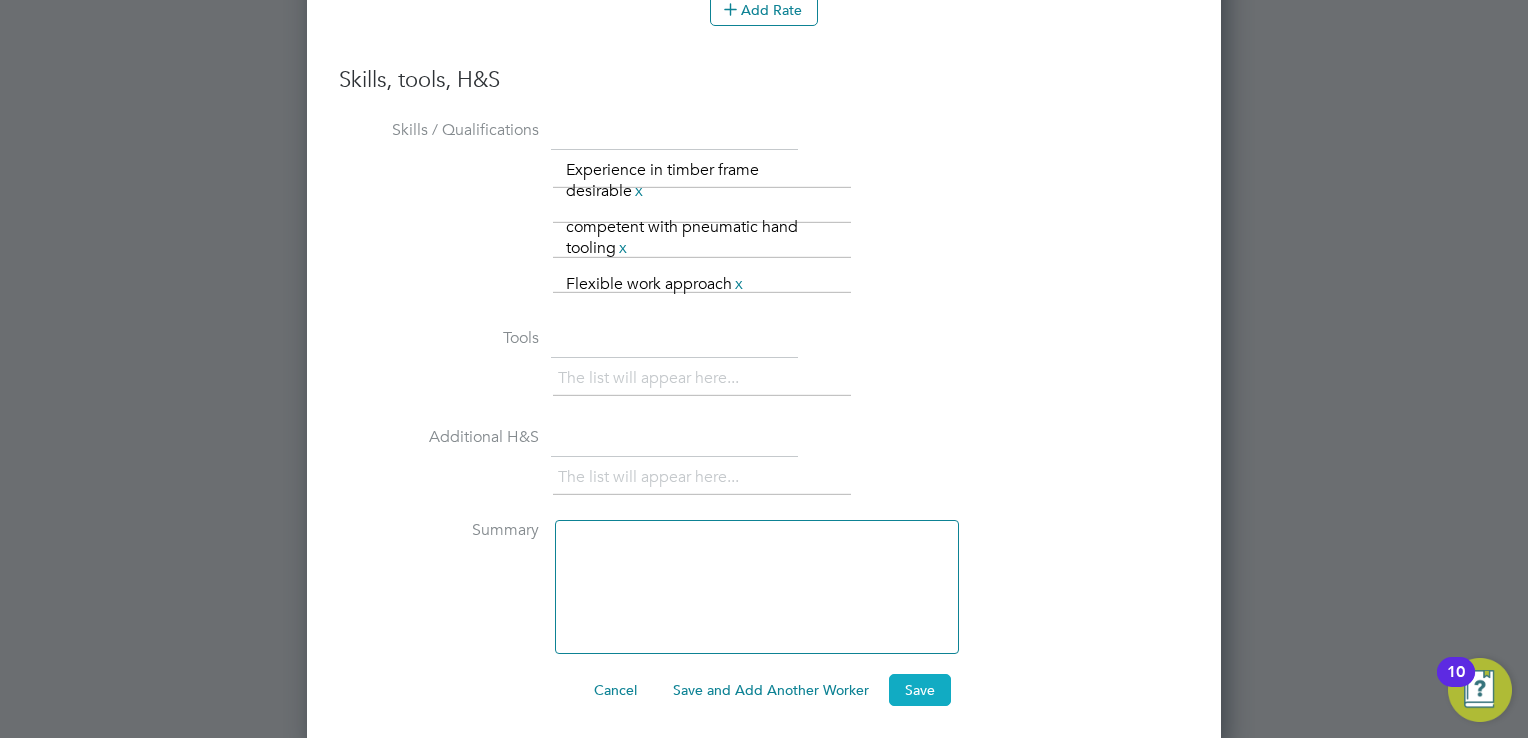 click on "Save" at bounding box center [920, 690] 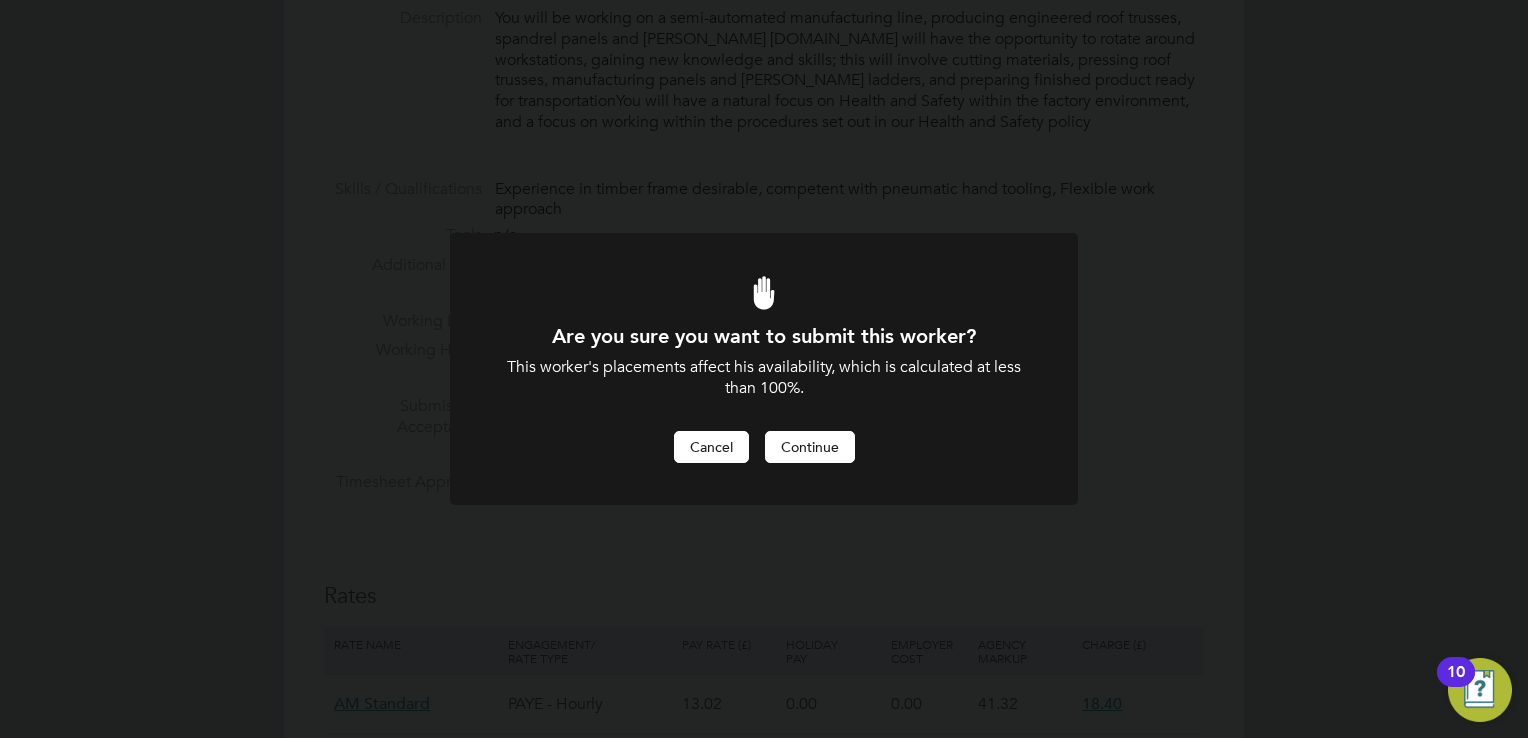 click on "Cancel" at bounding box center [711, 447] 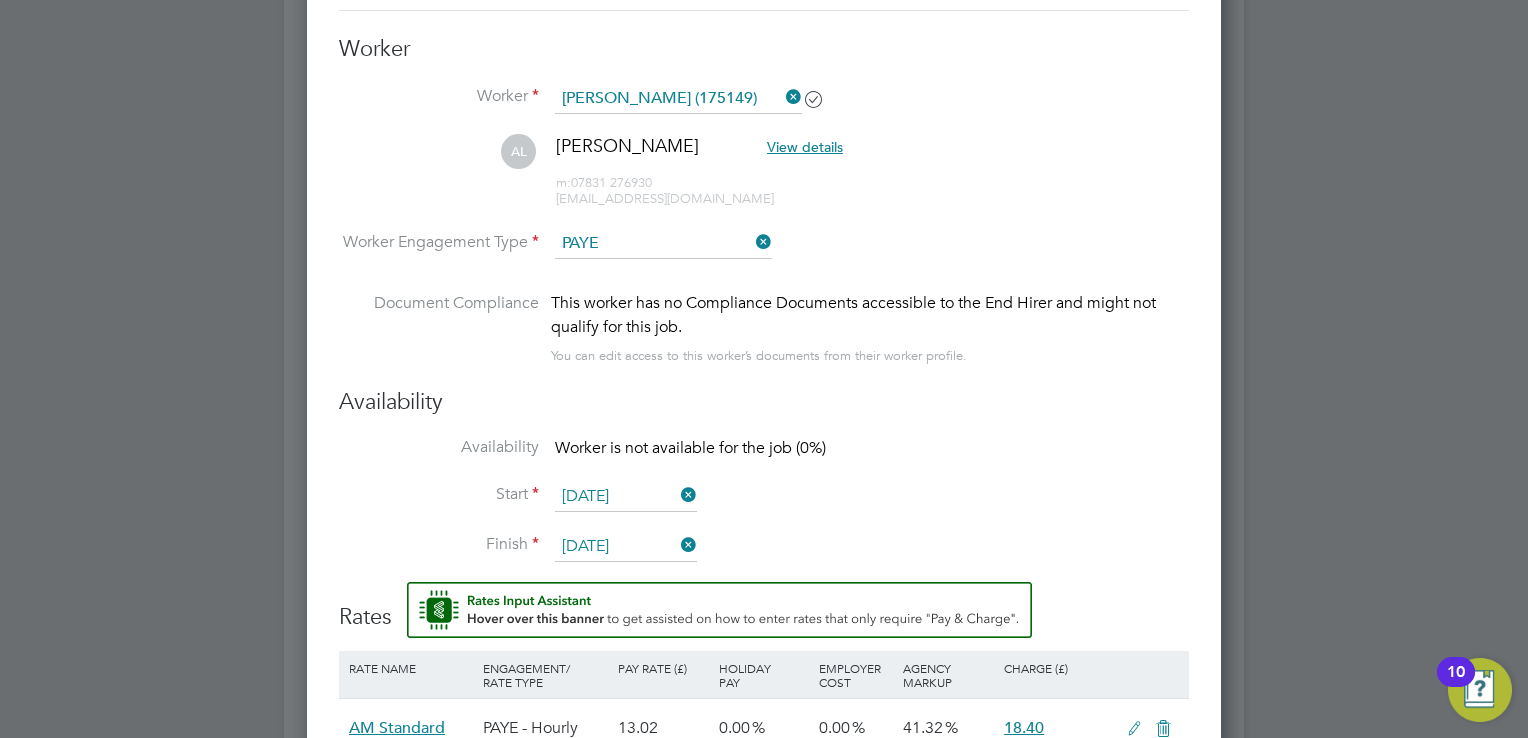 click at bounding box center (782, 97) 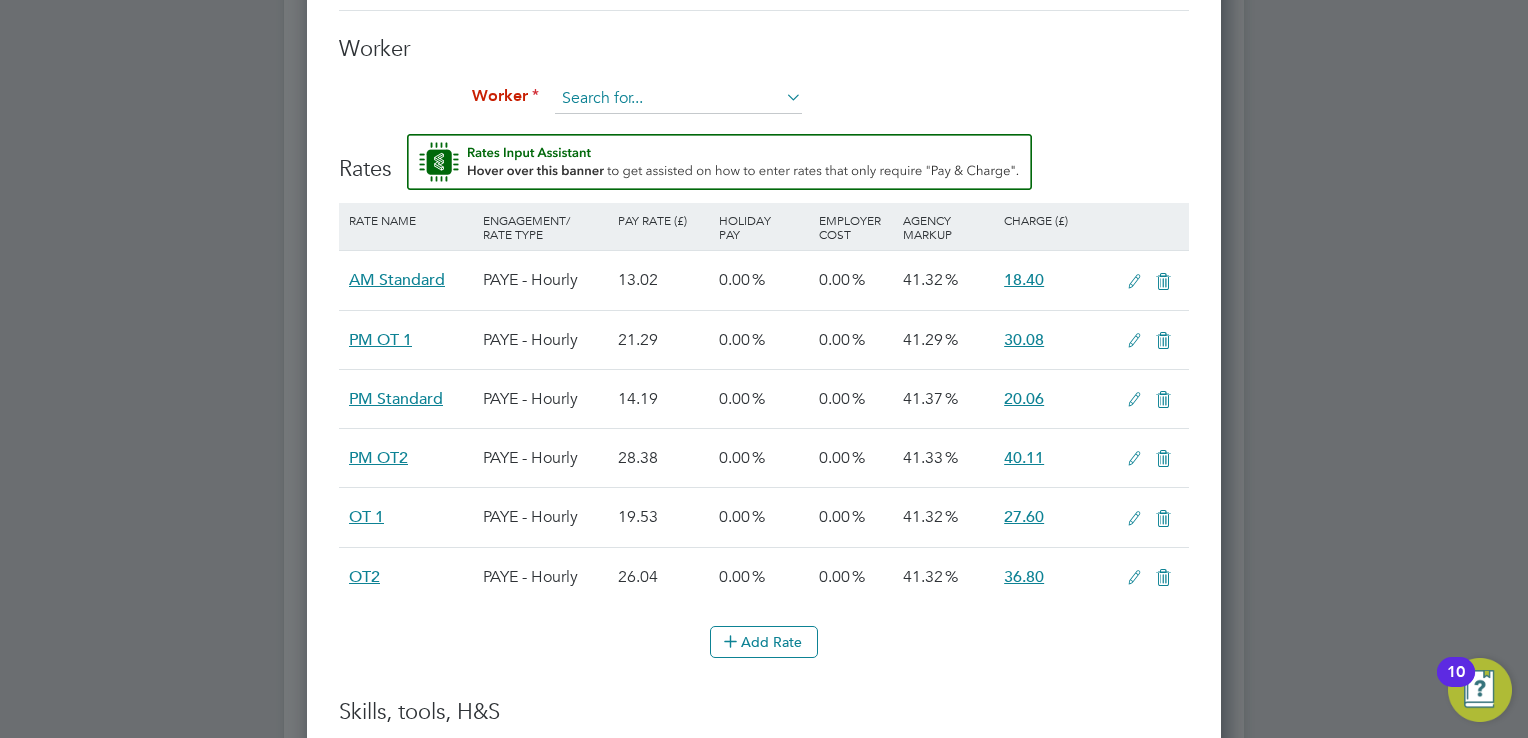 click at bounding box center [678, 99] 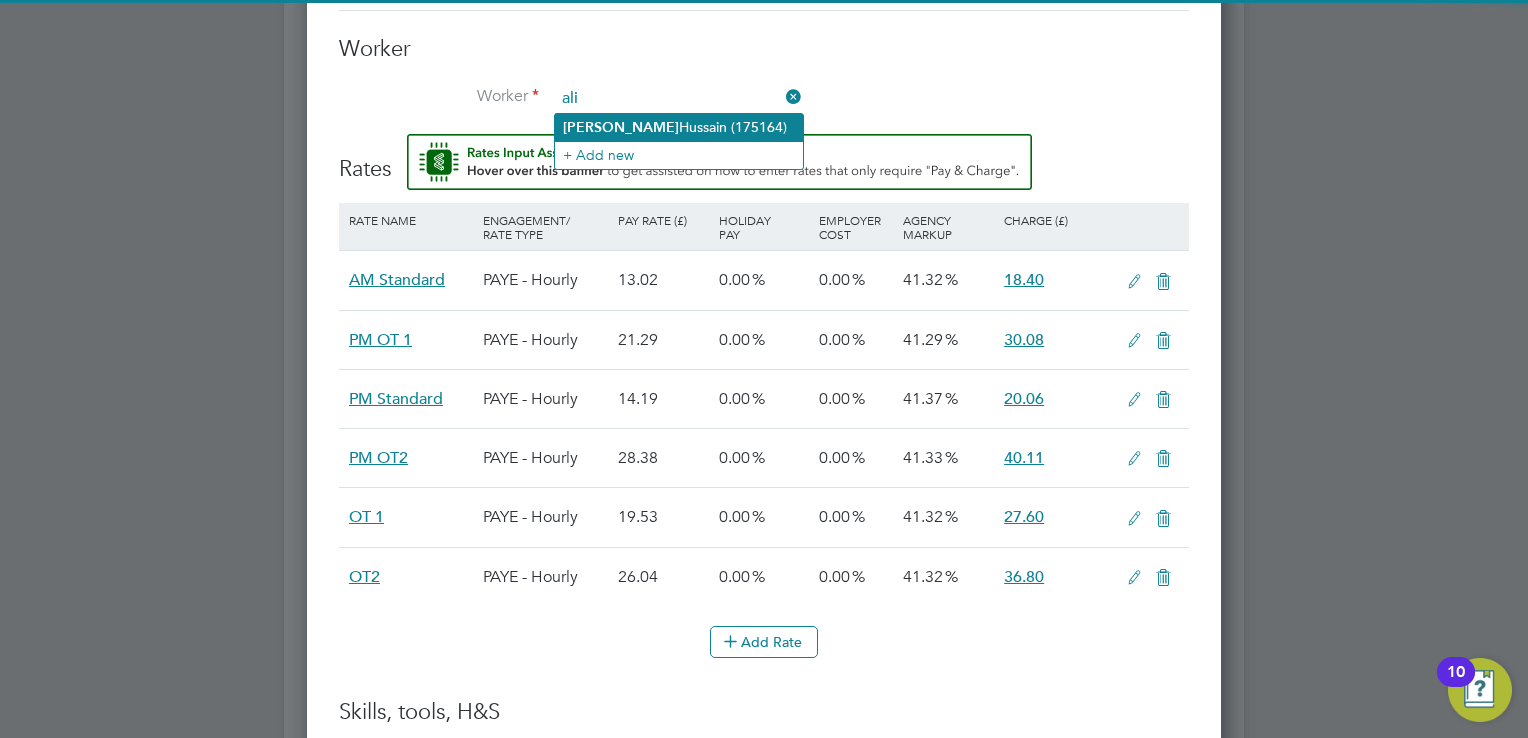 click on "Ali  Hussain (175164)" 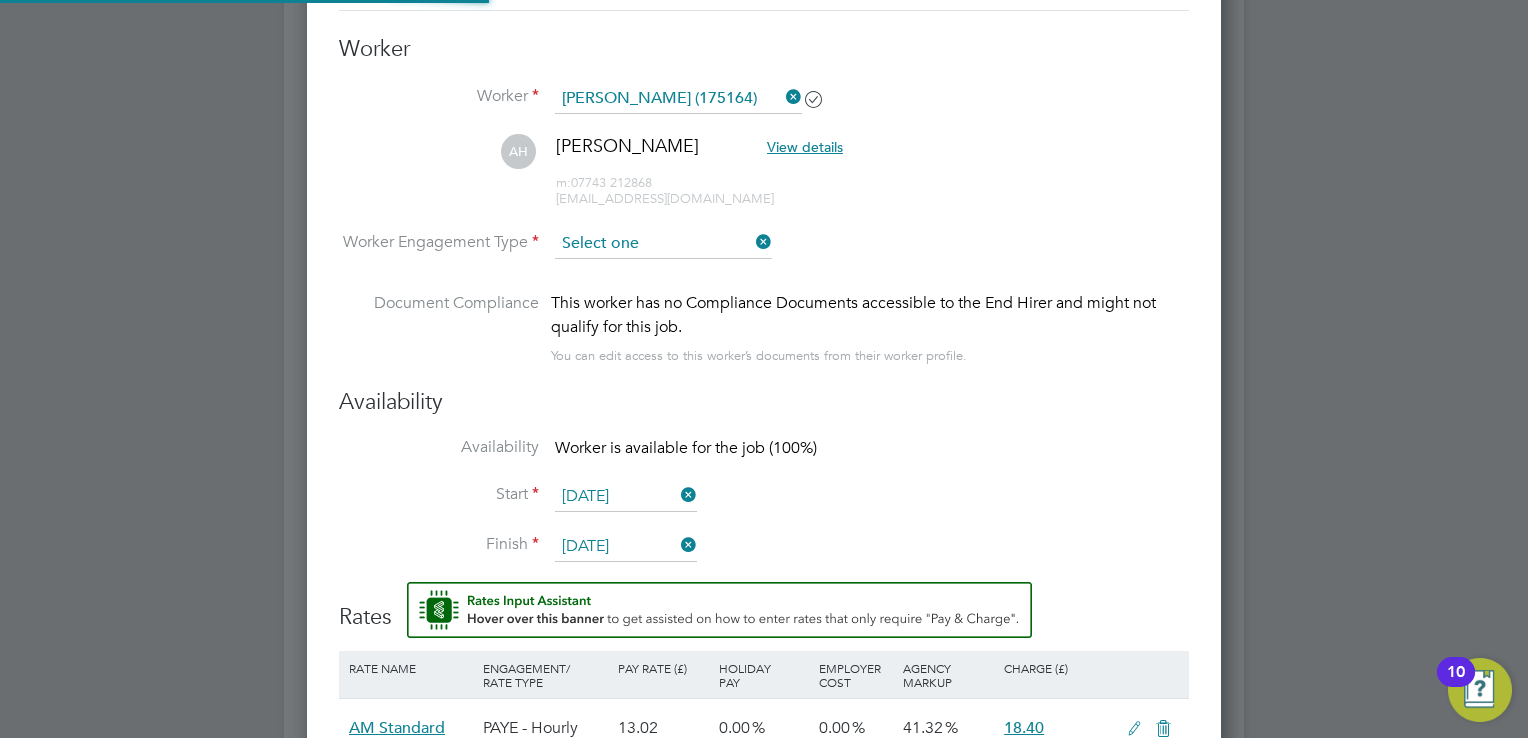 click on "Worker Engagement Type" at bounding box center [764, 260] 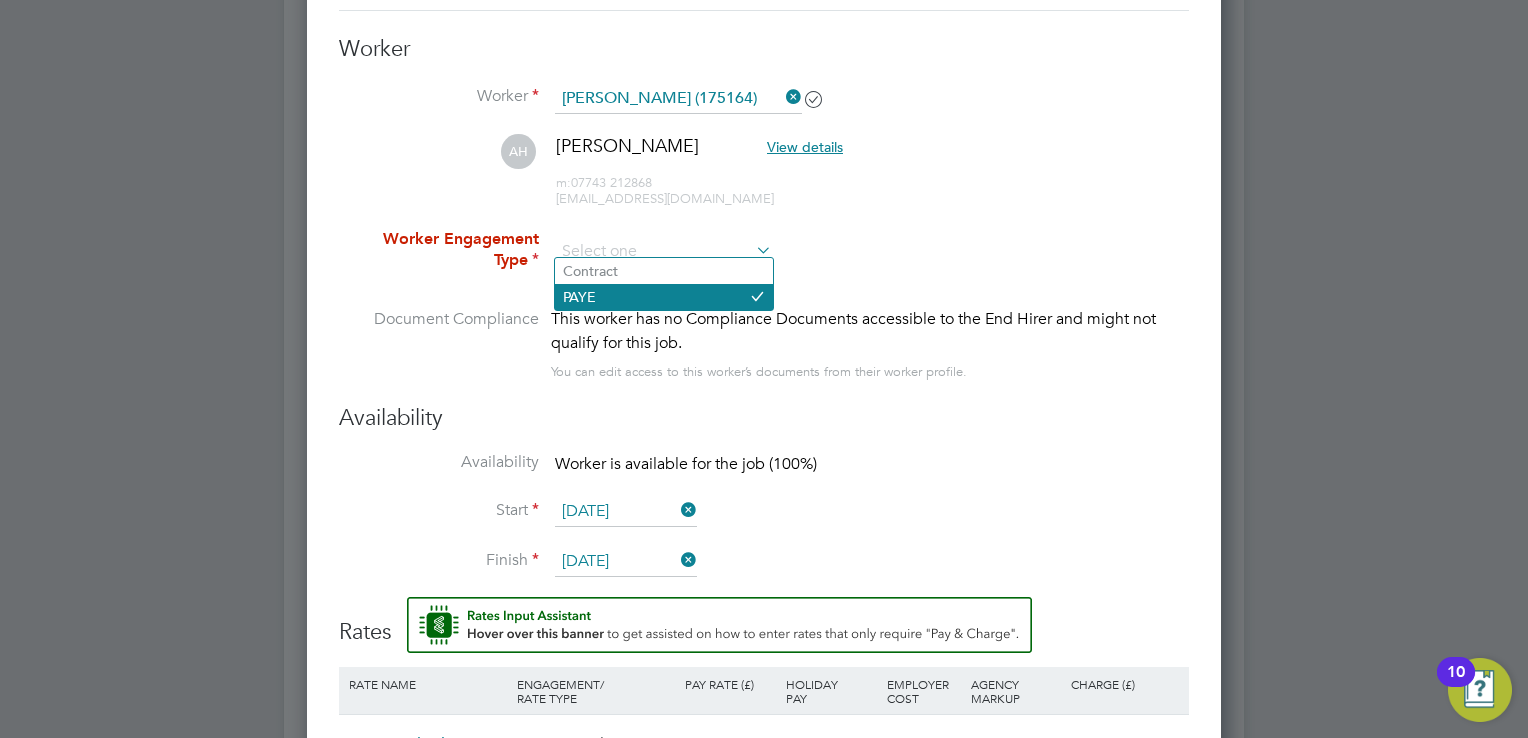 click on "PAYE" 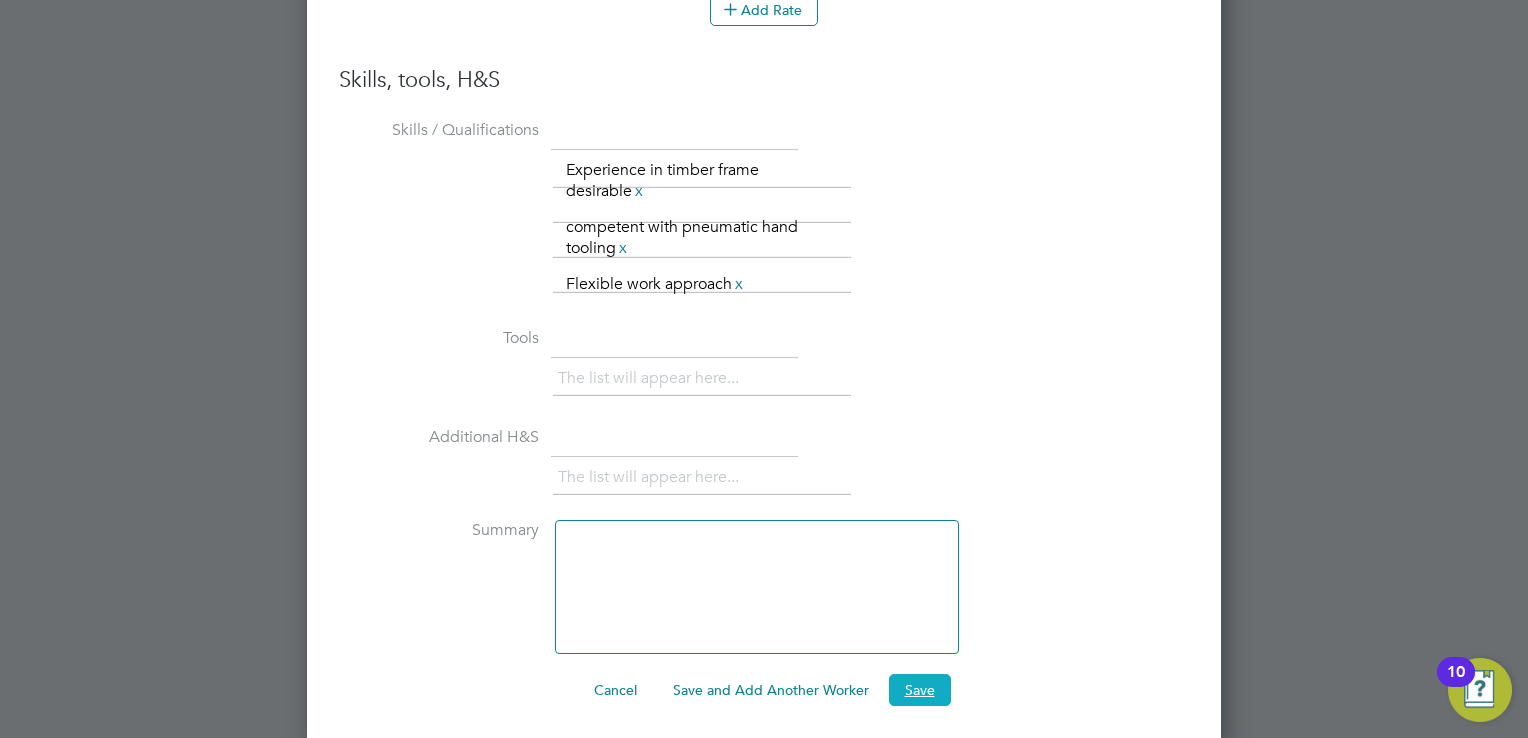 click on "Save" at bounding box center (920, 690) 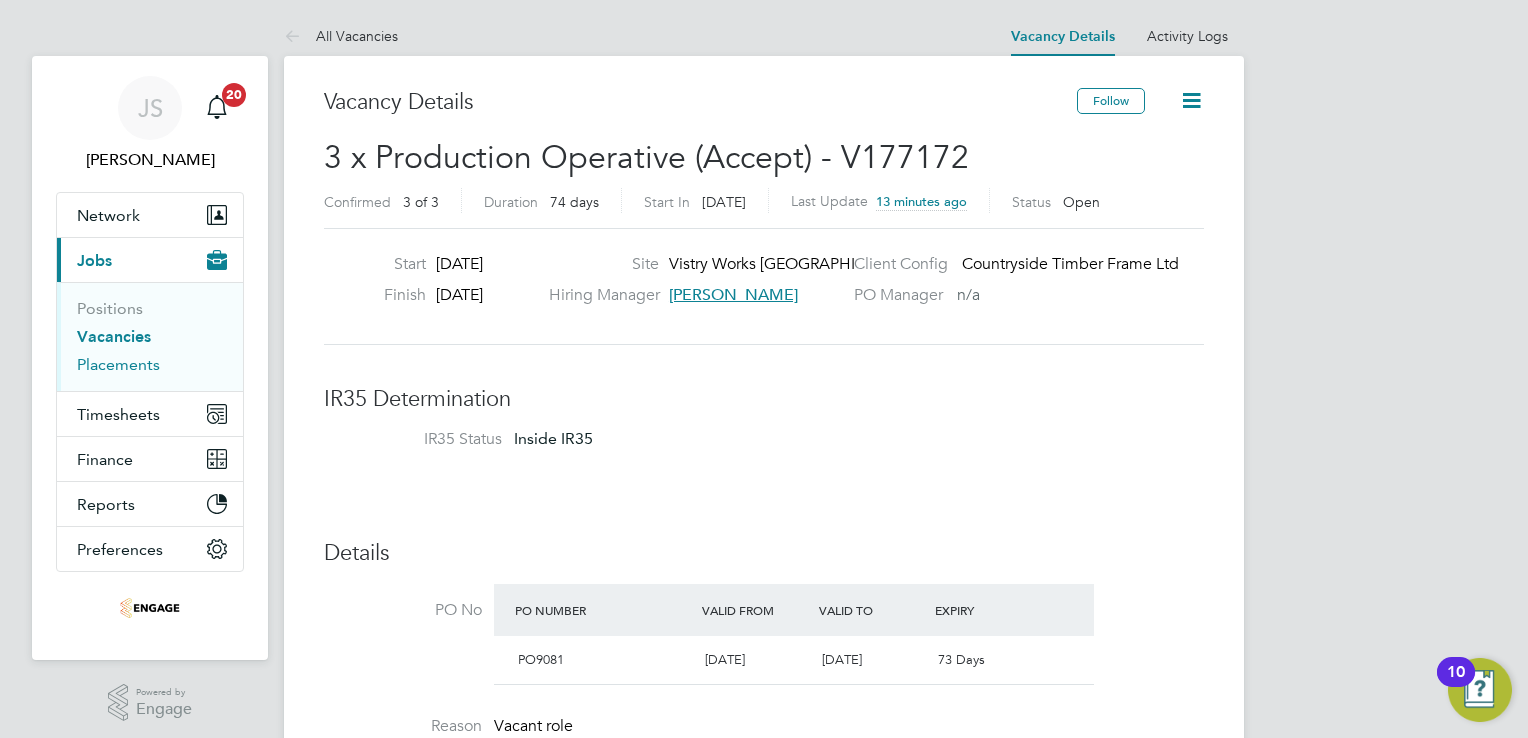 click on "Placements" at bounding box center (118, 364) 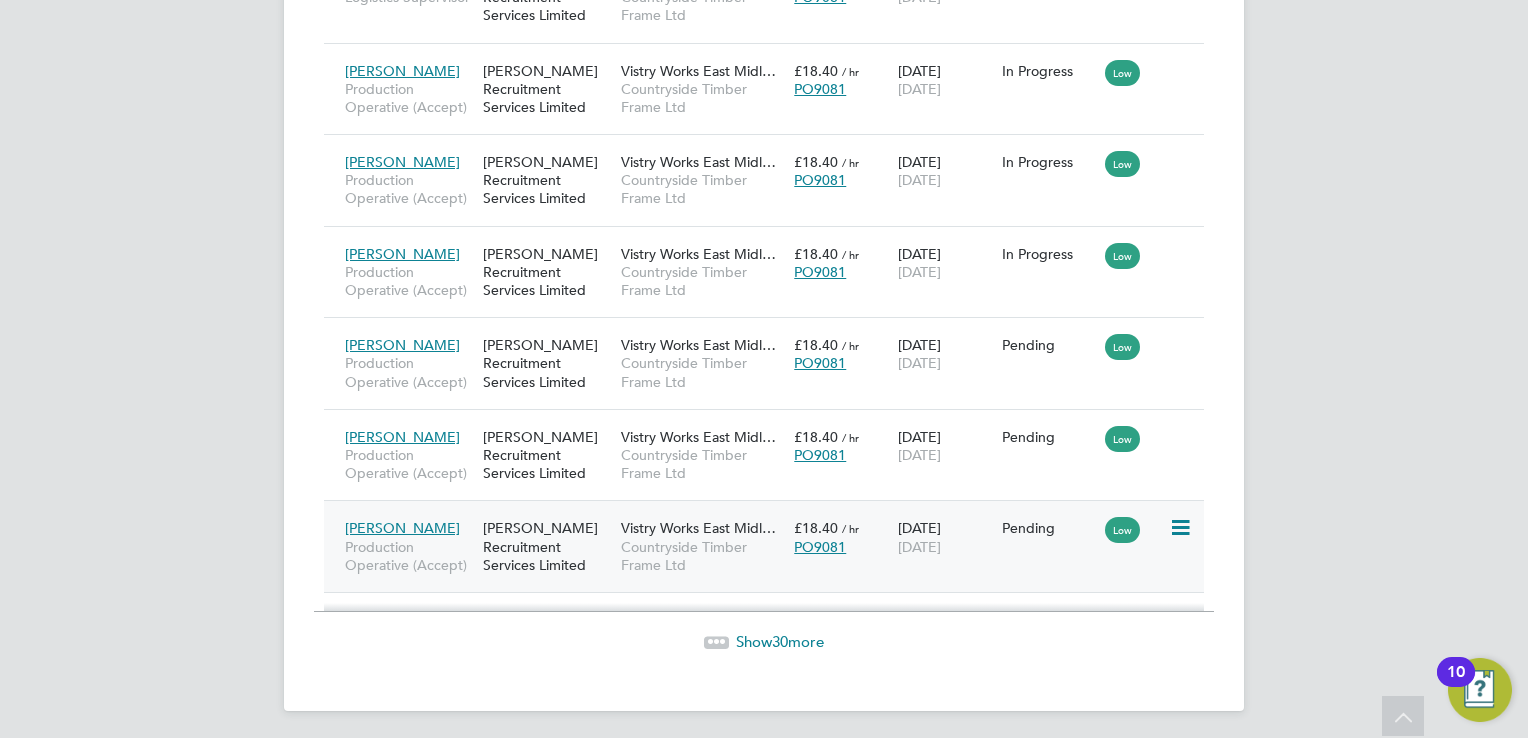 click 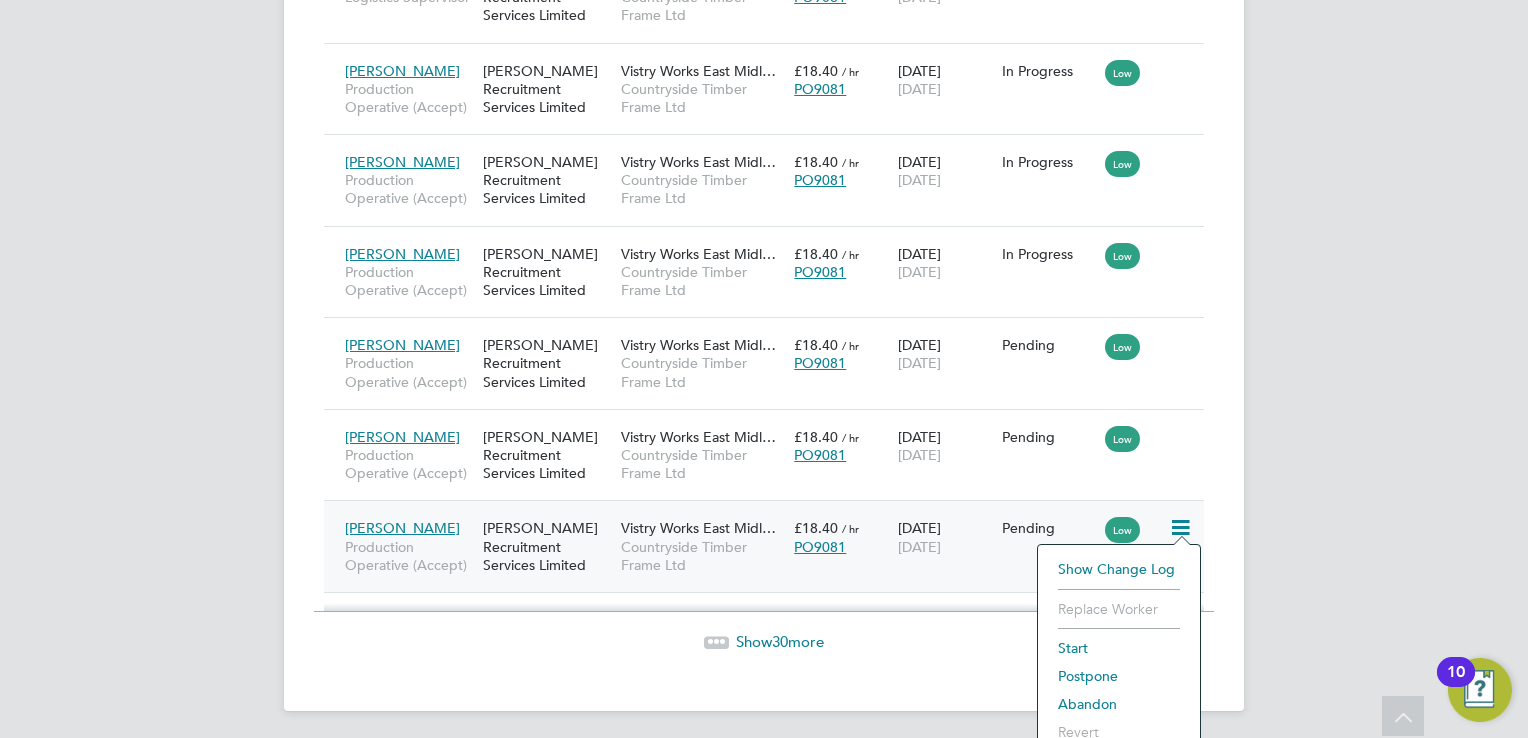 drag, startPoint x: 1082, startPoint y: 642, endPoint x: 1065, endPoint y: 643, distance: 17.029387 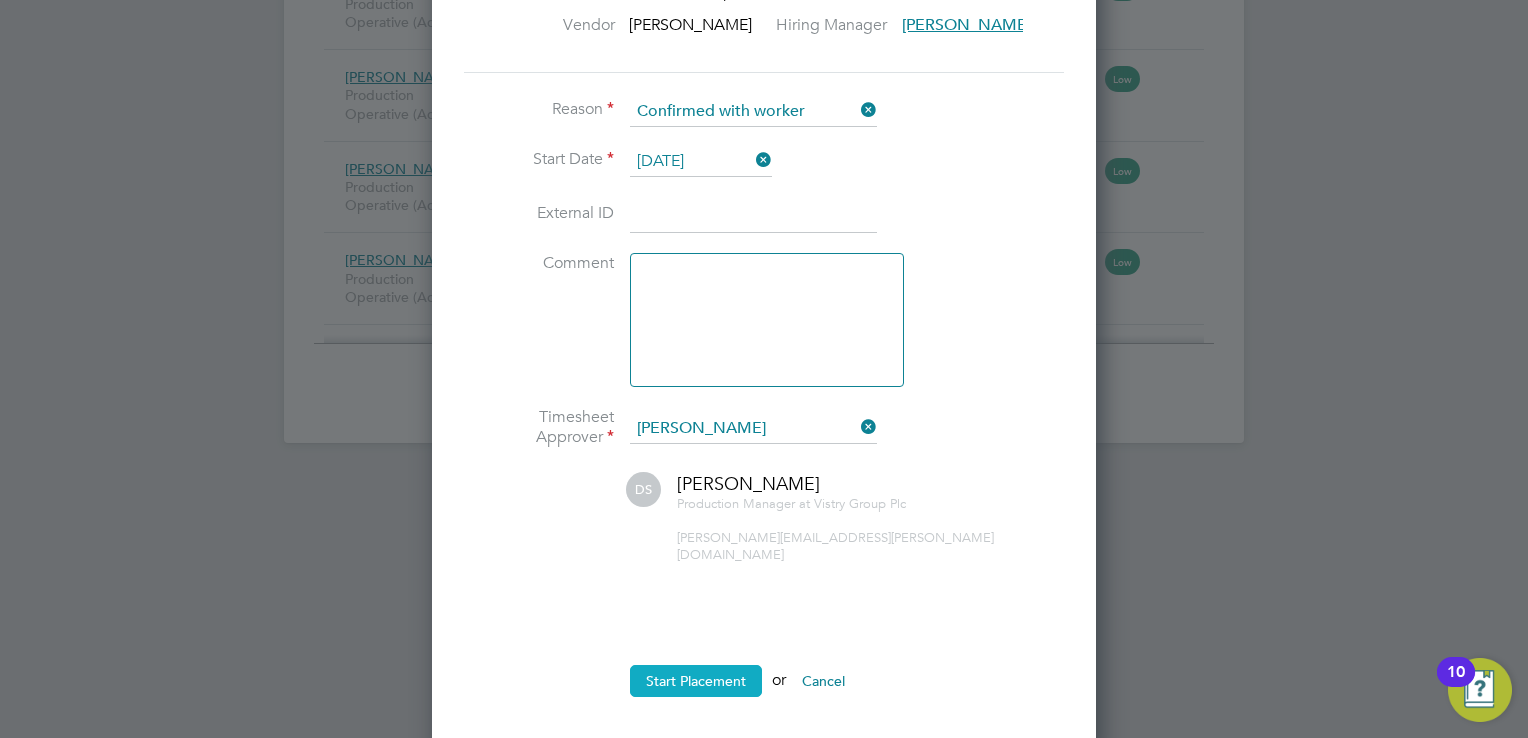 click on "Start Placement" 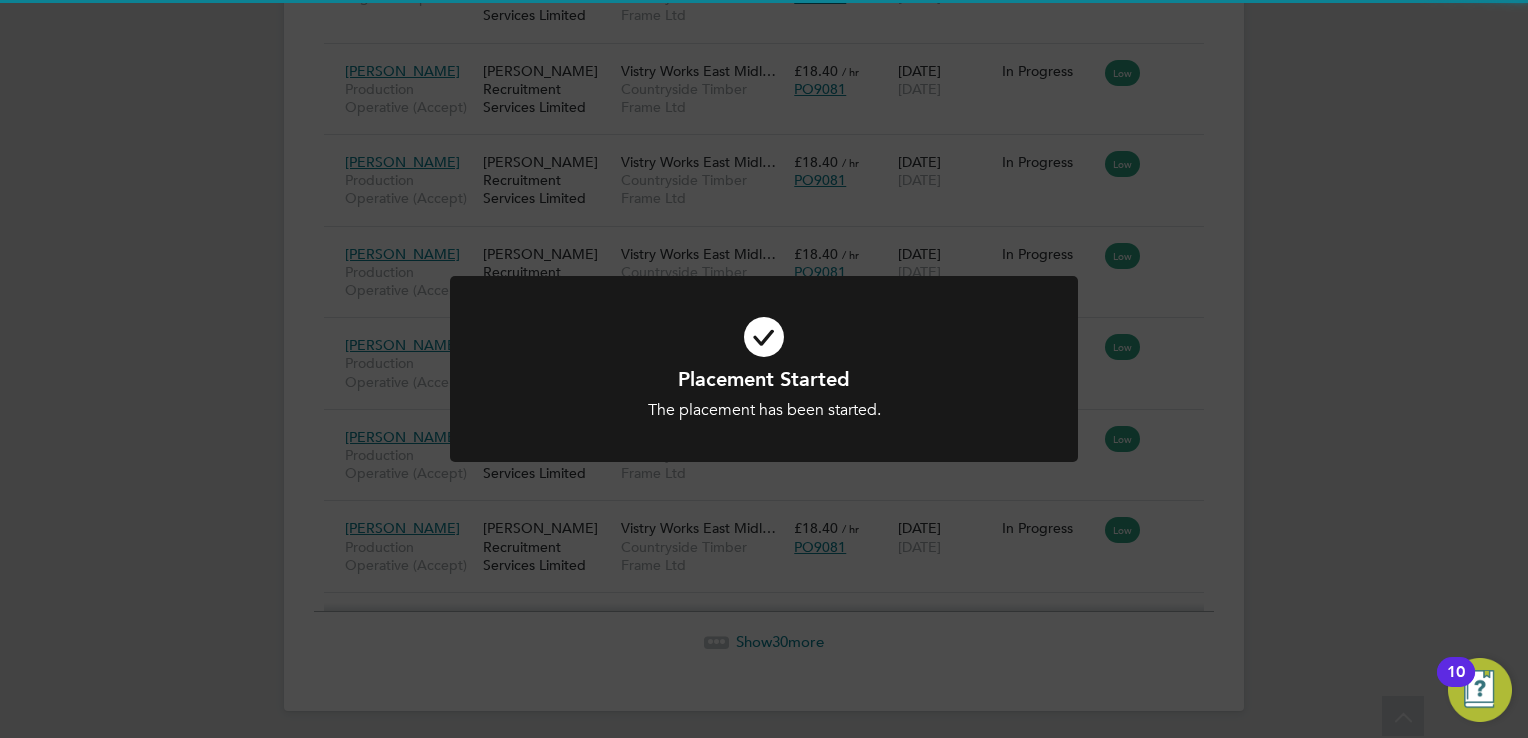 click on "Placement Started The placement has been started. Cancel Okay" 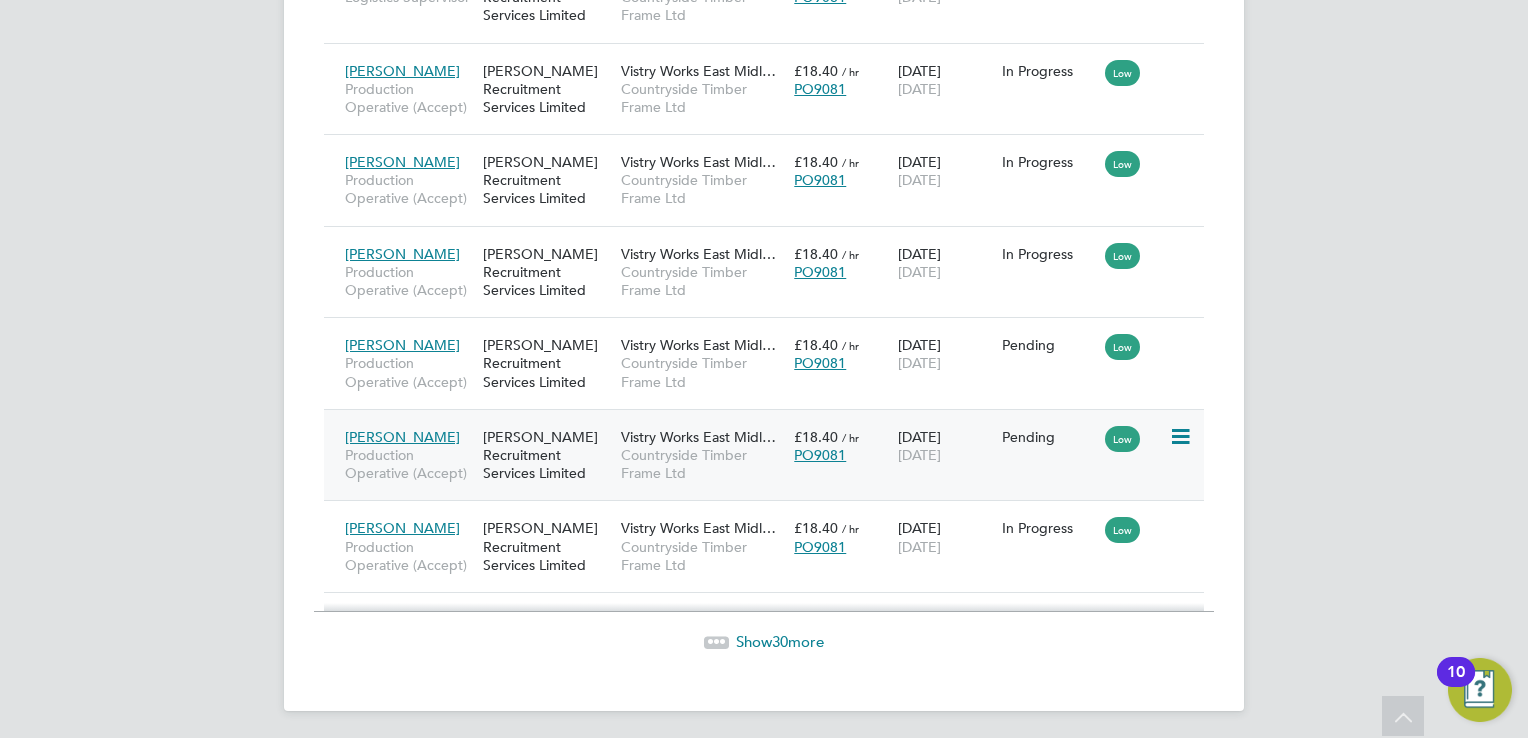 click 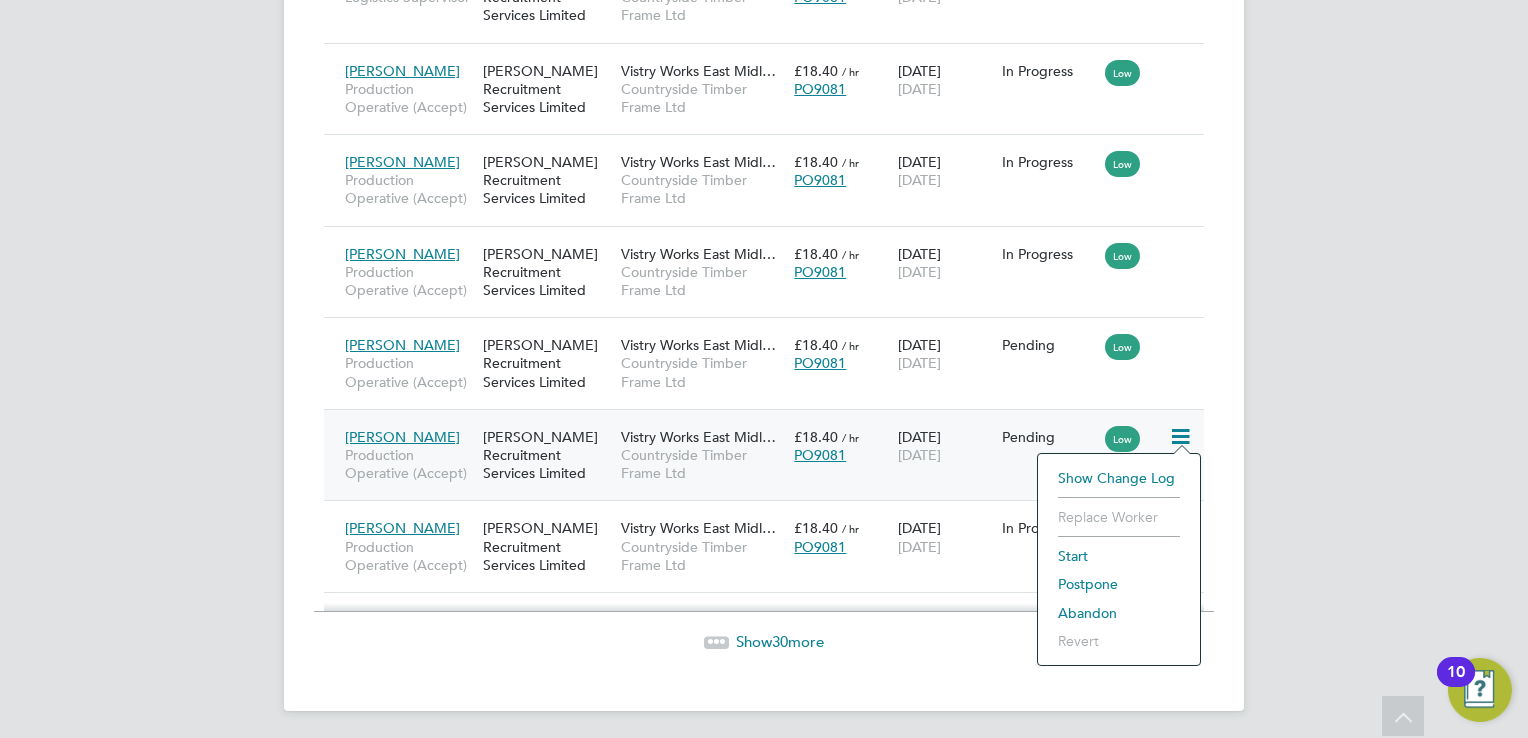 click on "Start" 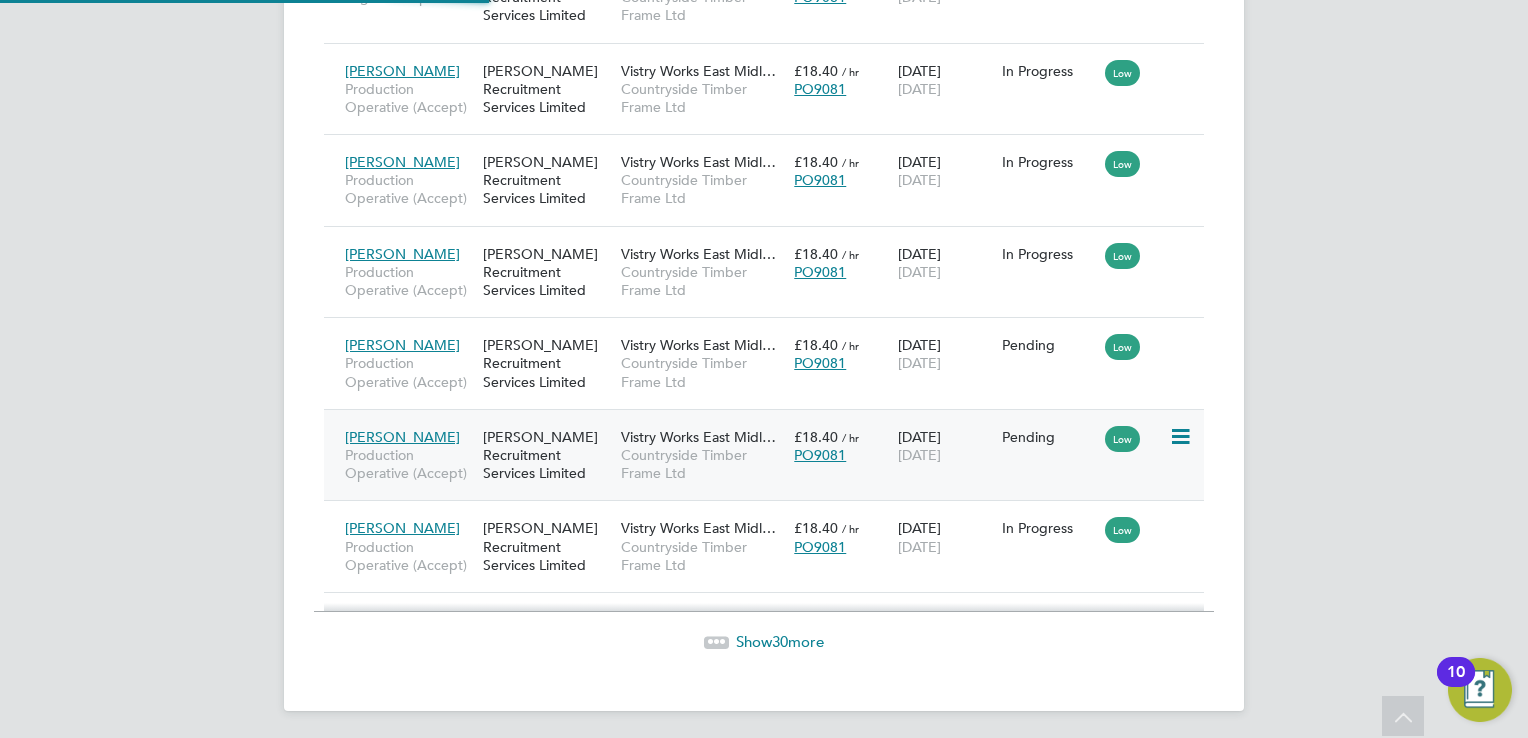 type on "Dave Spiller" 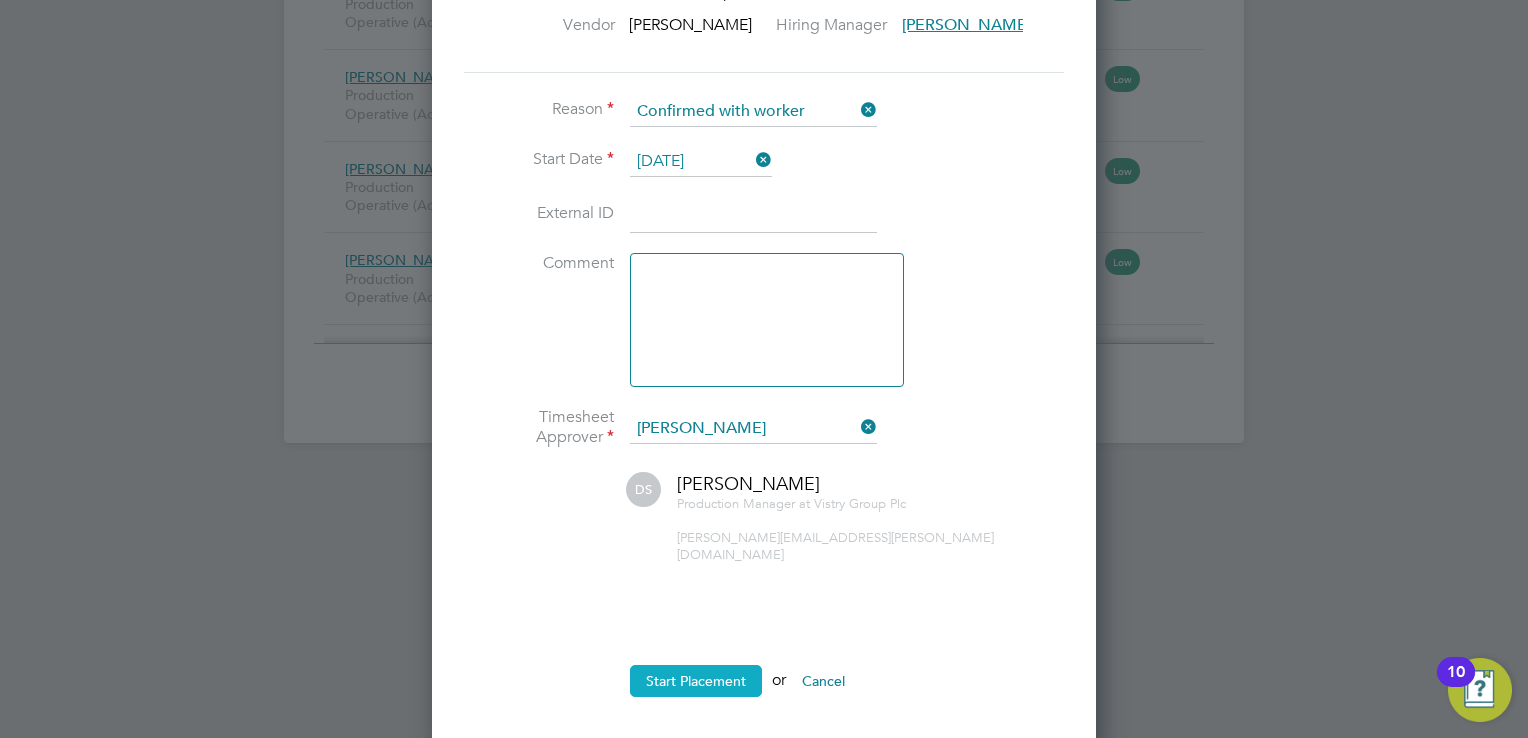 click on "Start Placement" 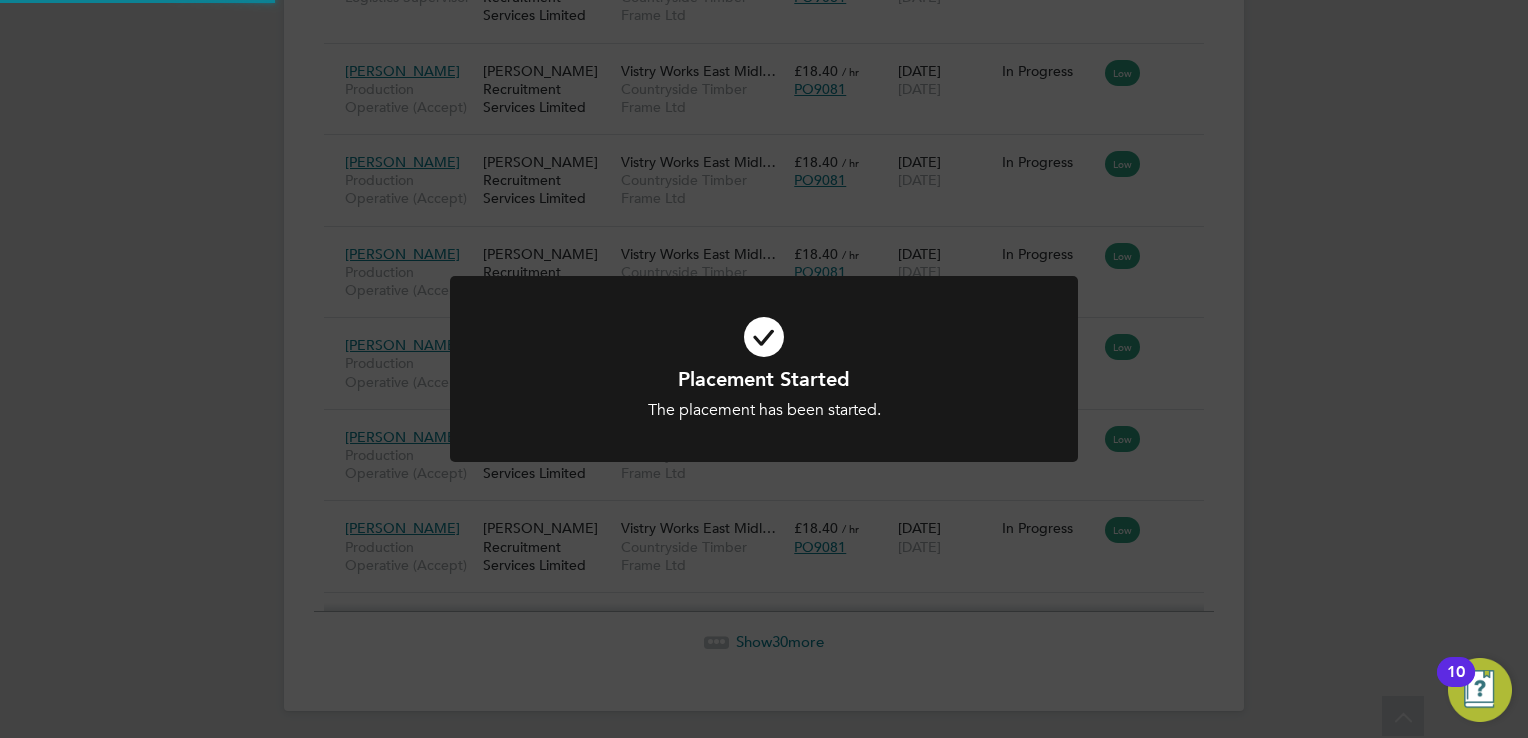 click on "Placement Started The placement has been started. Cancel Okay" 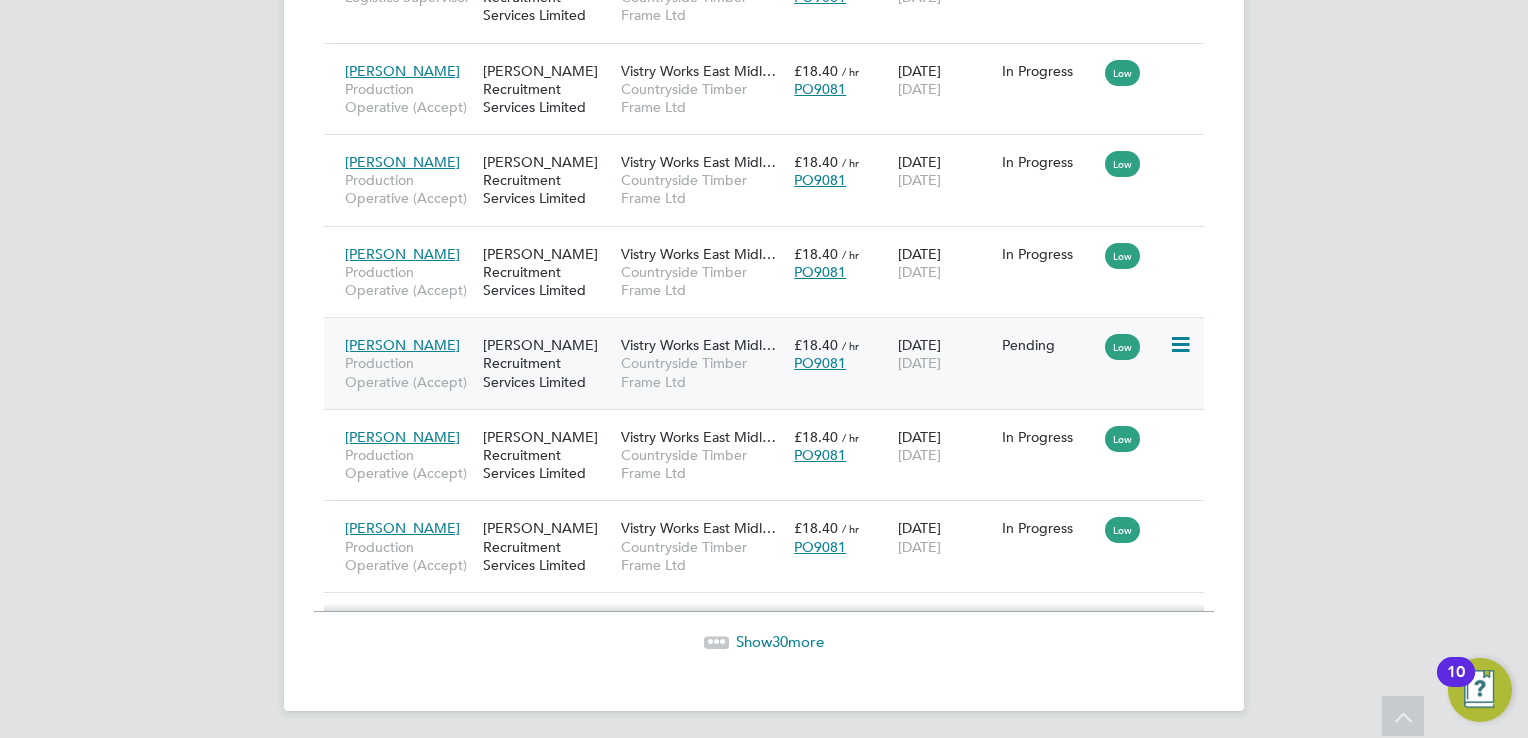 click 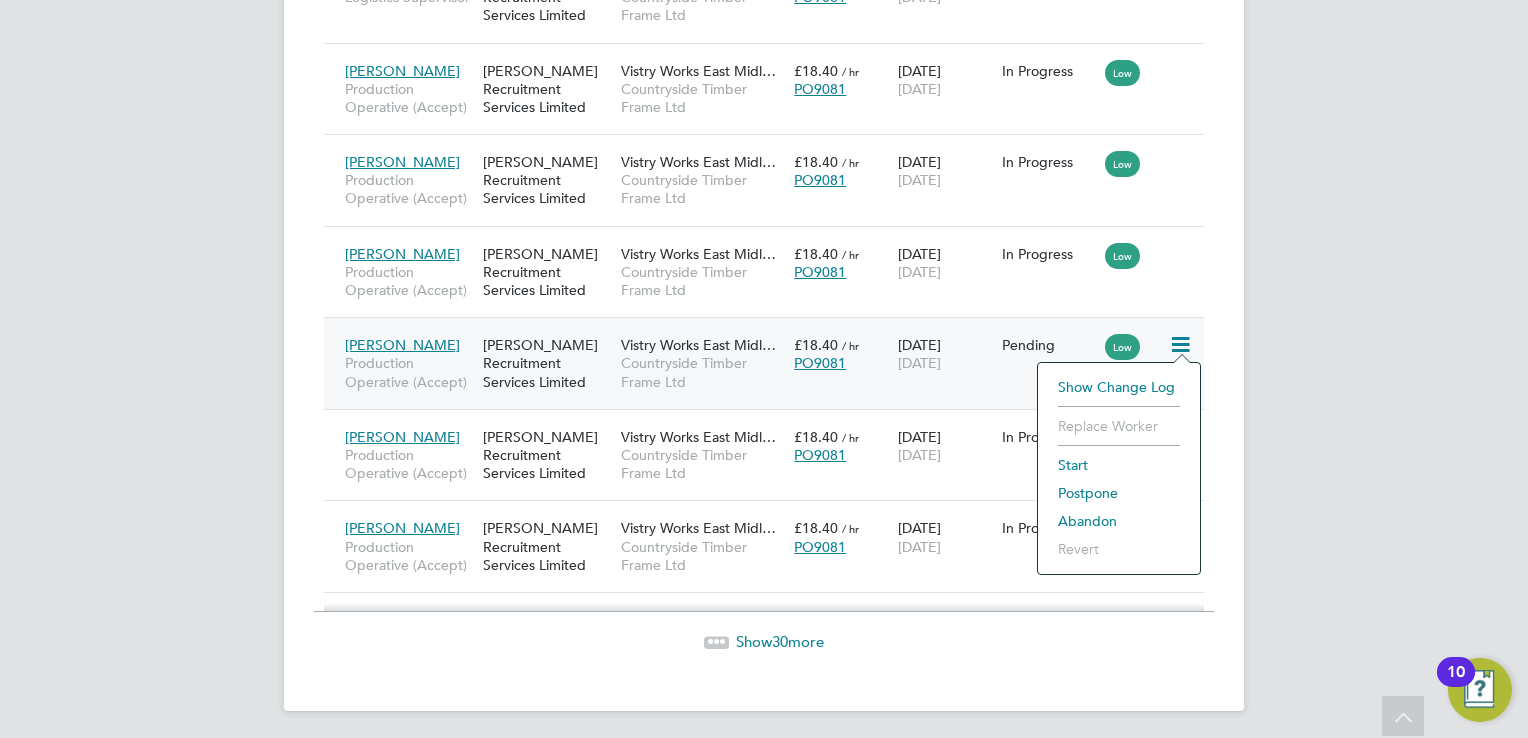 click on "Start" 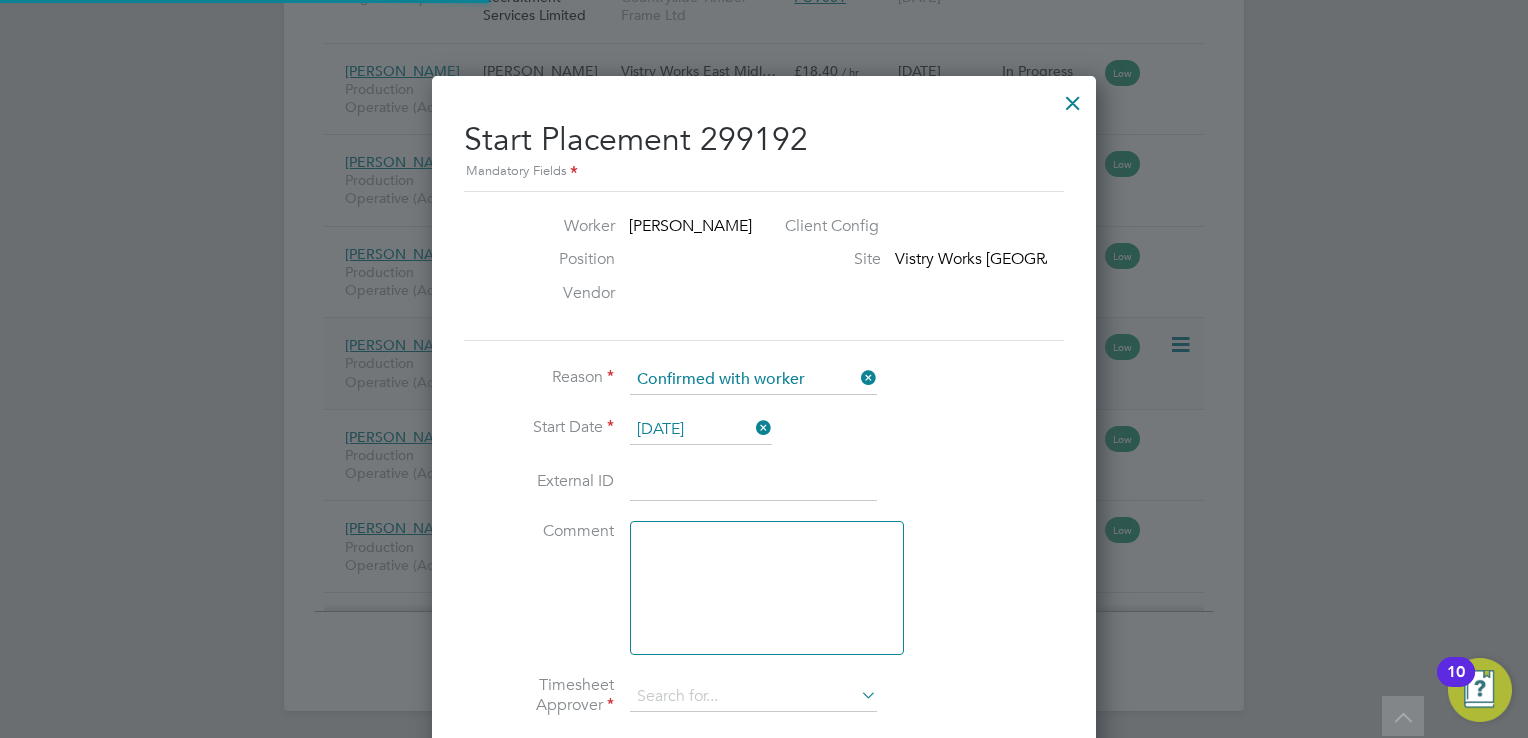 type on "Dave Spiller" 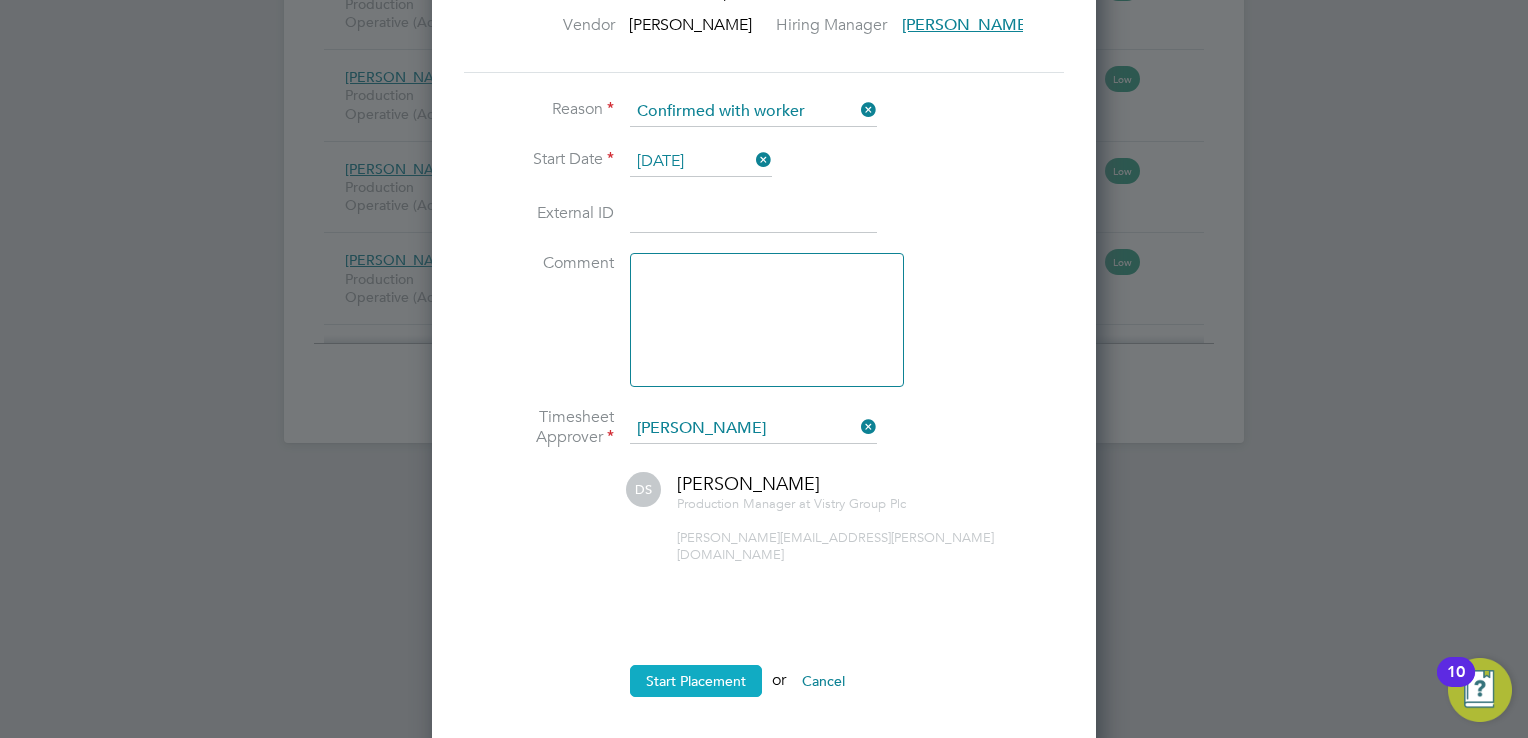 click on "Start Placement" 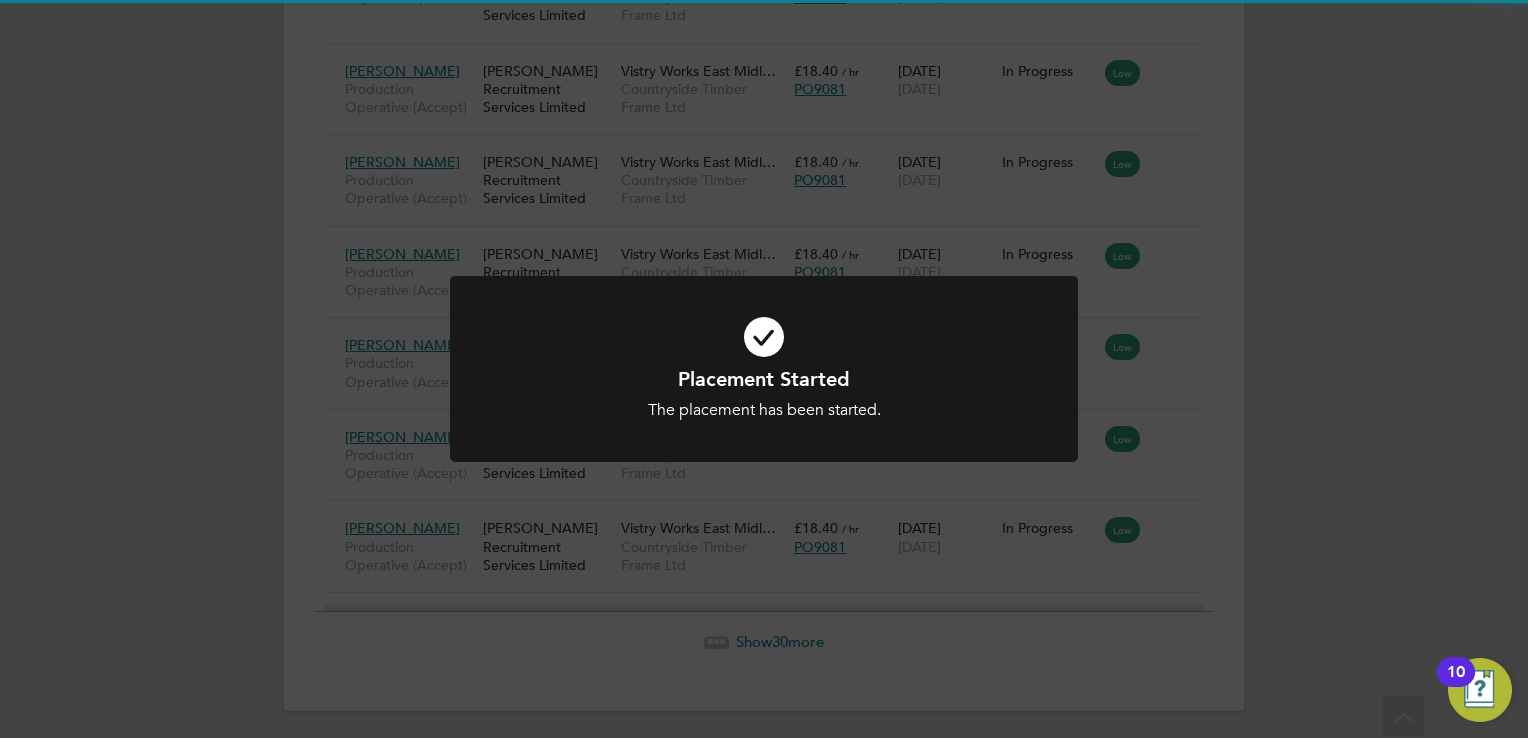 click on "Placement Started The placement has been started. Cancel Okay" 